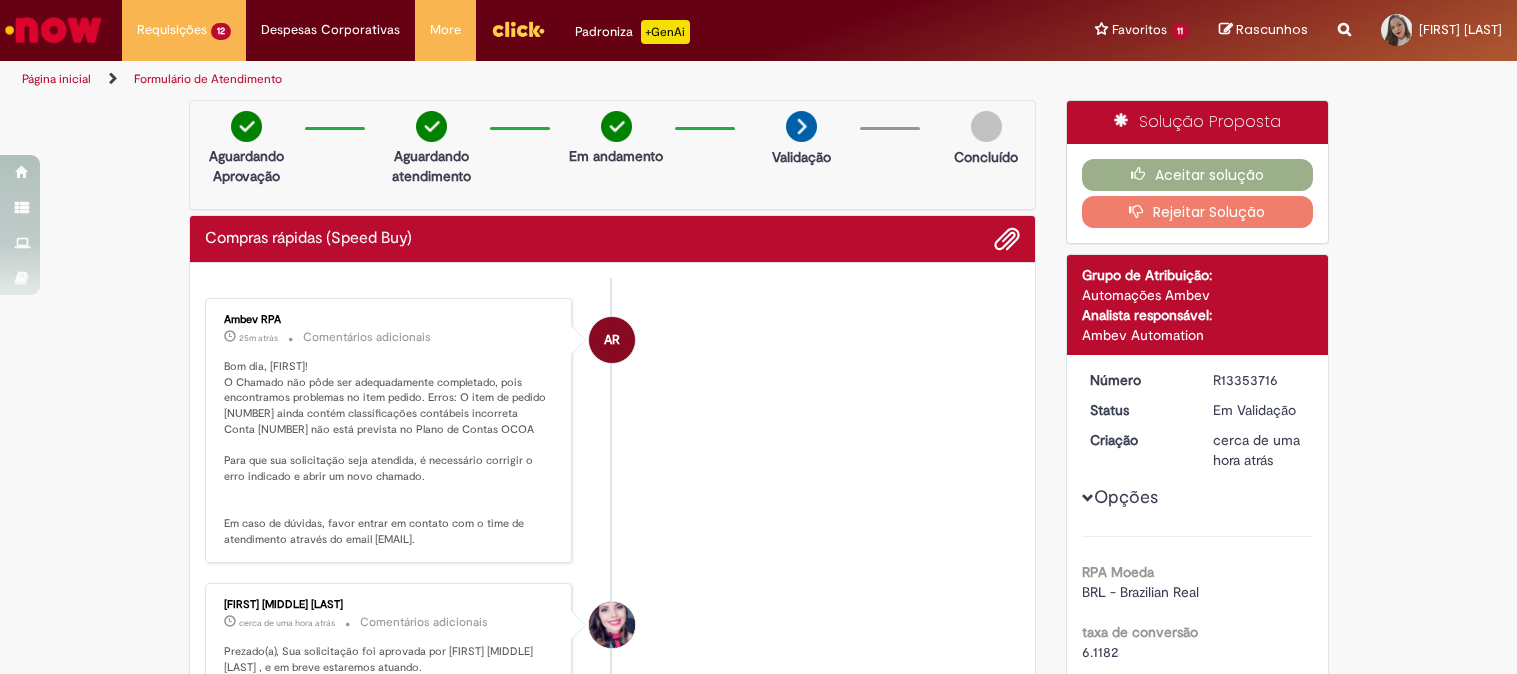 scroll, scrollTop: 0, scrollLeft: 0, axis: both 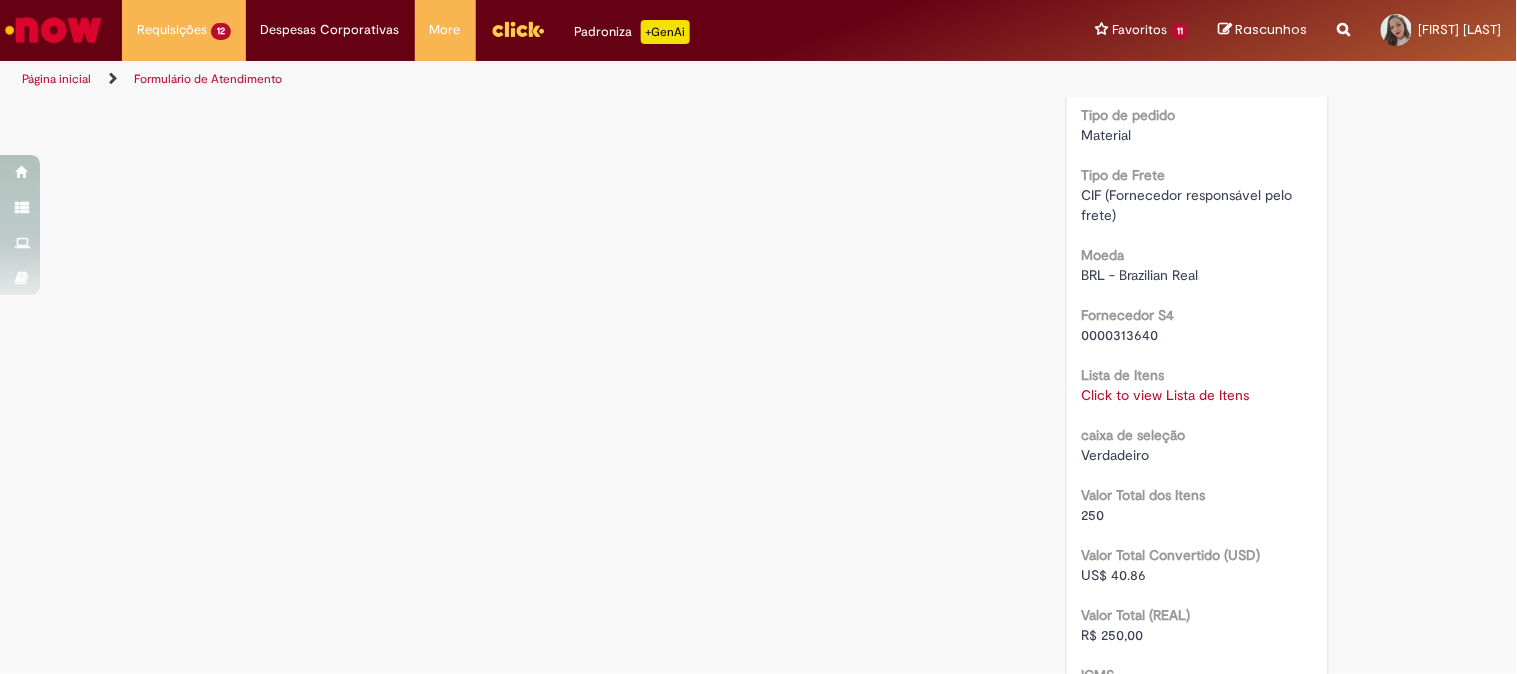 click on "Lista de Itens
Click to view Lista de Itens   Click to view Lista de Itens" at bounding box center [1197, 382] 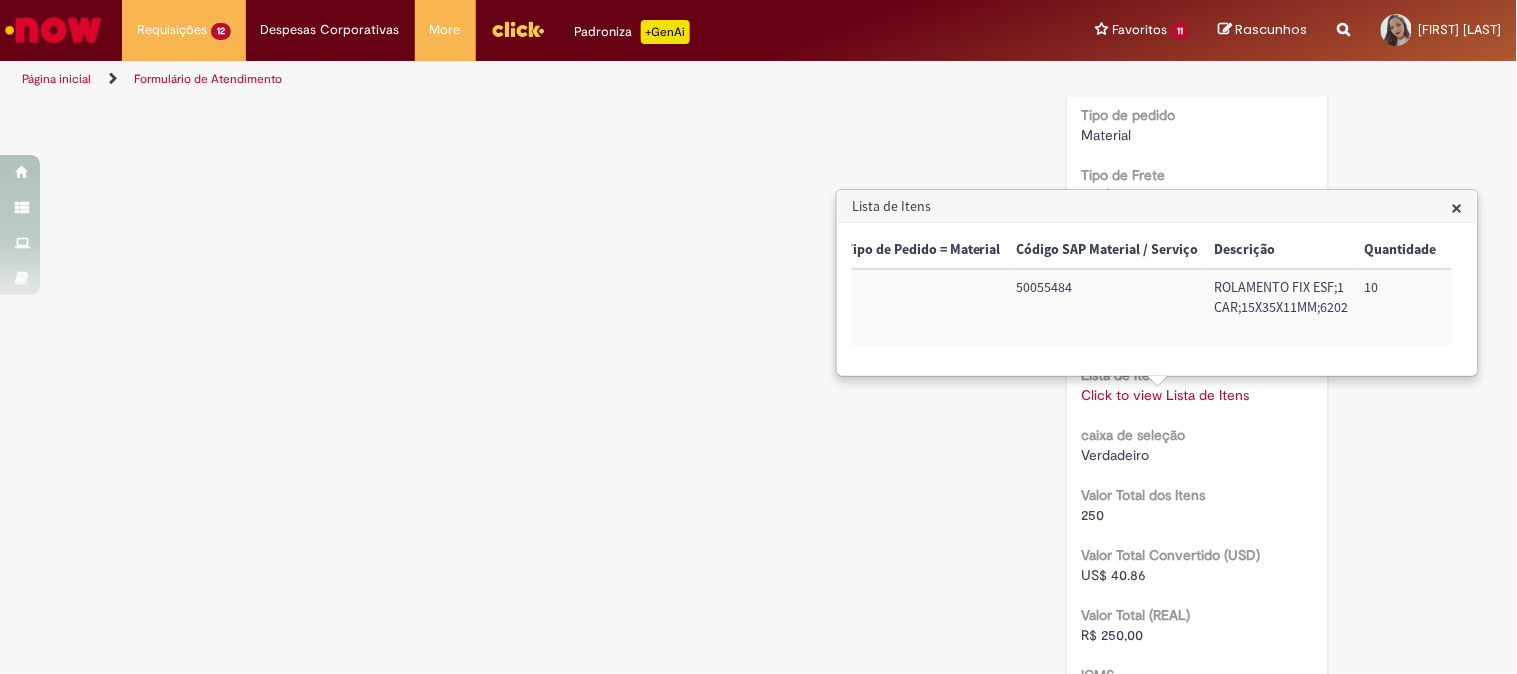 scroll, scrollTop: 0, scrollLeft: 825, axis: horizontal 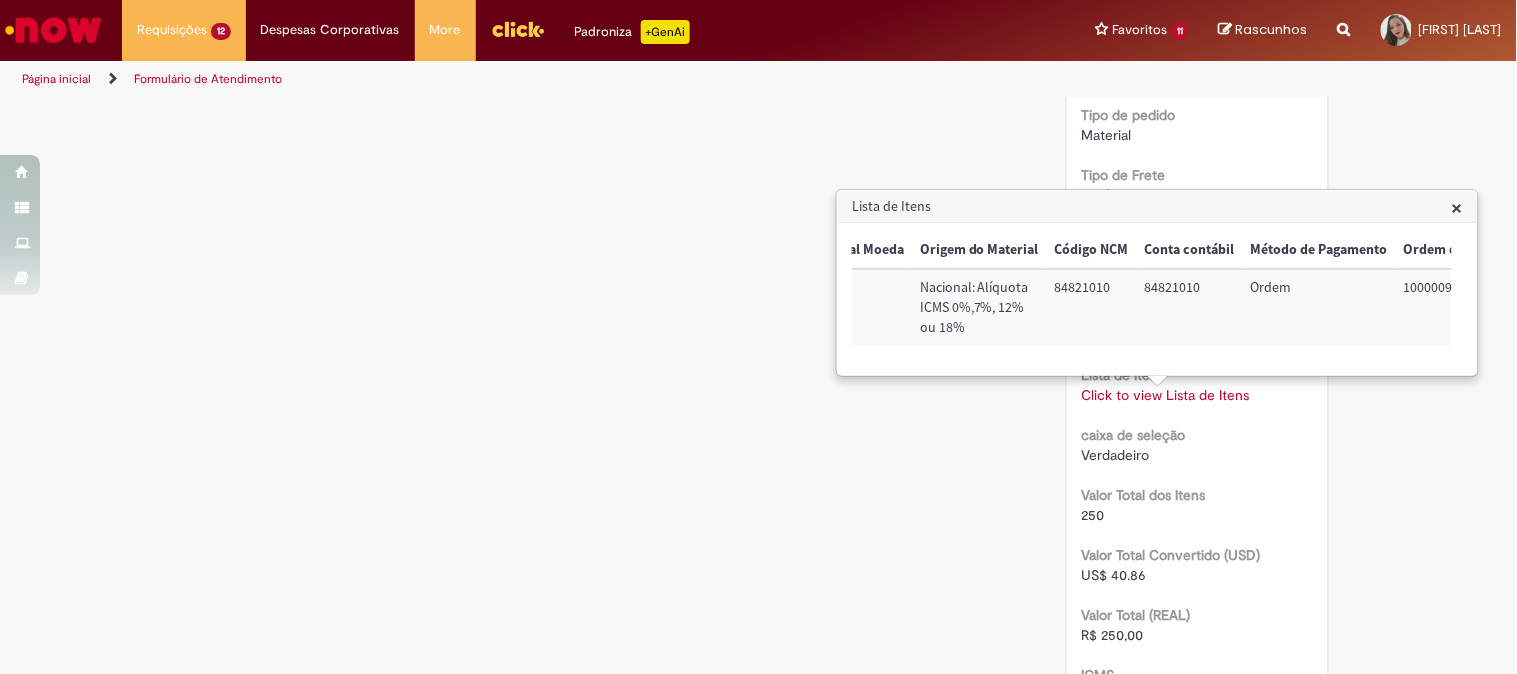 click on "100000900567" at bounding box center [1459, 307] 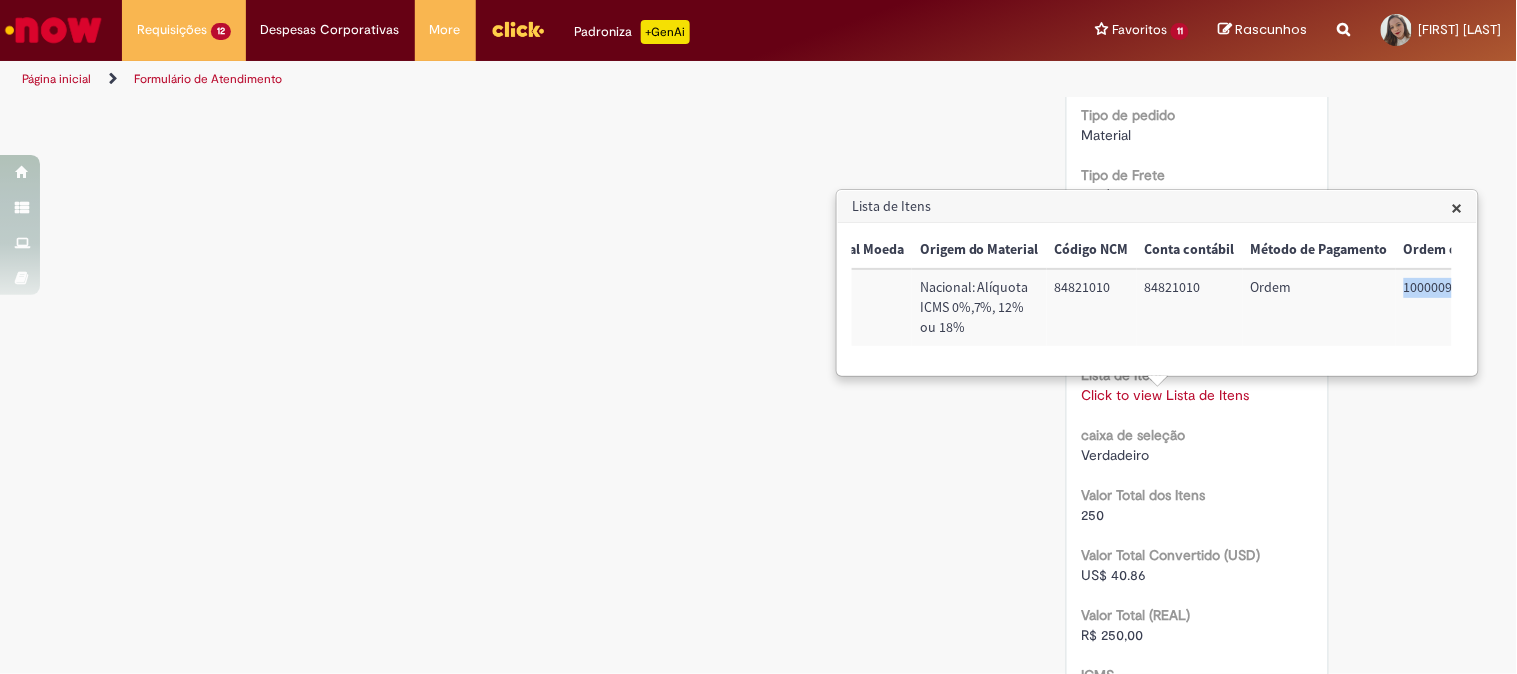 click on "100000900567" at bounding box center (1459, 307) 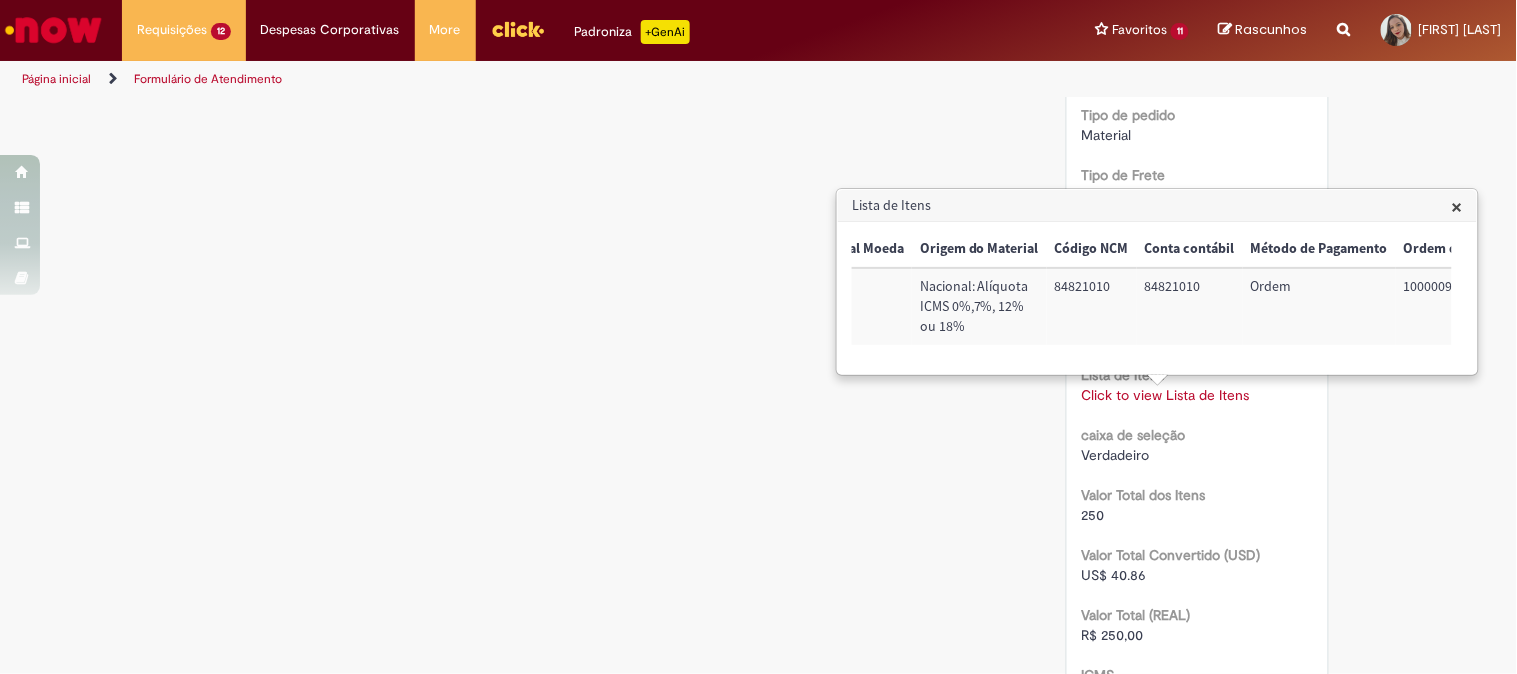click on "Verificar Código de Barras
Aguardando Aprovação
Aguardando atendimento
Em andamento
Validação
Concluído
Compras rápidas (Speed Buy)
Enviar
AR
Ambev RPA
31m atrás 31 minutos atrás     Comentários adicionais" at bounding box center (759, -107) 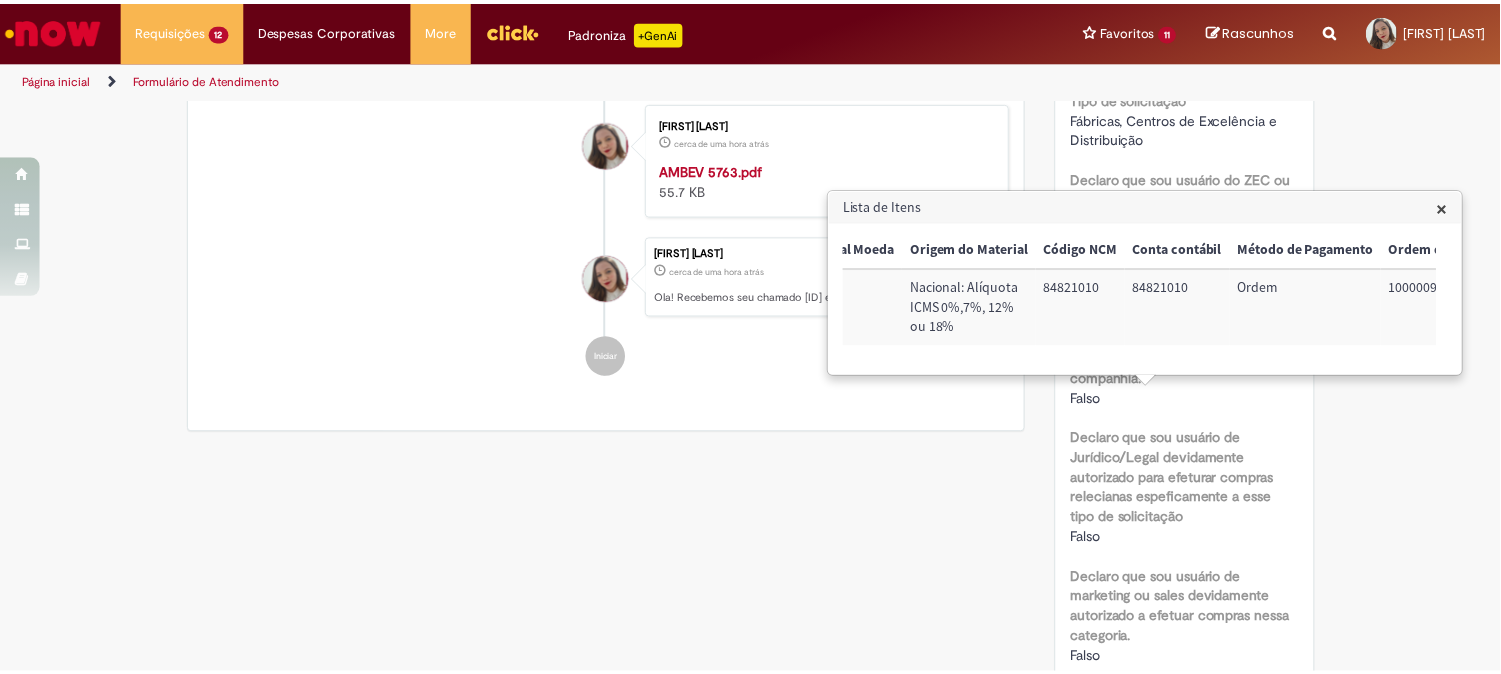 scroll, scrollTop: 0, scrollLeft: 0, axis: both 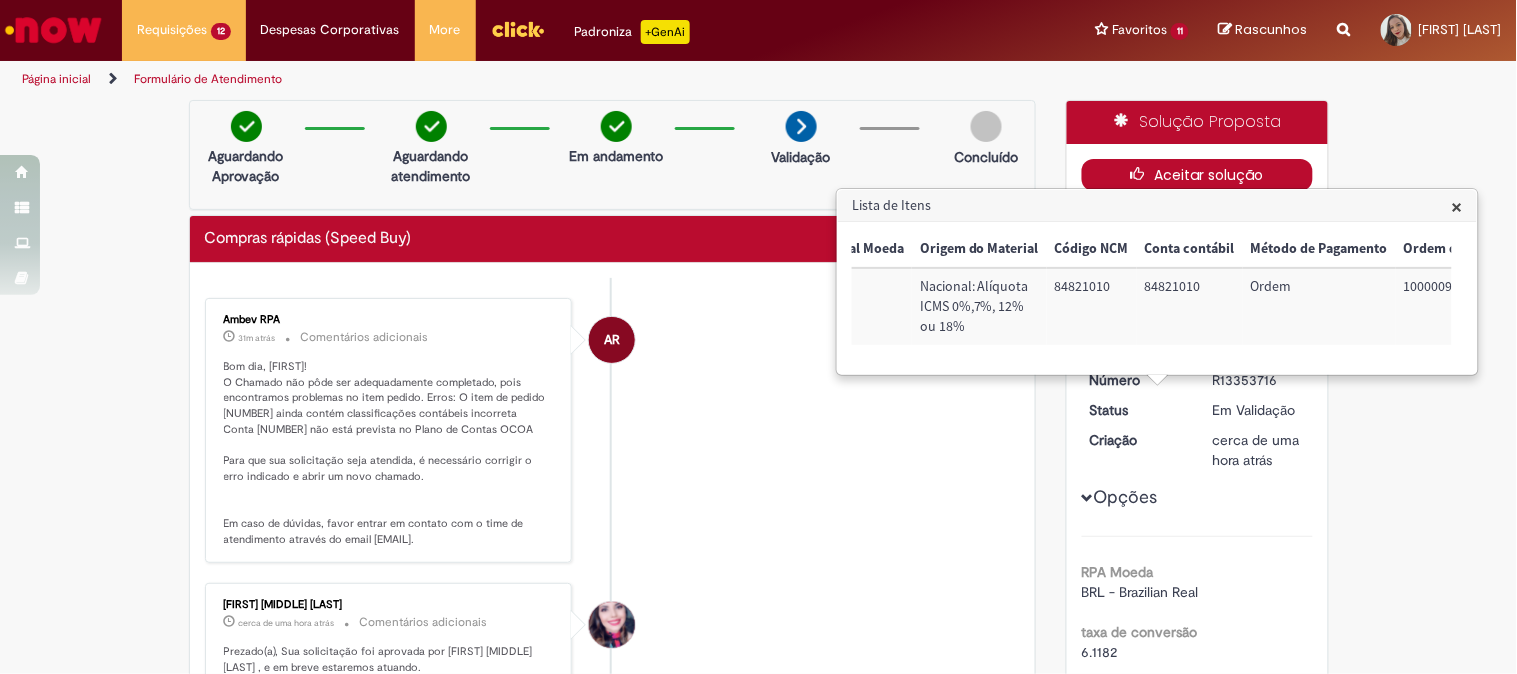 click at bounding box center (1143, 174) 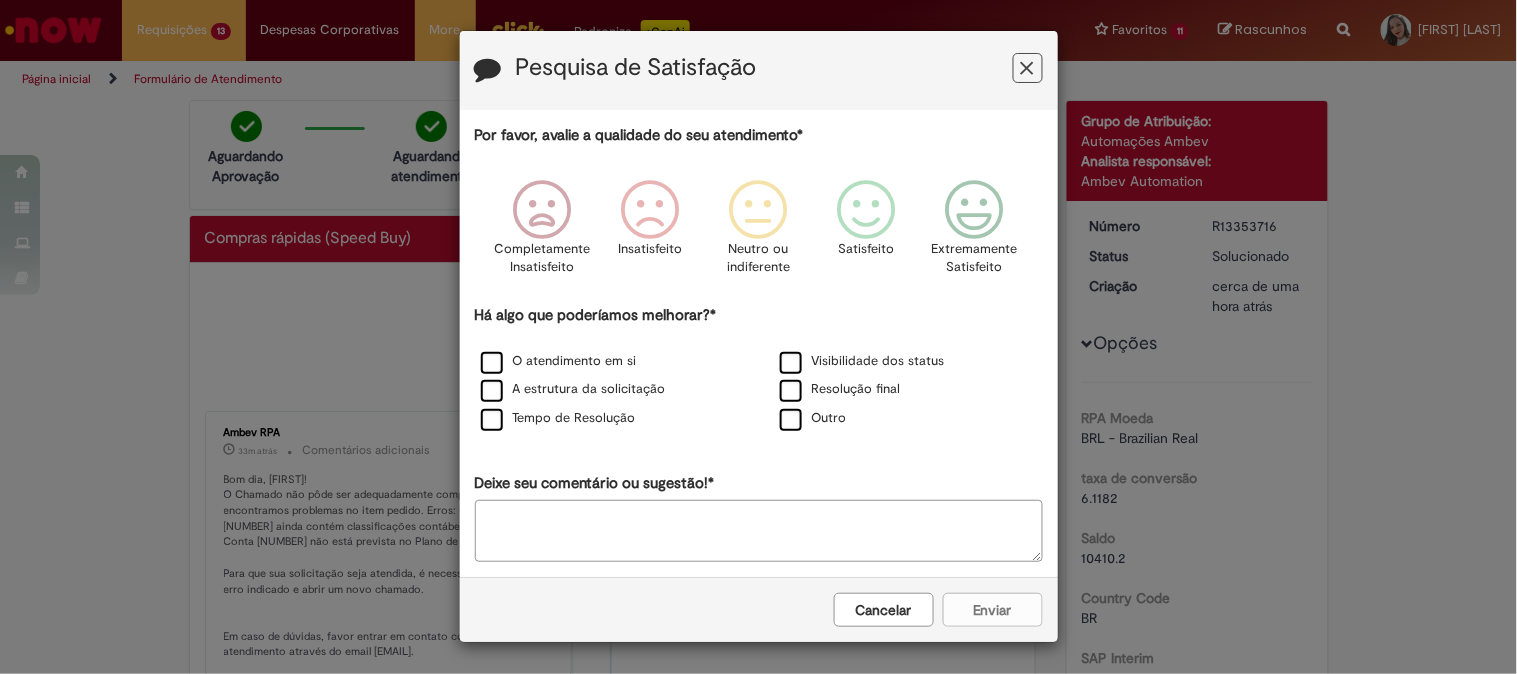 click at bounding box center [1028, 68] 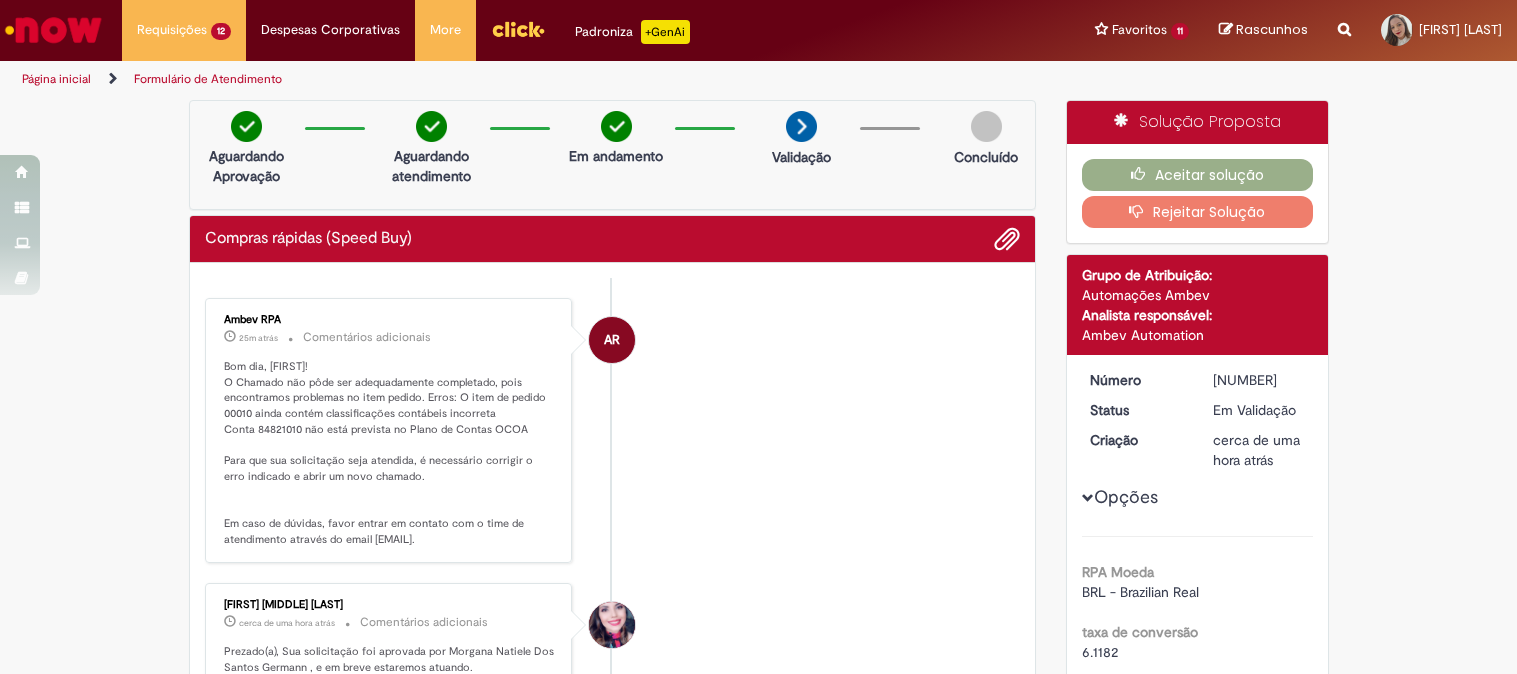scroll, scrollTop: 0, scrollLeft: 0, axis: both 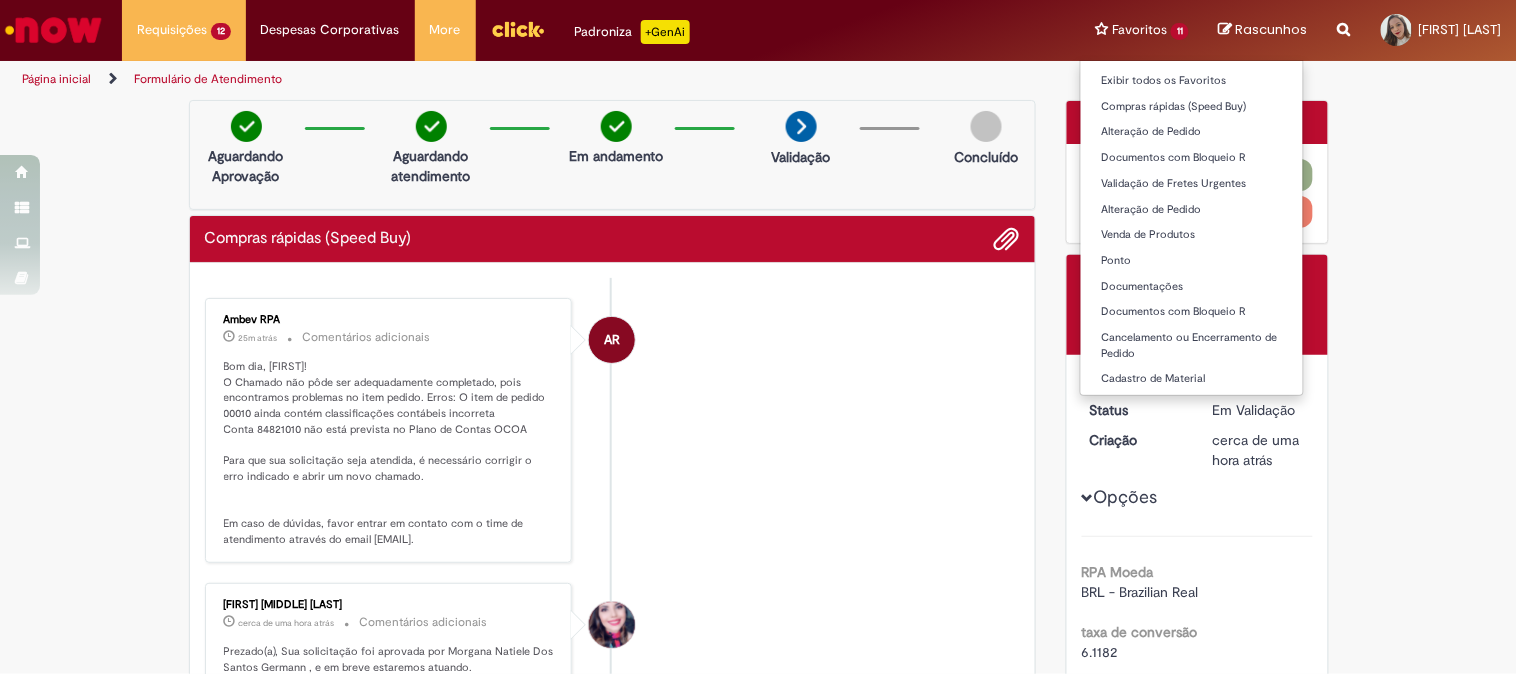 click on "Compras rápidas (Speed Buy)" at bounding box center [1192, 105] 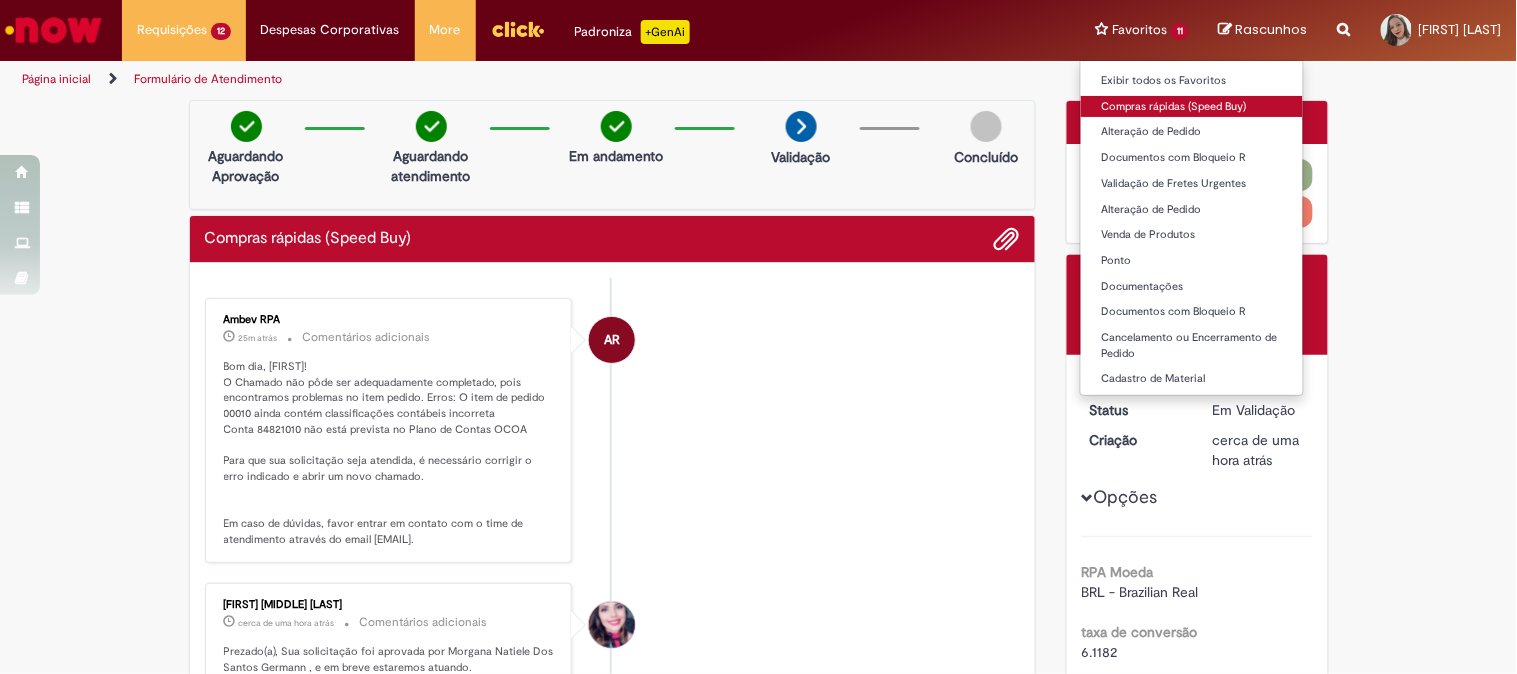 click on "Compras rápidas (Speed Buy)" at bounding box center [1192, 107] 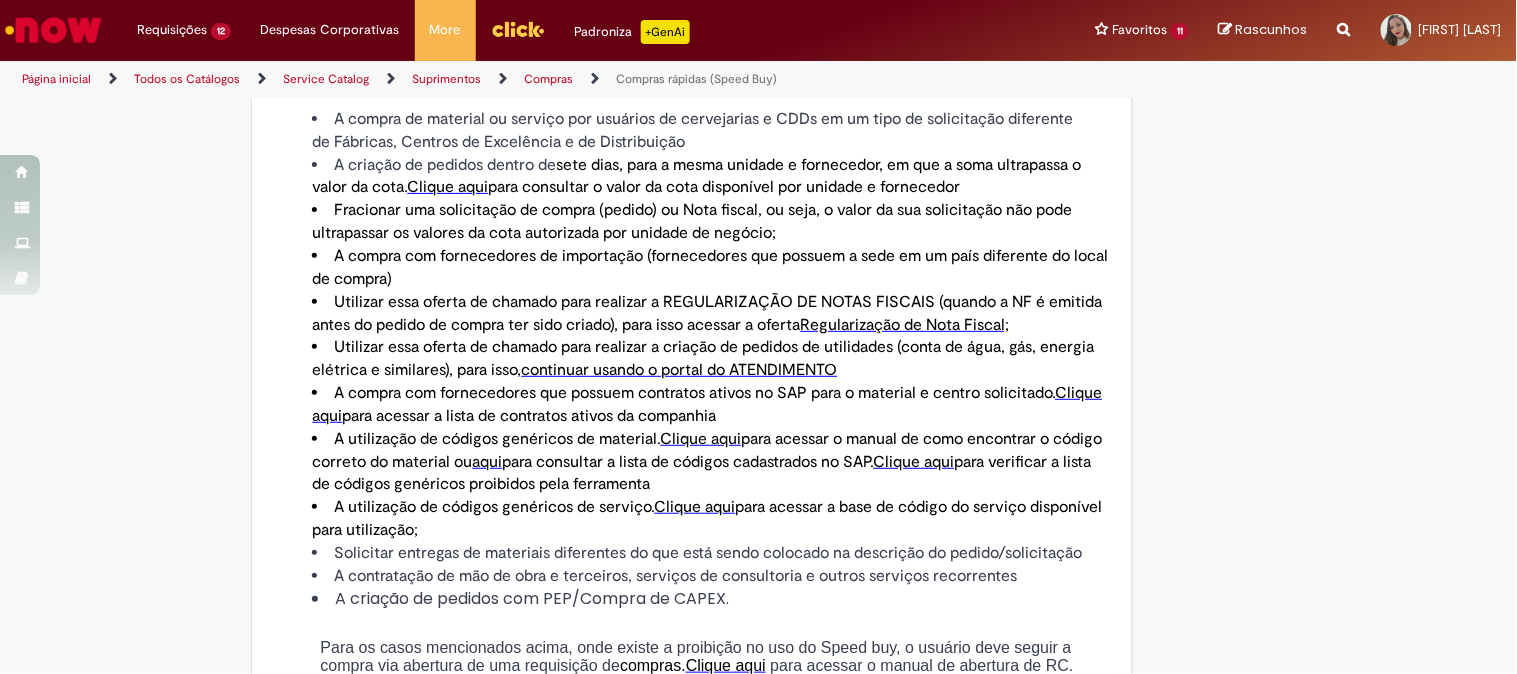 type on "********" 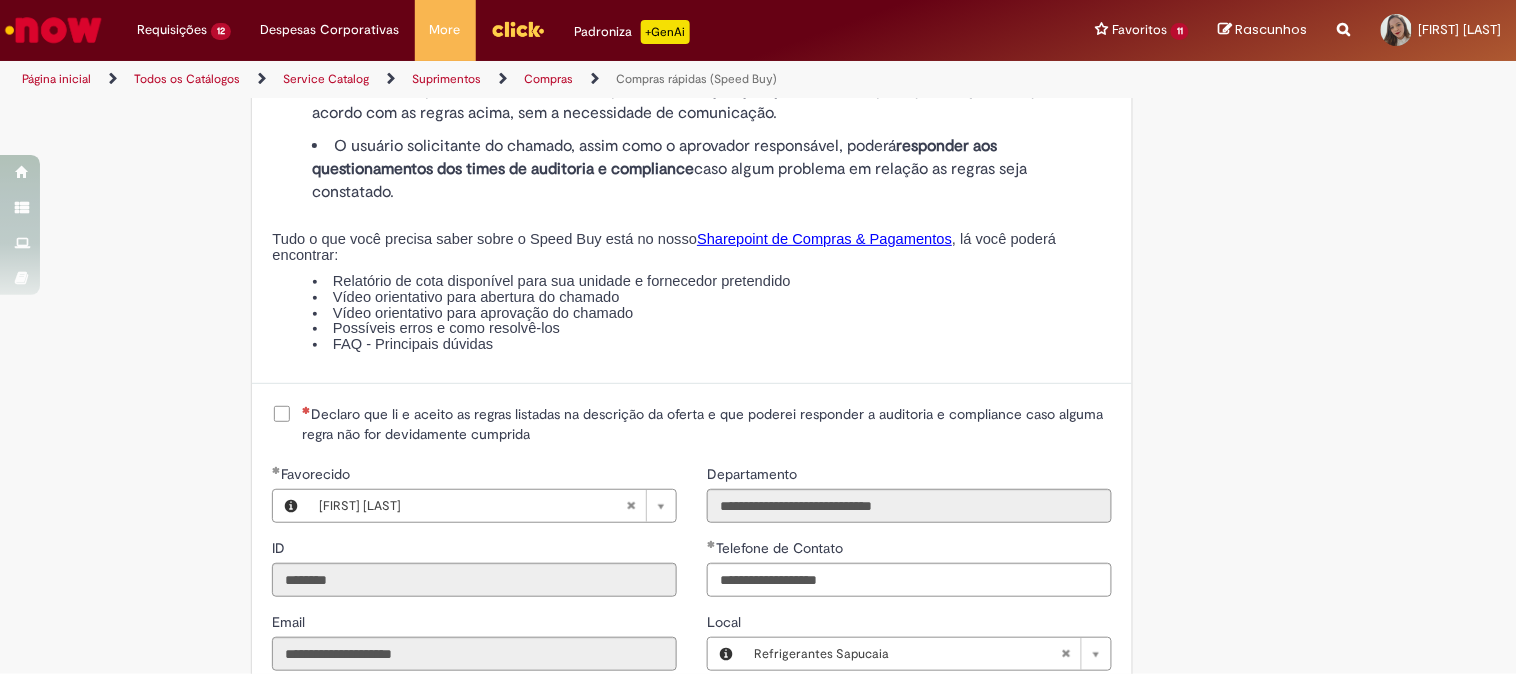 click on "Declaro que li e aceito as regras listadas na descrição da oferta e que poderei responder a auditoria e compliance caso alguma regra não for devidamente cumprida" at bounding box center (707, 424) 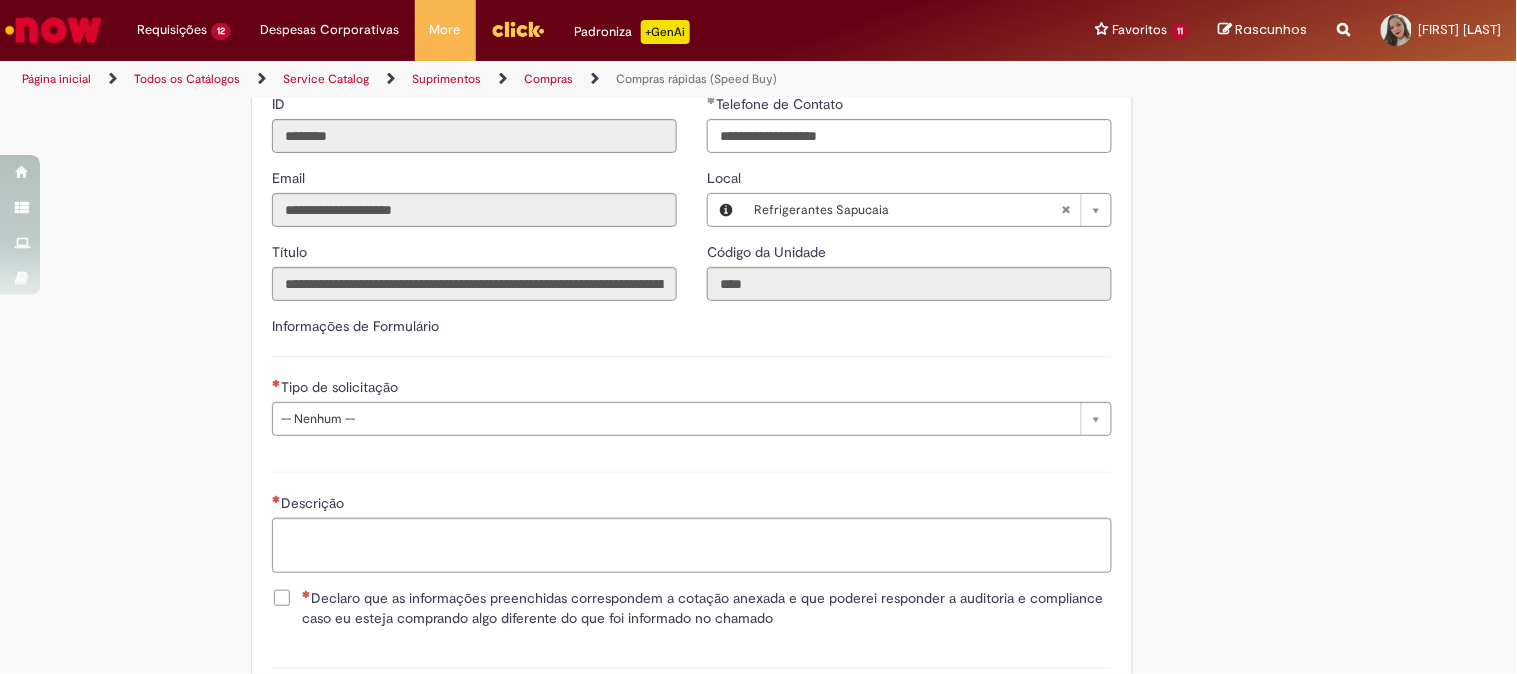 scroll, scrollTop: 2555, scrollLeft: 0, axis: vertical 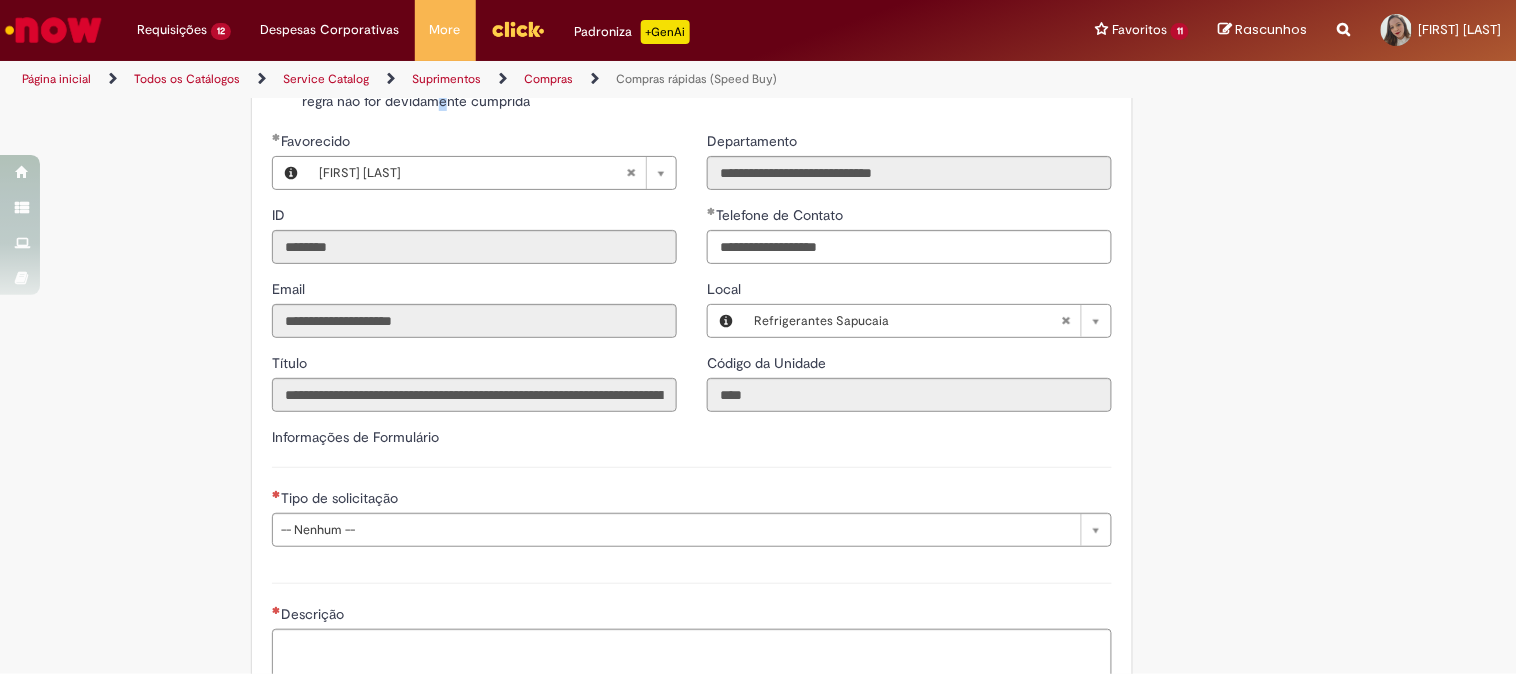 click on "Declaro que li e aceito as regras listadas na descrição da oferta e que poderei responder a auditoria e compliance caso alguma regra não for devidamente cumprida" at bounding box center (707, 91) 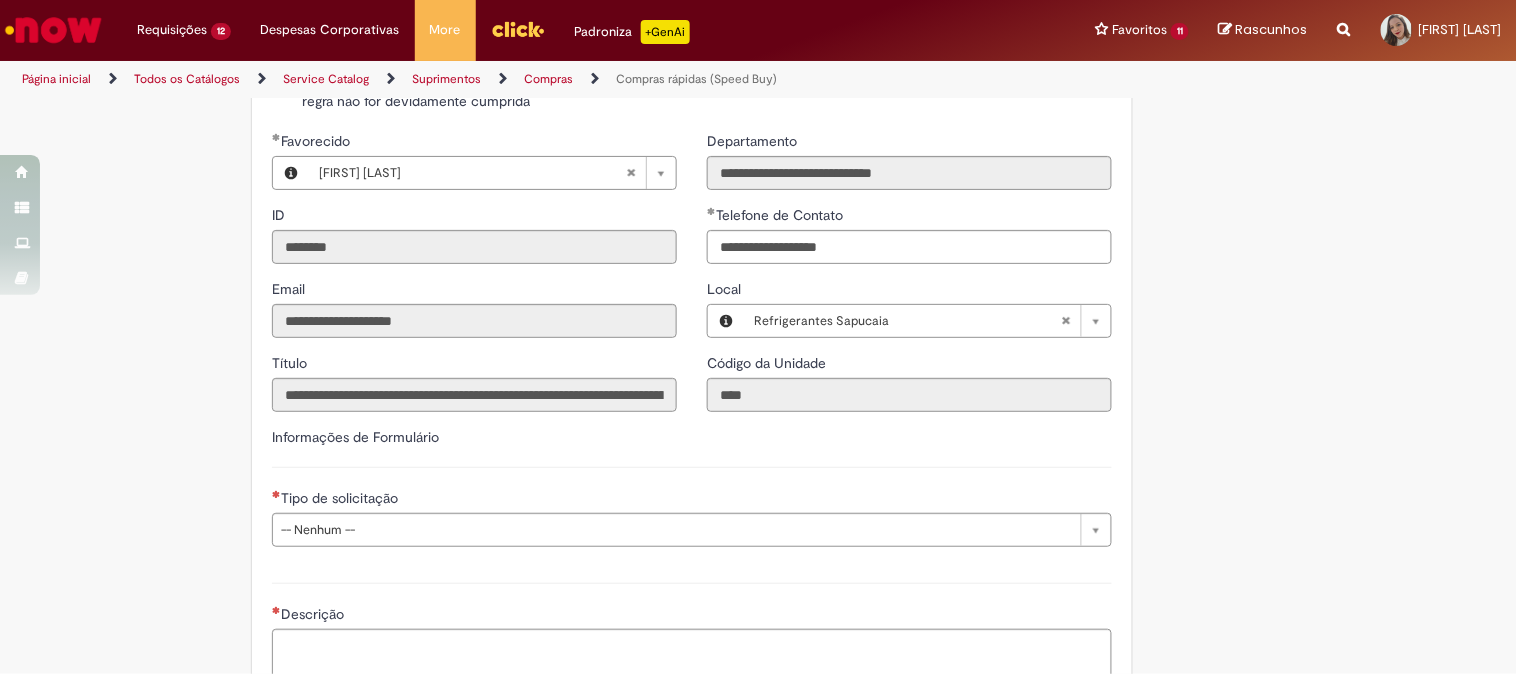 click on "Tire dúvidas com LupiAssist    +GenAI
Oi! Eu sou LupiAssist, uma Inteligência Artificial Generativa em constante aprendizado   Meu conteúdo é monitorado para trazer uma melhor experiência
Dúvidas comuns:
Só mais um instante, estou consultando nossas bases de conhecimento  e escrevendo a melhor resposta pra você!
Title
Lorem ipsum dolor sit amet    Fazer uma nova pergunta
Gerei esta resposta utilizando IA Generativa em conjunto com os nossos padrões. Em caso de divergência, os documentos oficiais prevalecerão.
Saiba mais em:
Ou ligue para:
E aí, te ajudei?
Sim, obrigado!" at bounding box center [758, -725] 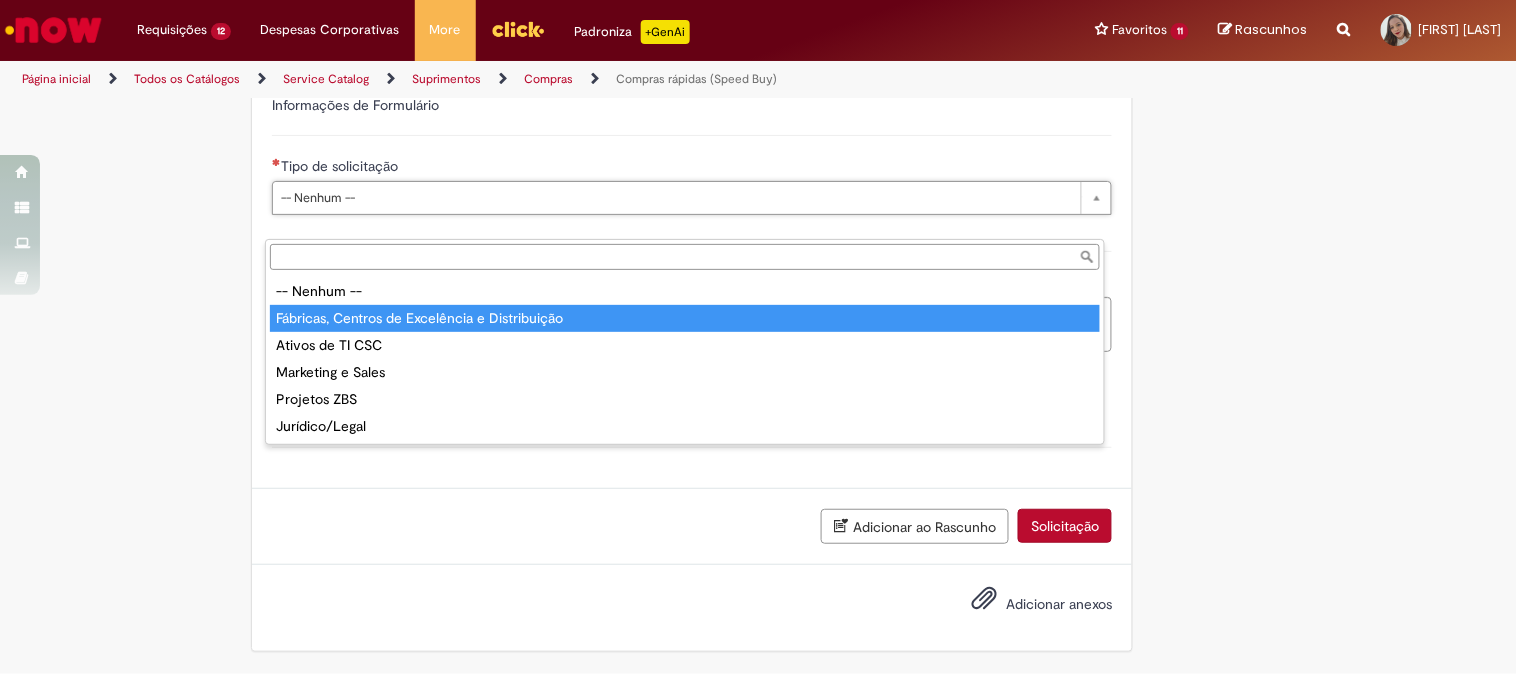 type on "**********" 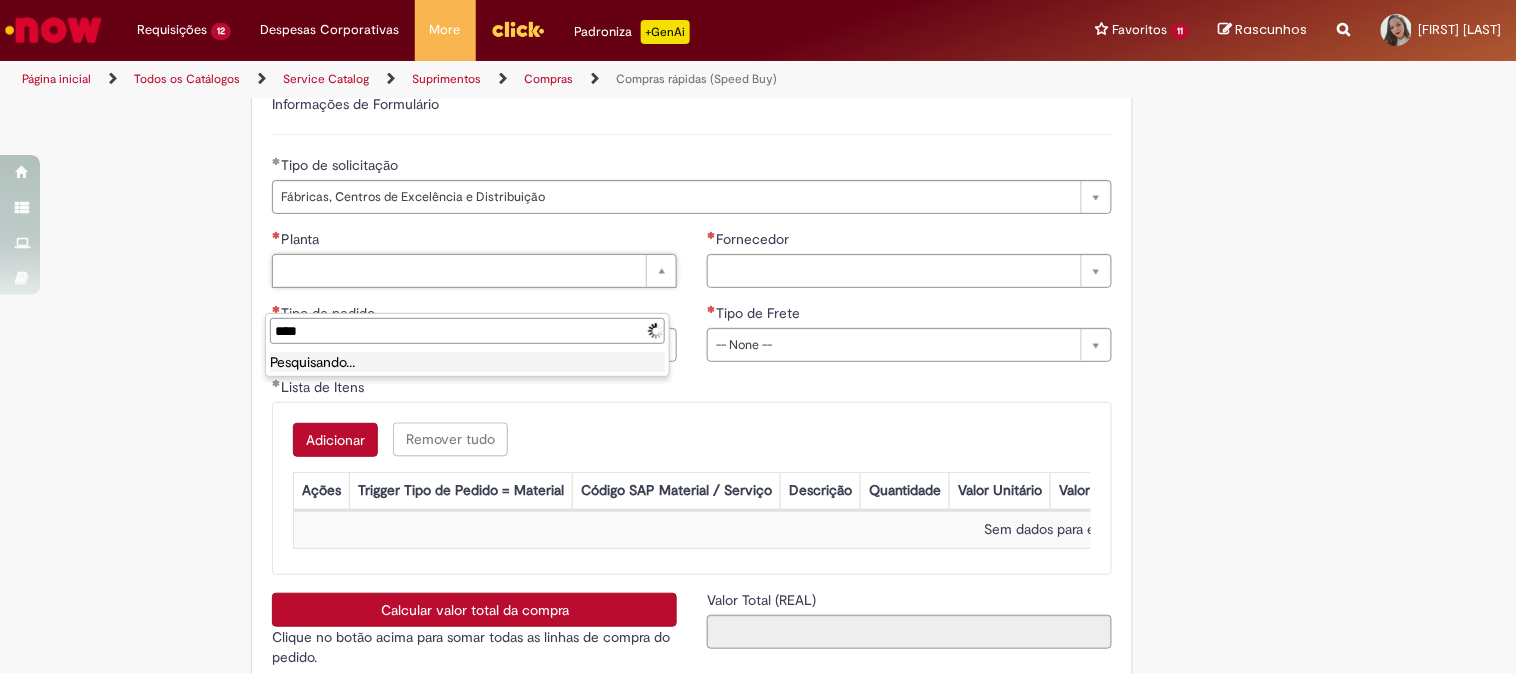 type on "*****" 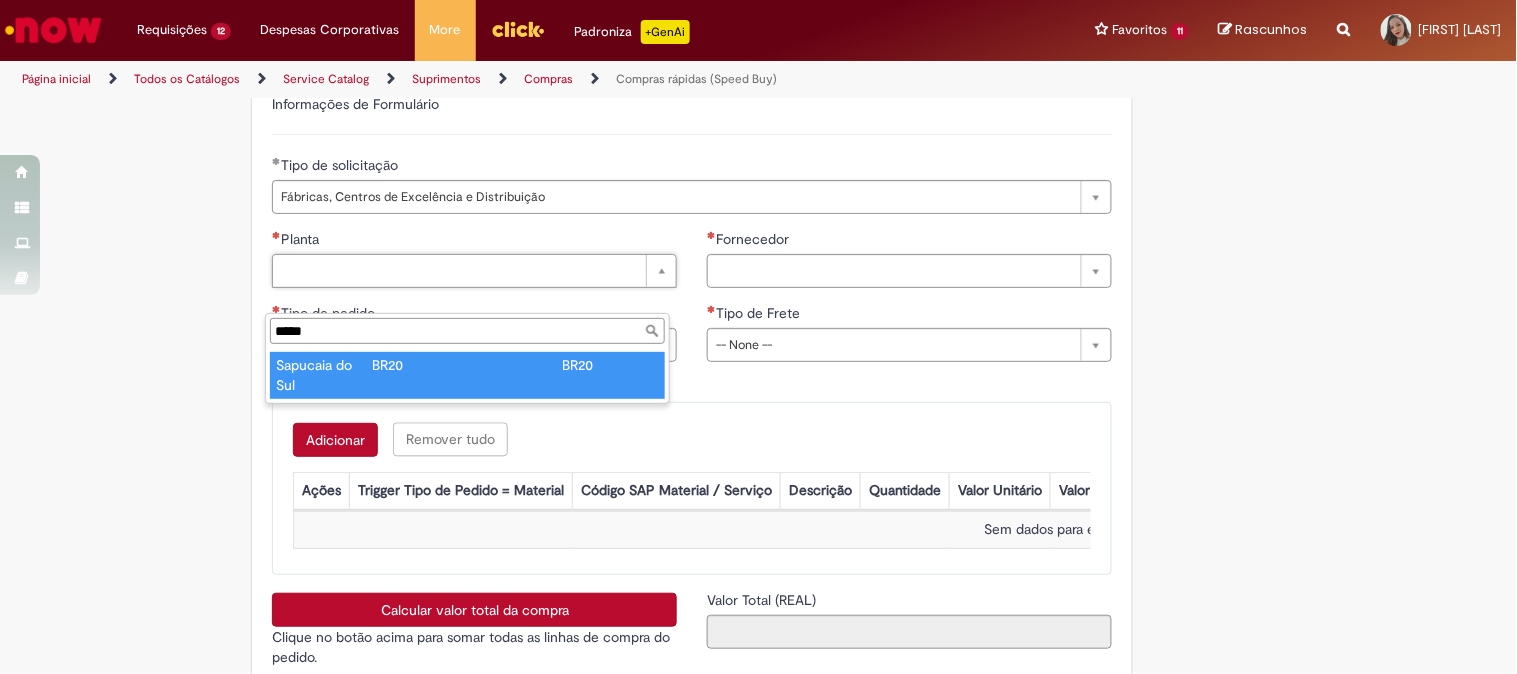 type on "**********" 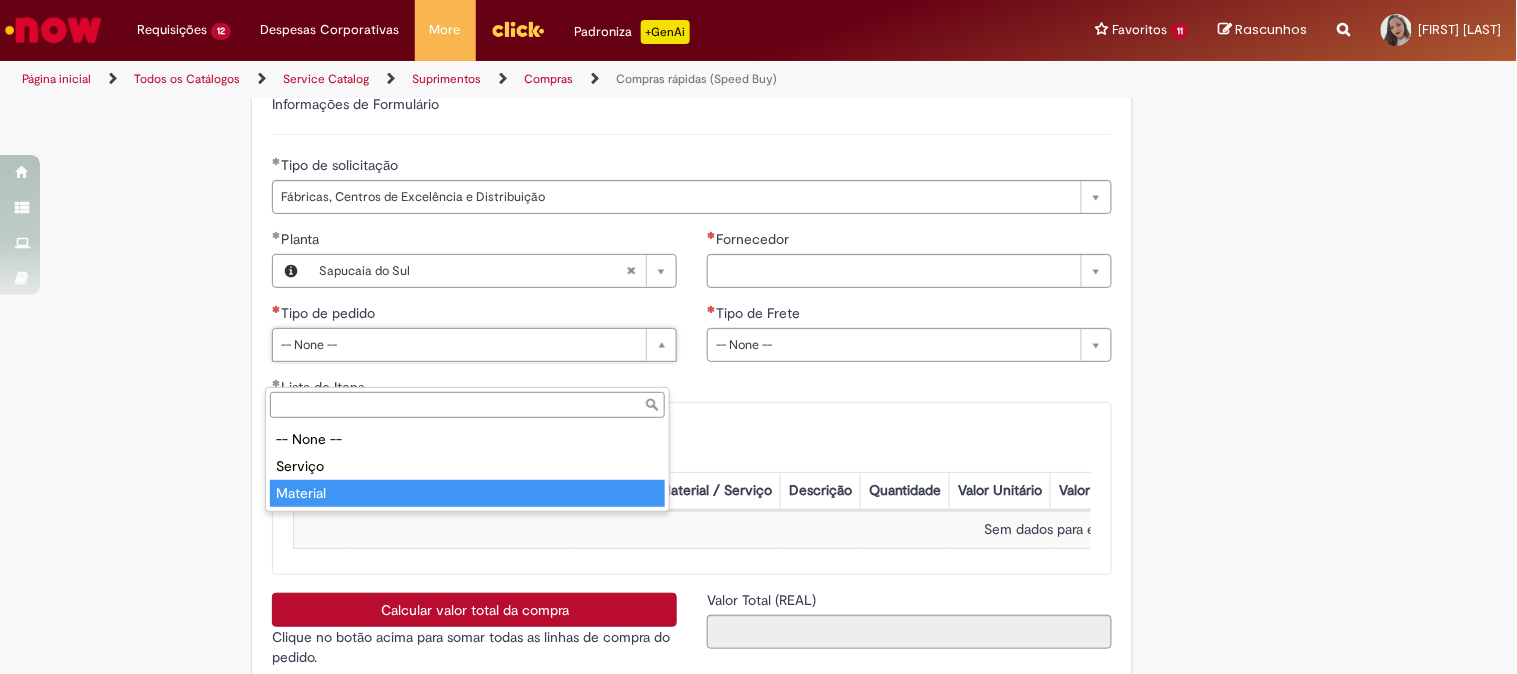 type on "********" 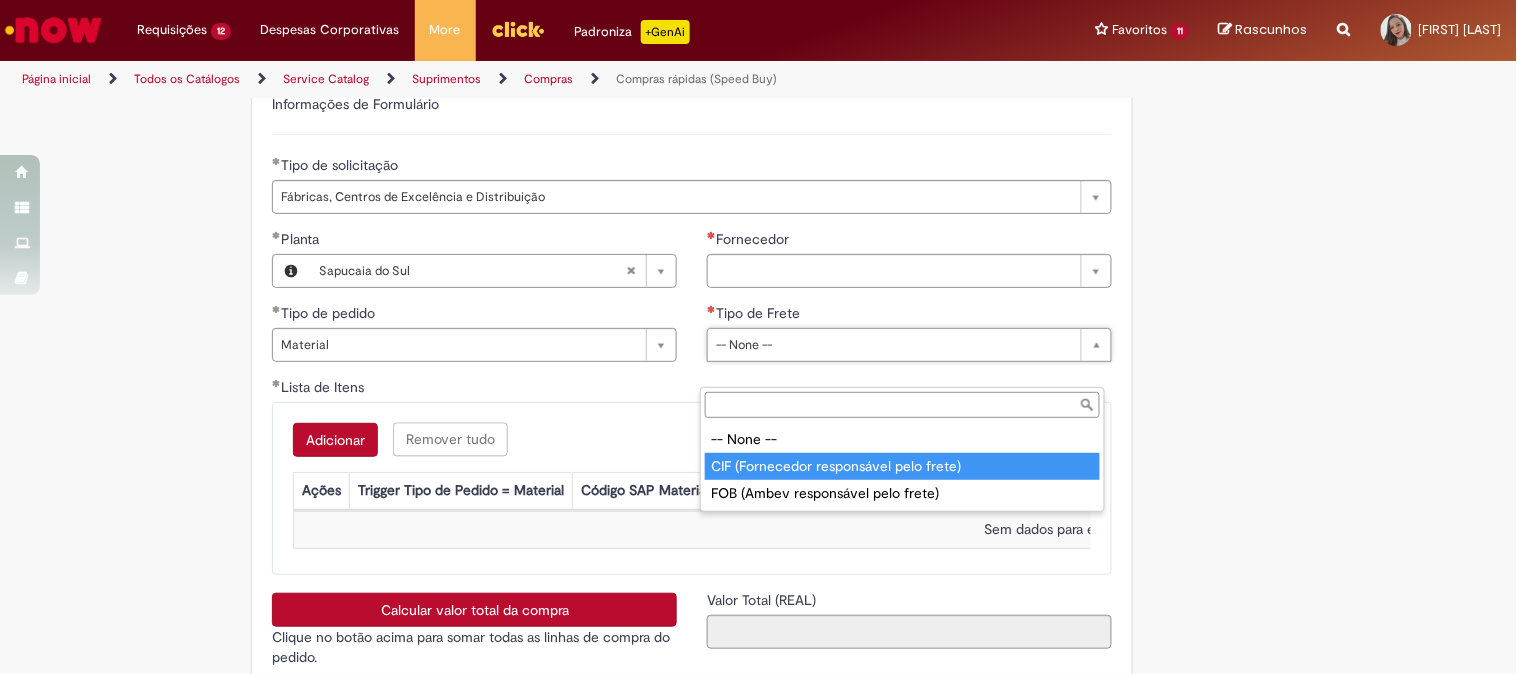 type on "**********" 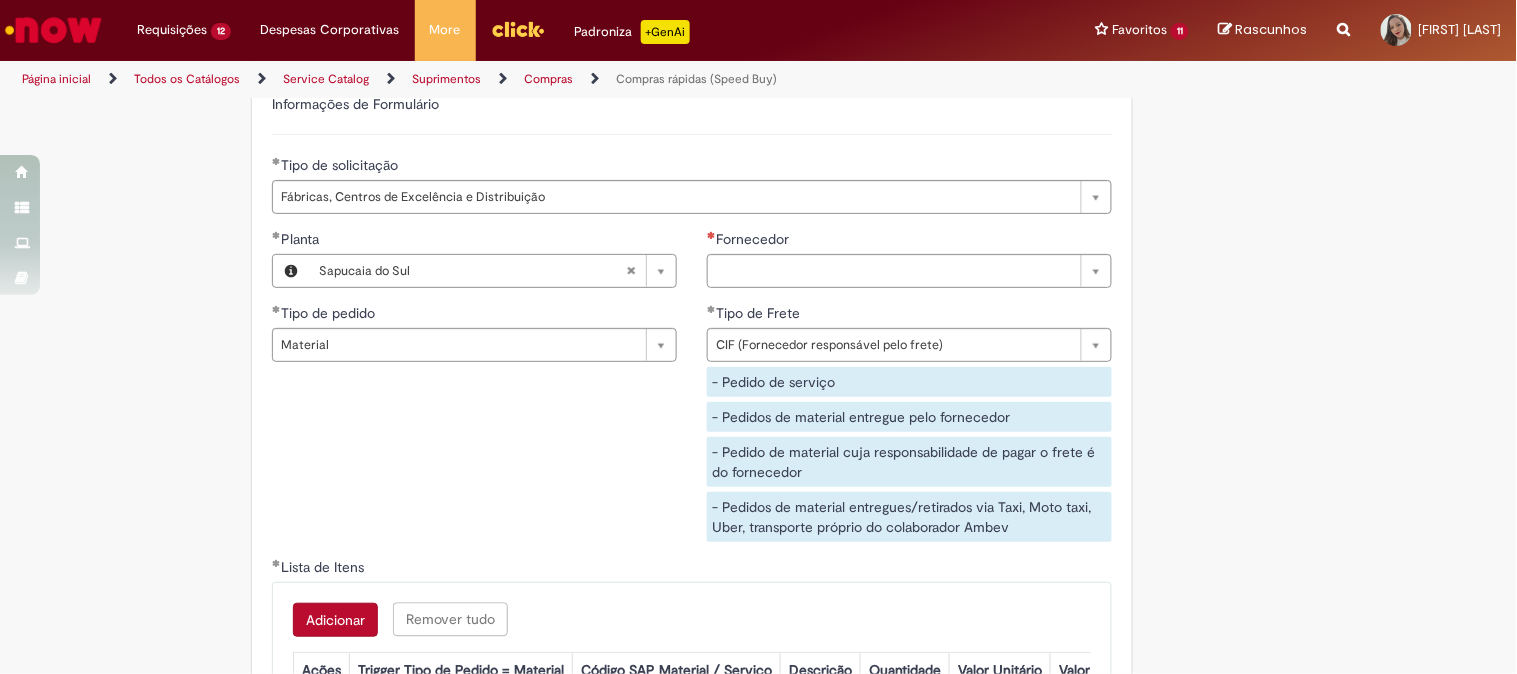 click on "Fornecedor" at bounding box center (909, 241) 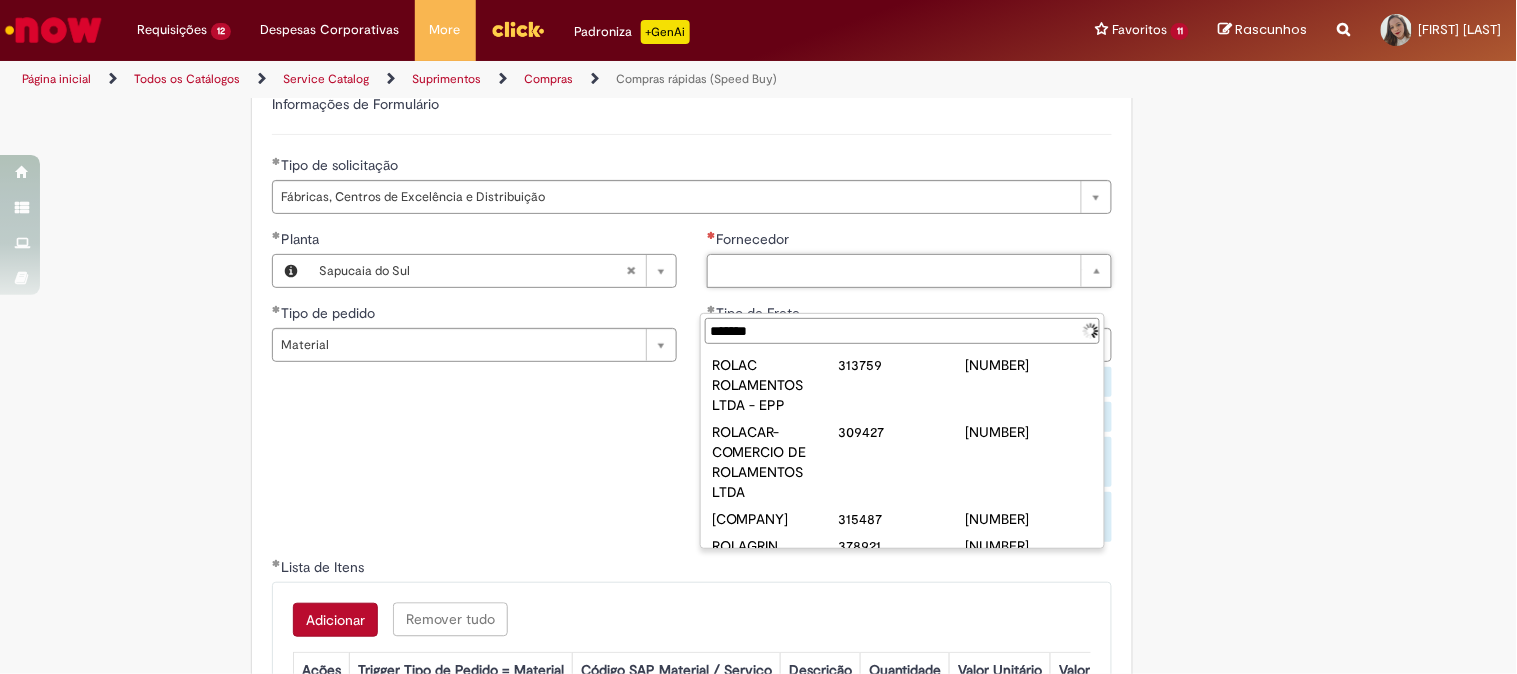 type on "********" 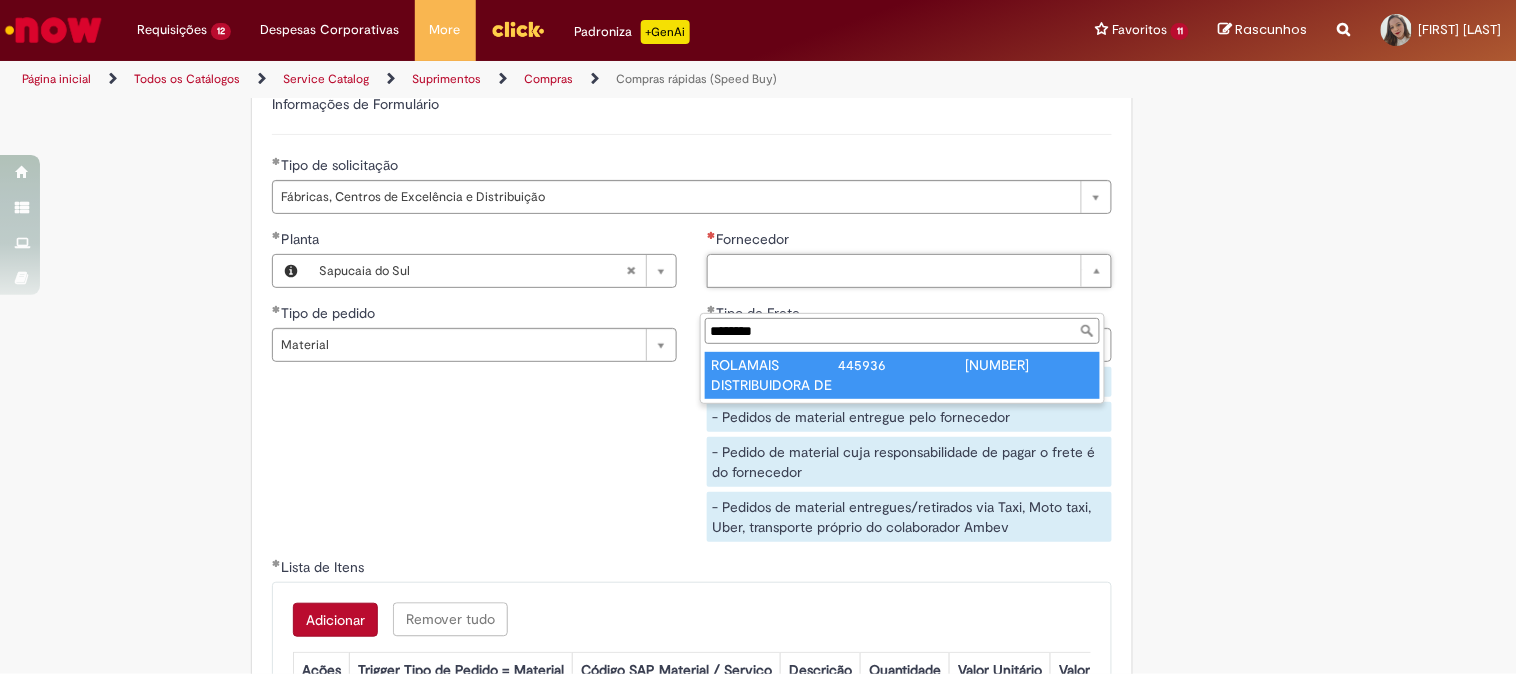 type on "**********" 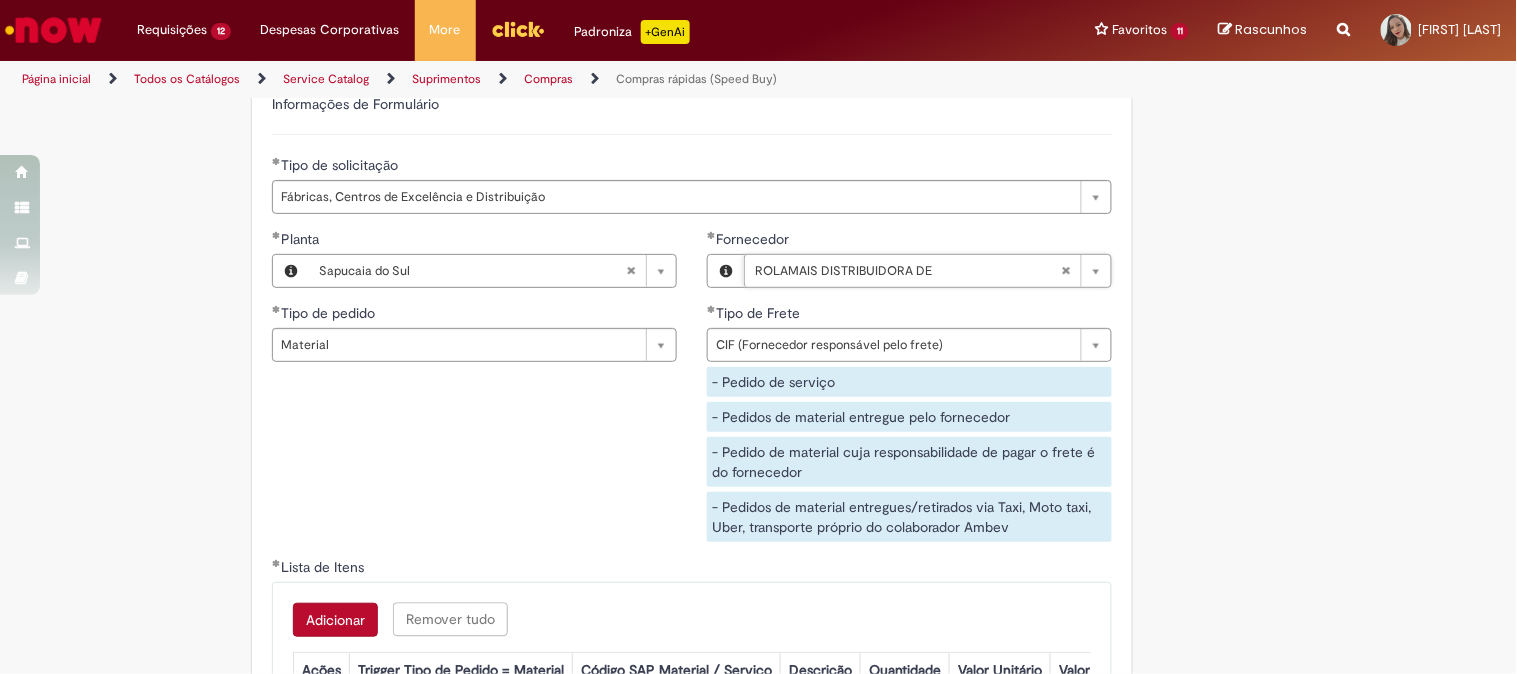 click on "Obrigatório um anexo.
Adicionar a Favoritos
Compras rápidas (Speed Buy)
Chamado destinado para a geração de pedido de compra de indiretos.
O Speed buy é a ferramenta oficial para a geração de pedidos de compra que atenda aos seguintes requisitos:
Compras de material e serviço indiretos
Compras inferiores a R$13.000 *
Compras com fornecedores nacionais
Compras de material sem contrato ativo no SAP para o centro solicitado
* Essa cota é referente ao tipo de solicitação padrão de Speed buy. Os chamados com cotas especiais podem possuir valores divergentes.
Regras de Utilização
No campo “Tipo de Solicitação” selecionar a opção correspondente a sua unidade de negócio.
Solicitação Padrão de Speed buy:
Fábricas, centros de Excelência e de Distribuição:  habilitado para todos usuários ambev
Ativos   de TI:" at bounding box center [759, -742] 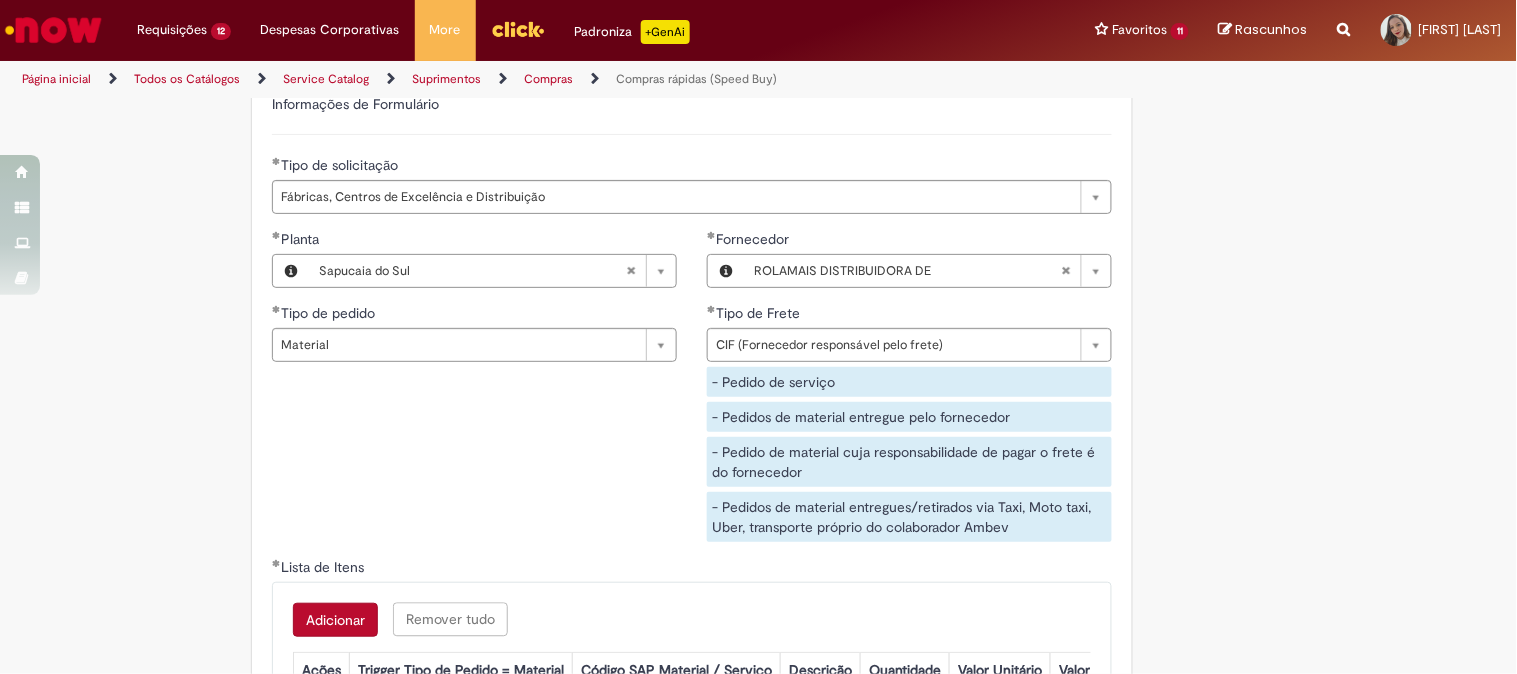 scroll, scrollTop: 3555, scrollLeft: 0, axis: vertical 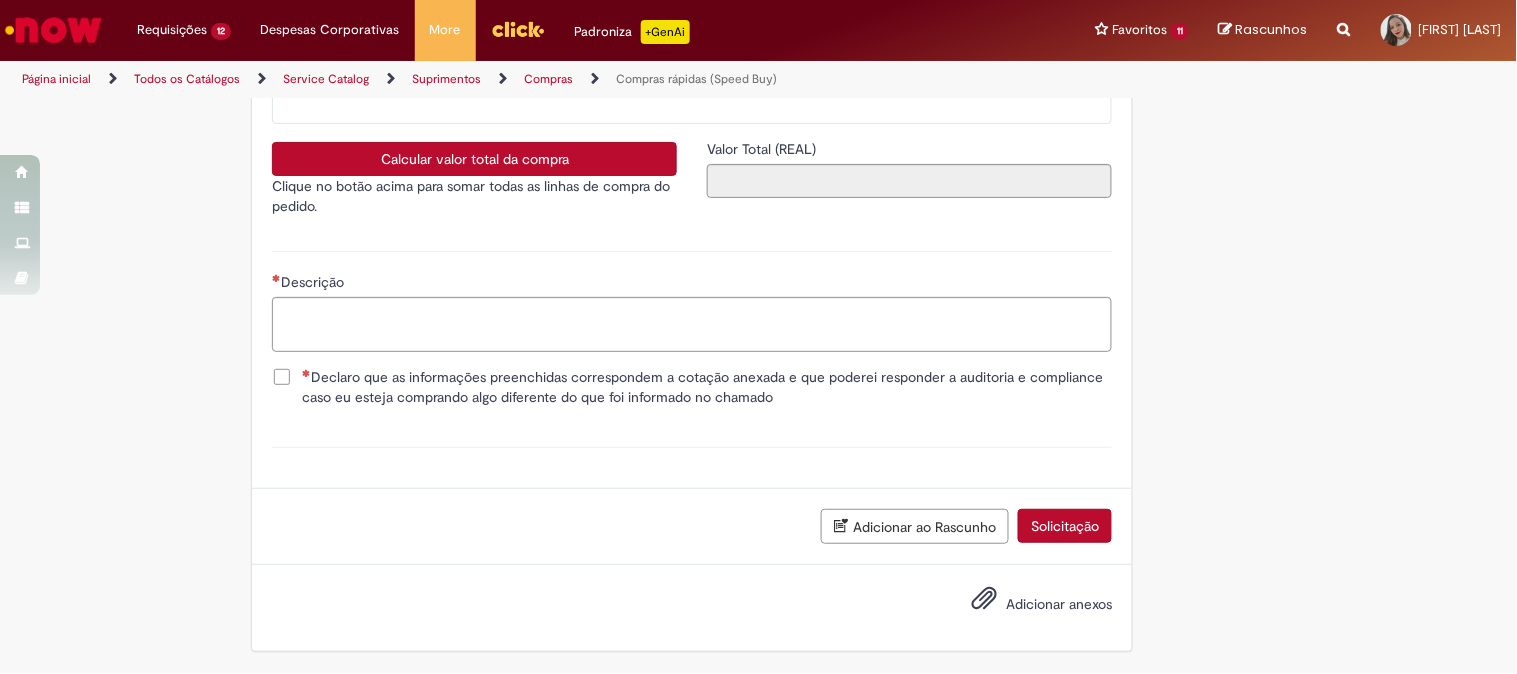 click on "Declaro que as informações preenchidas correspondem a cotação anexada e que poderei responder a auditoria e compliance caso eu esteja comprando algo diferente do que foi informado no chamado" at bounding box center (707, 387) 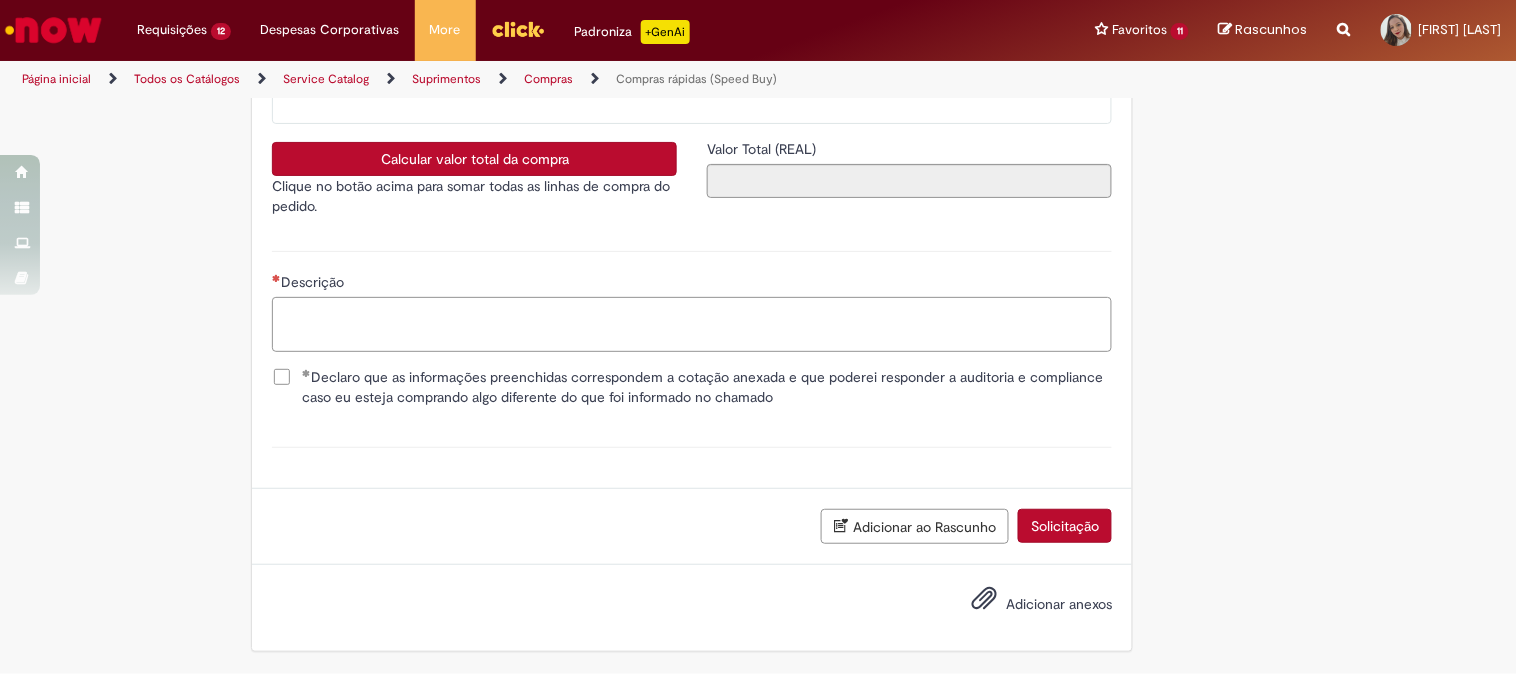 click on "Descrição" at bounding box center (692, 324) 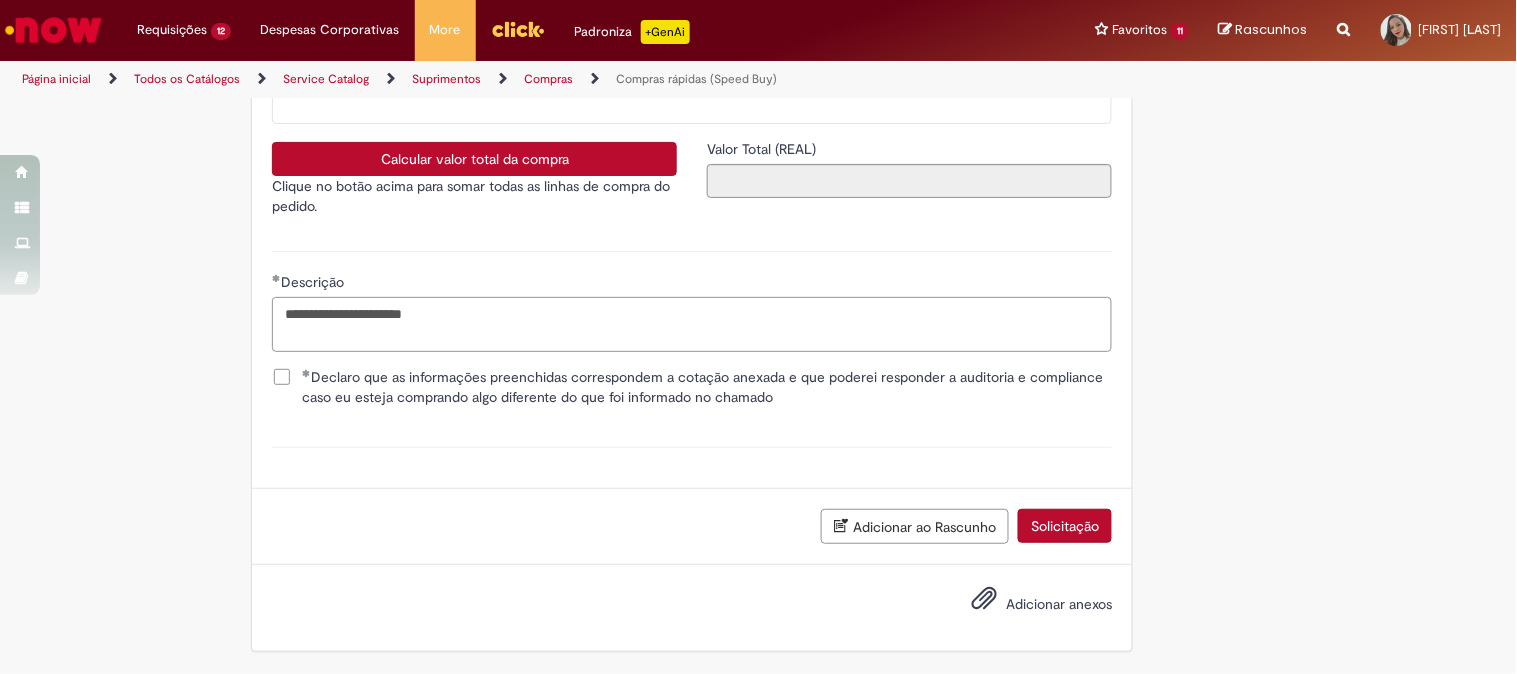 type on "**********" 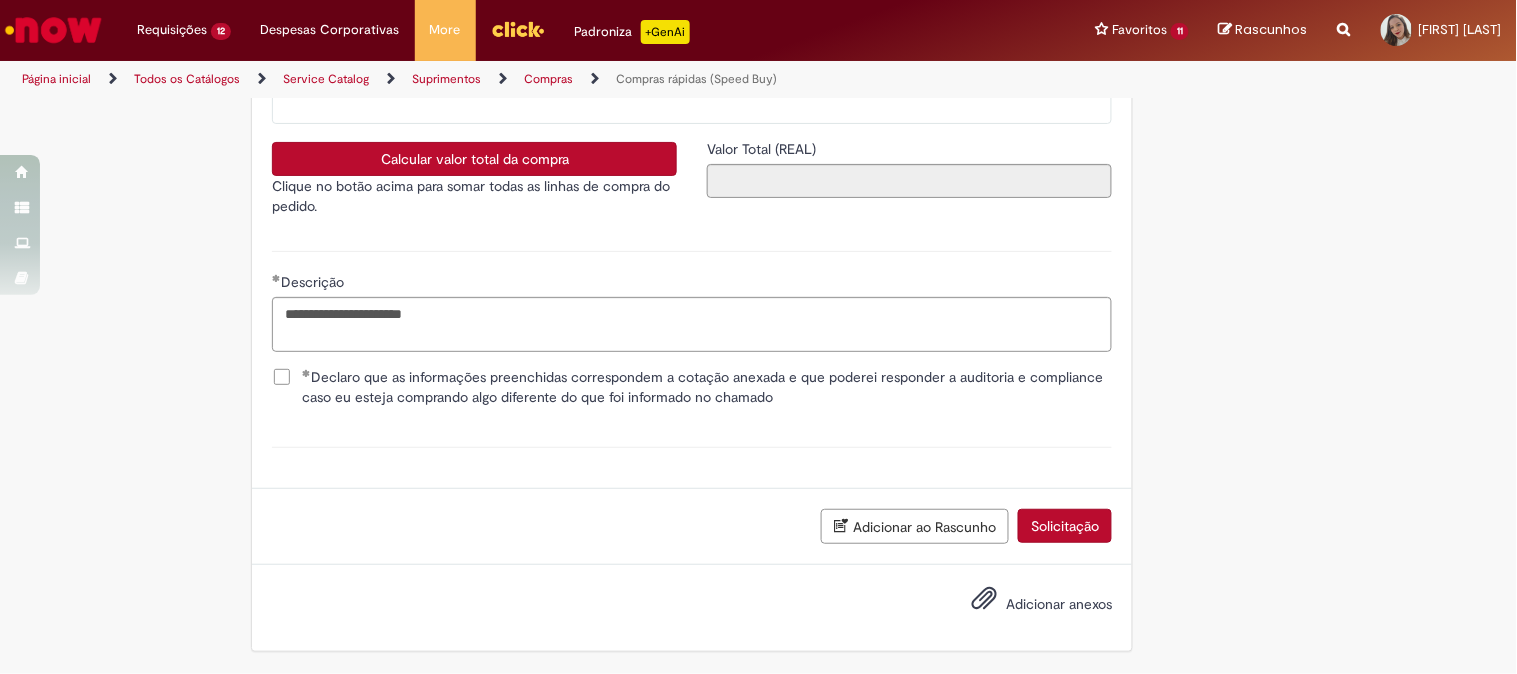 click at bounding box center (984, 599) 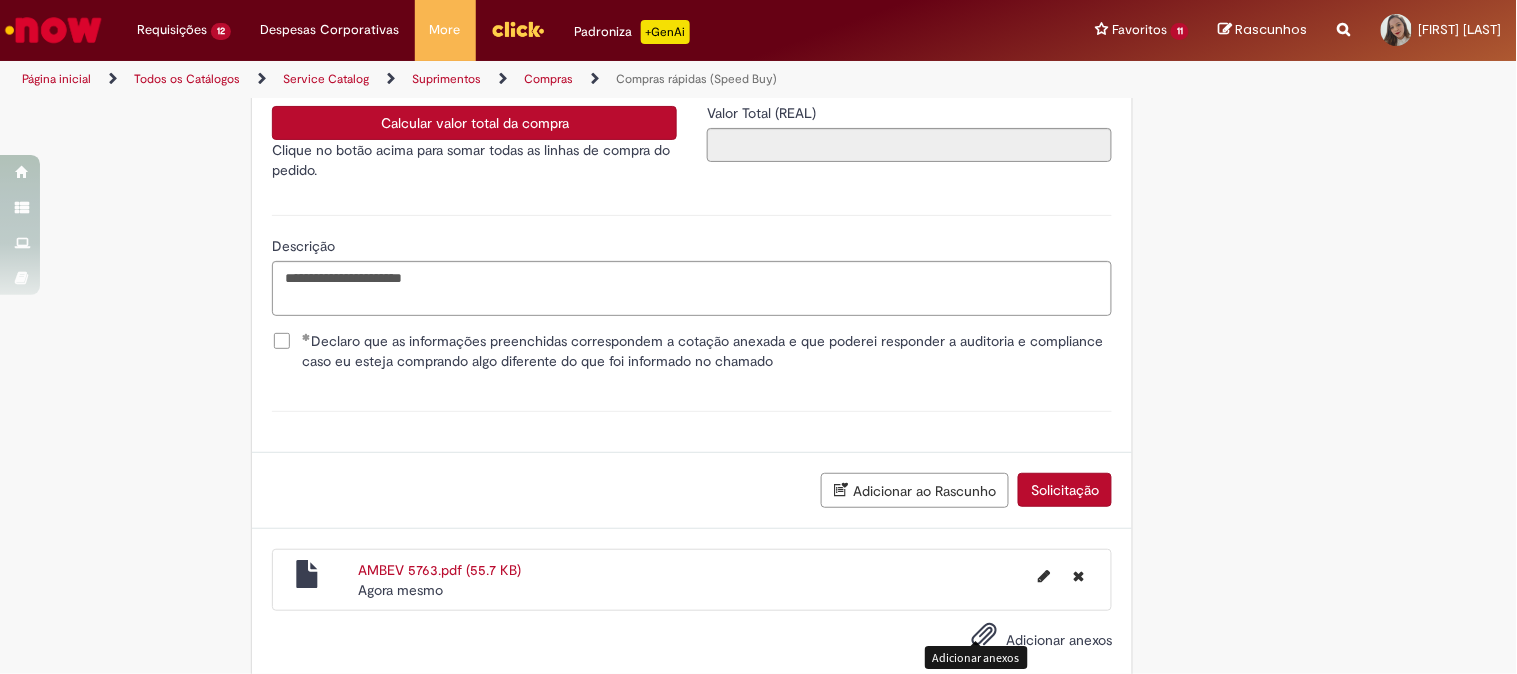 scroll, scrollTop: 3222, scrollLeft: 0, axis: vertical 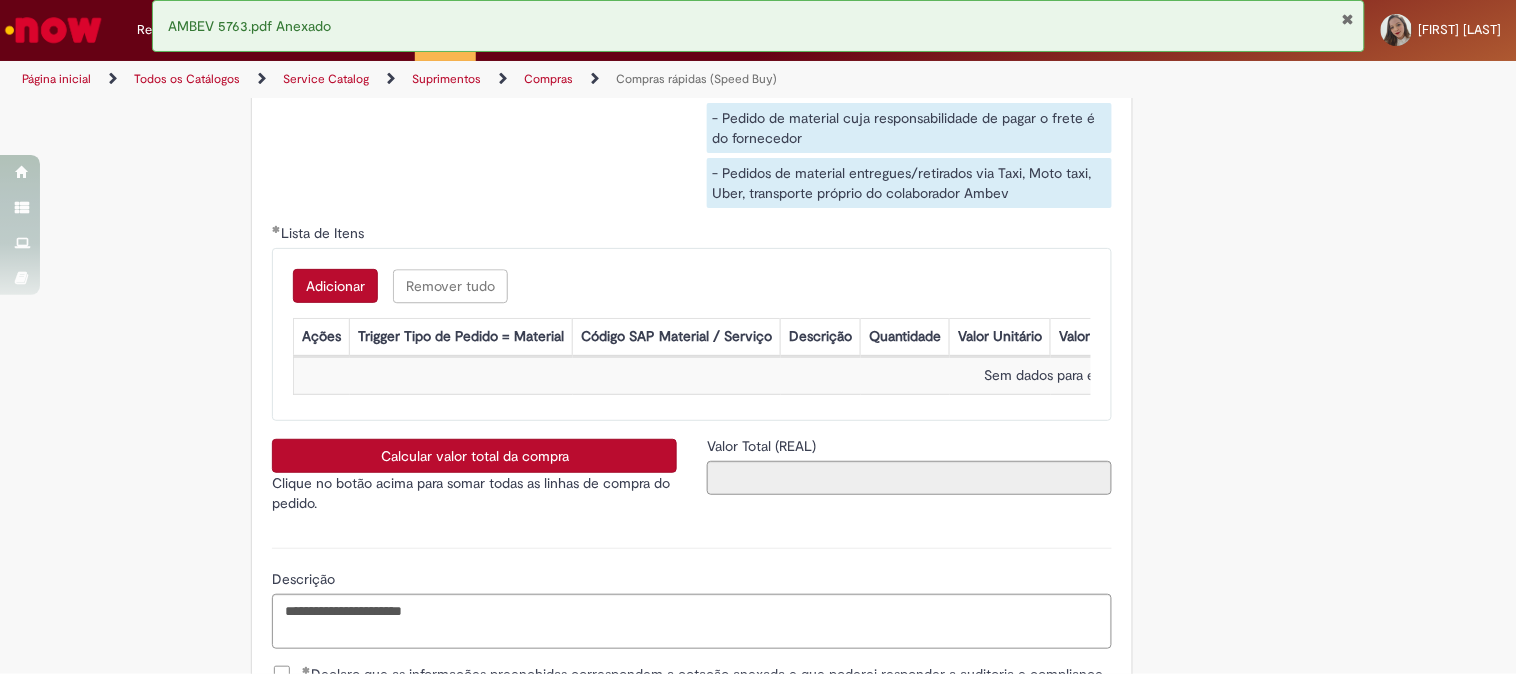 click on "Adicionar" at bounding box center [335, 286] 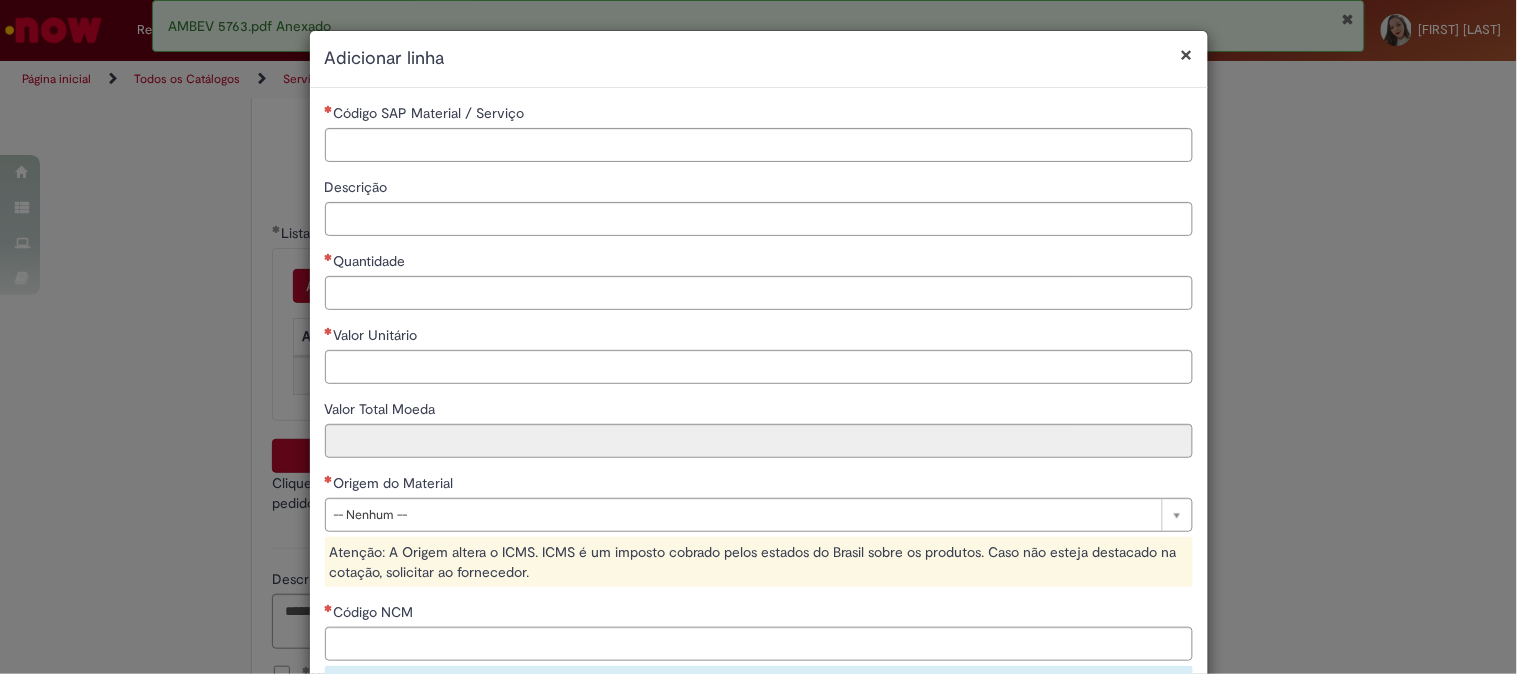 click on "×" at bounding box center [1187, 54] 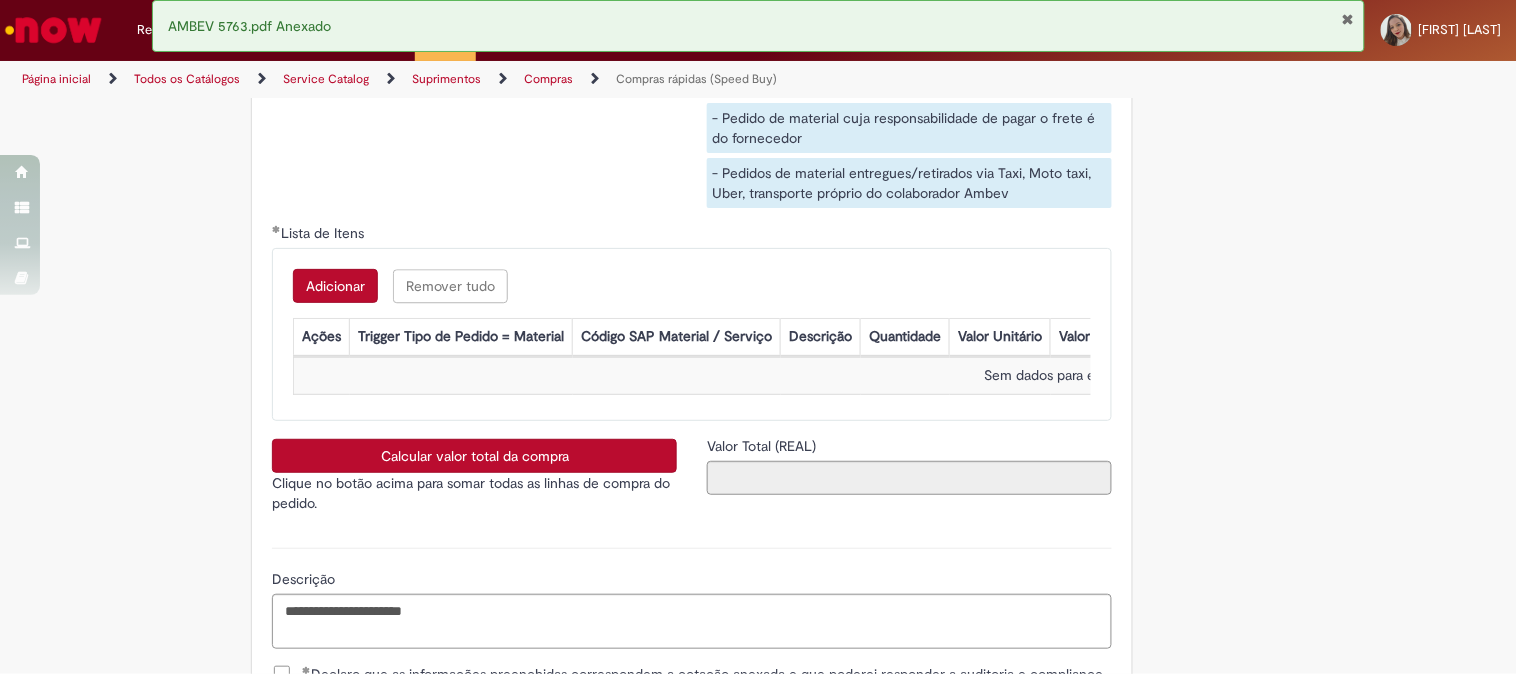 scroll, scrollTop: 3638, scrollLeft: 0, axis: vertical 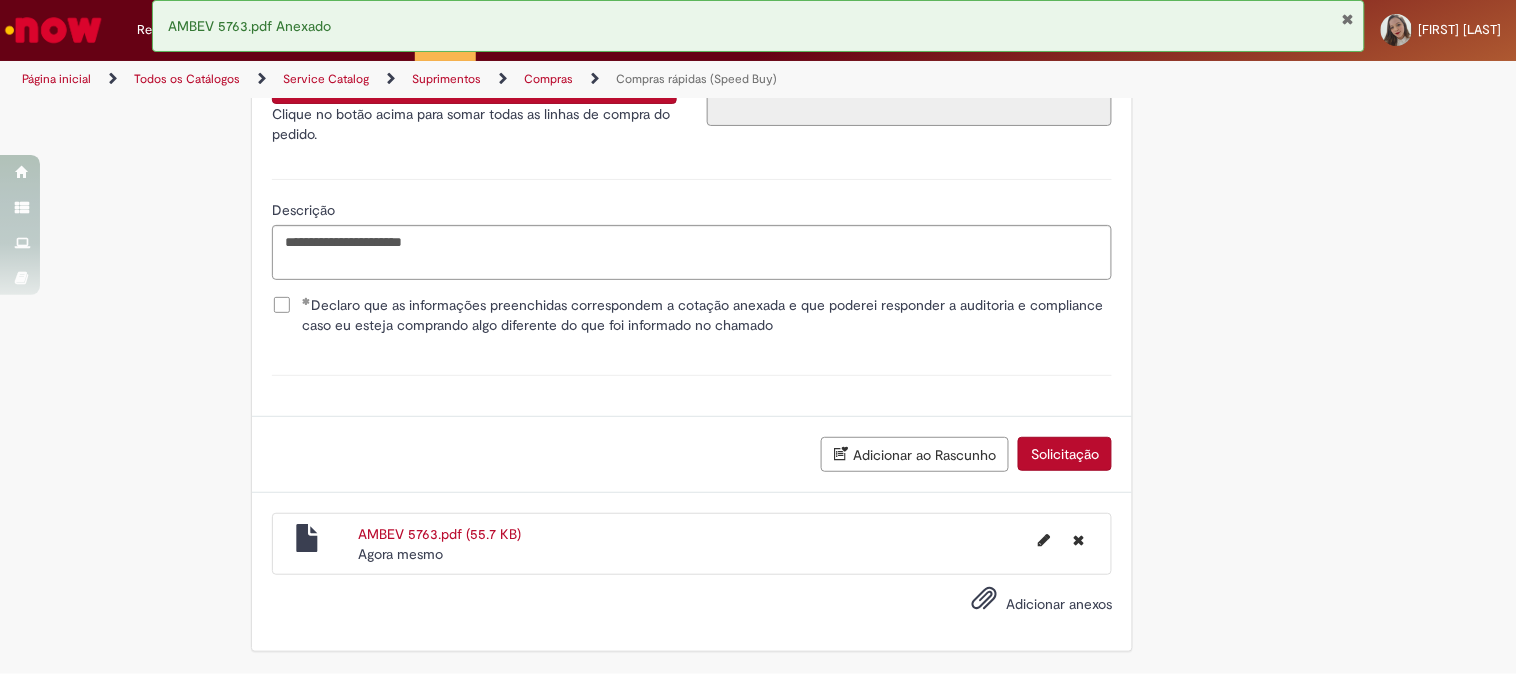 click on "AMBEV 5763.pdf (55.7 KB)" at bounding box center [439, 534] 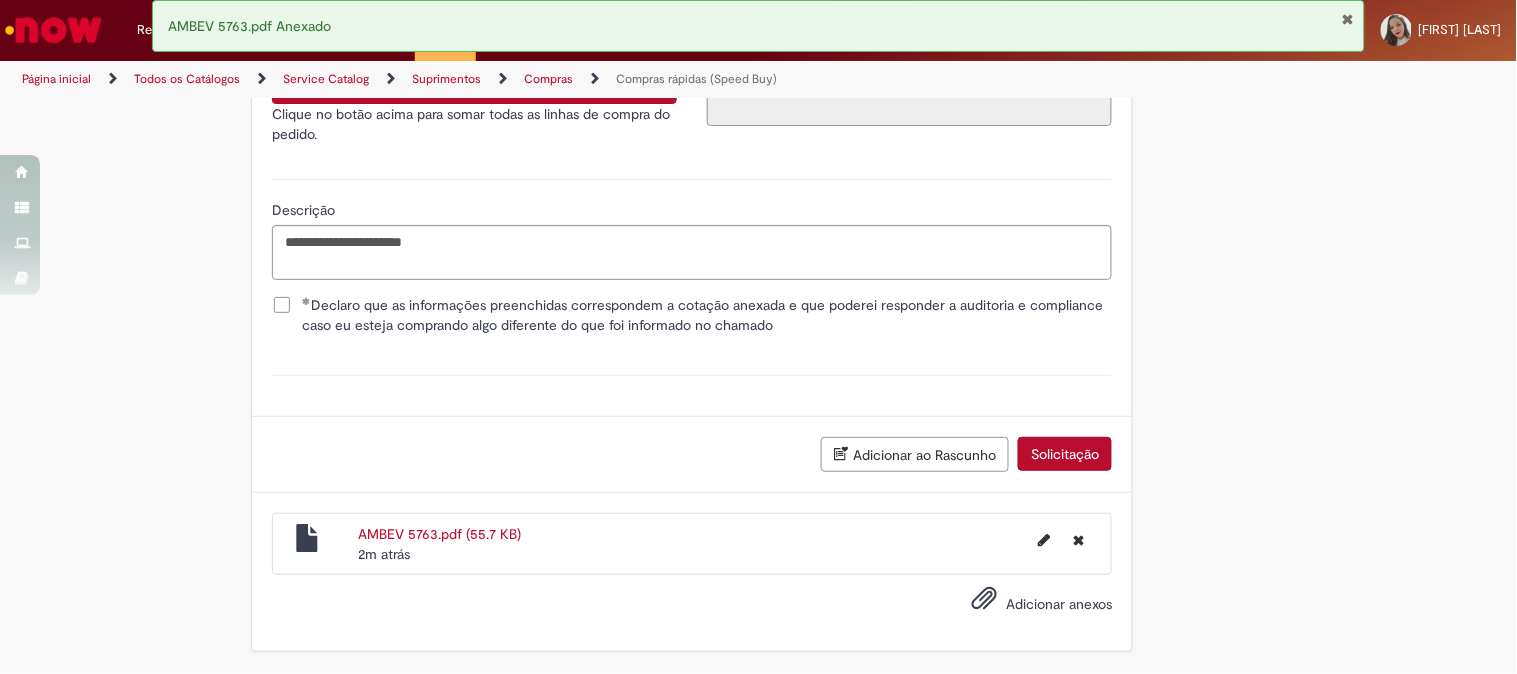scroll, scrollTop: 3416, scrollLeft: 0, axis: vertical 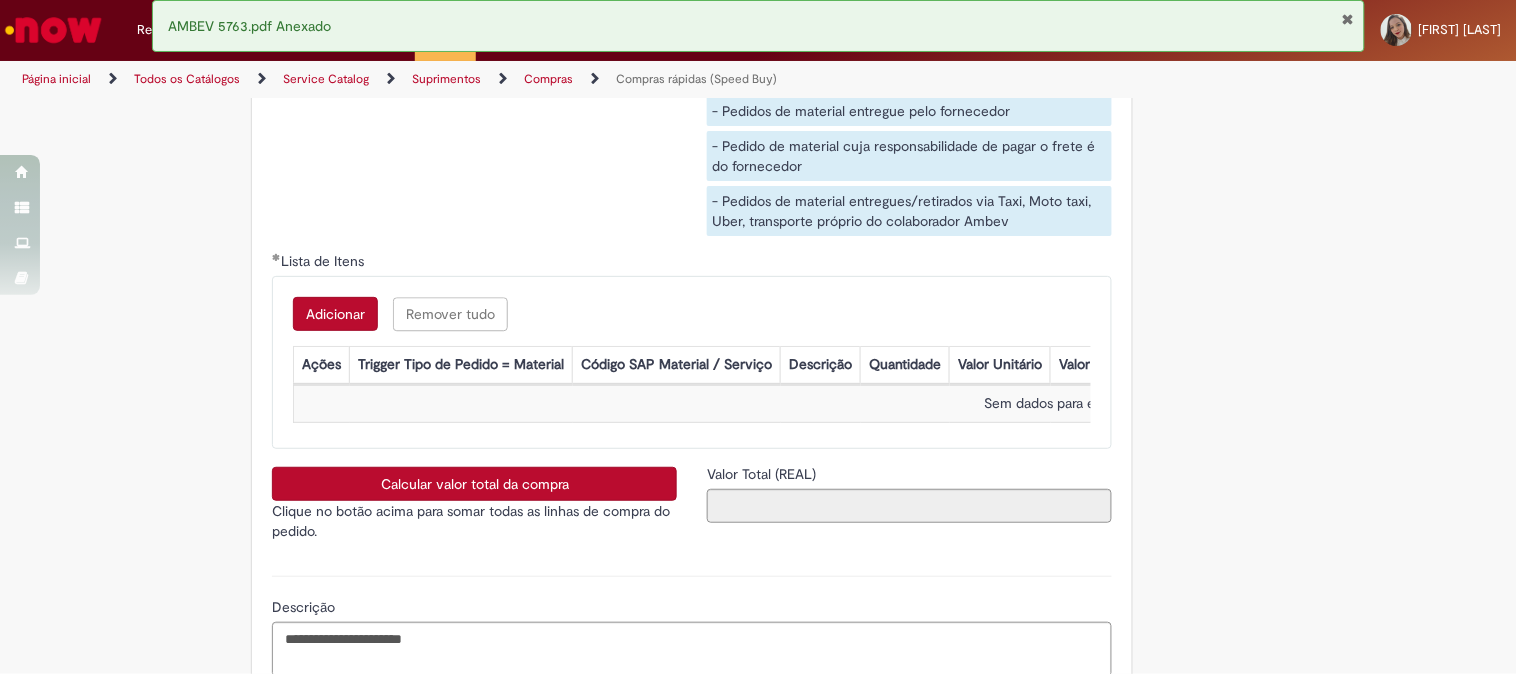 click on "Adicionar" at bounding box center [335, 314] 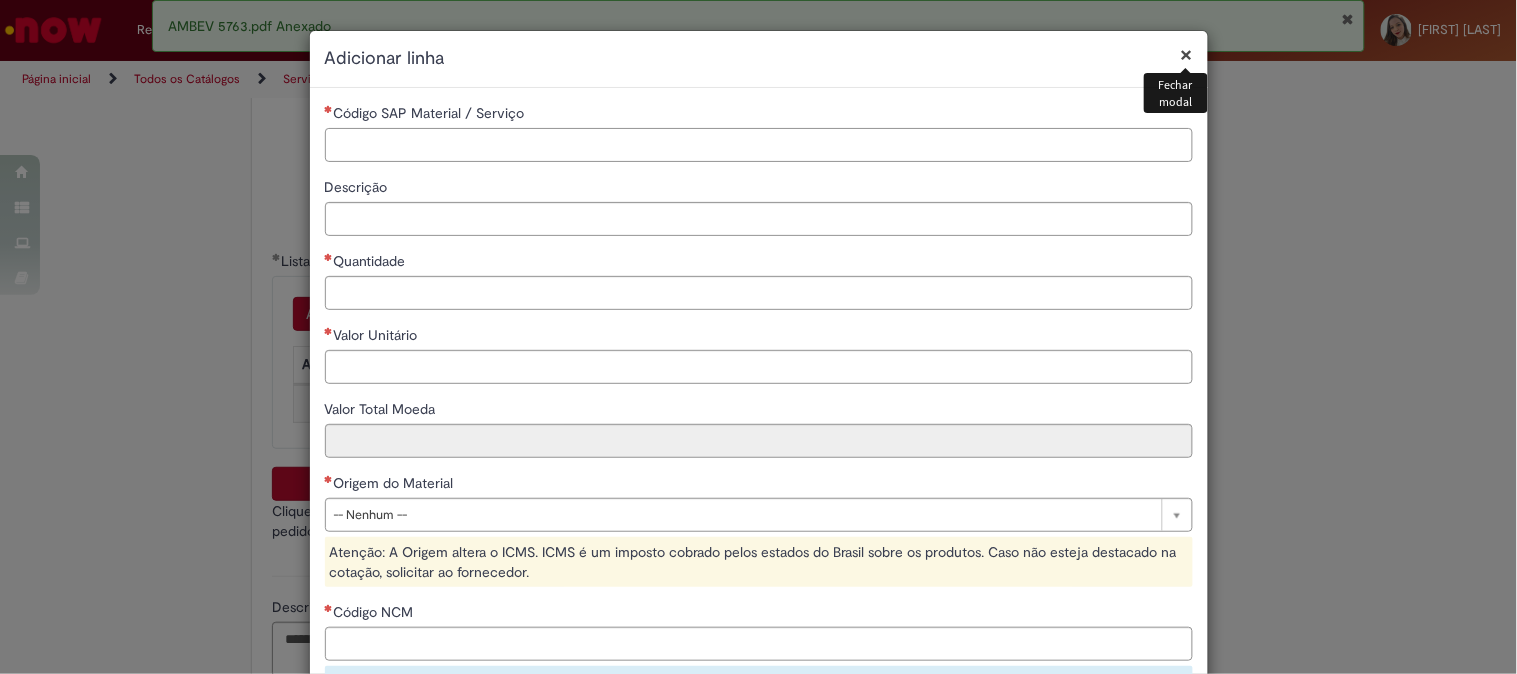 click on "Código SAP Material / Serviço" at bounding box center [759, 145] 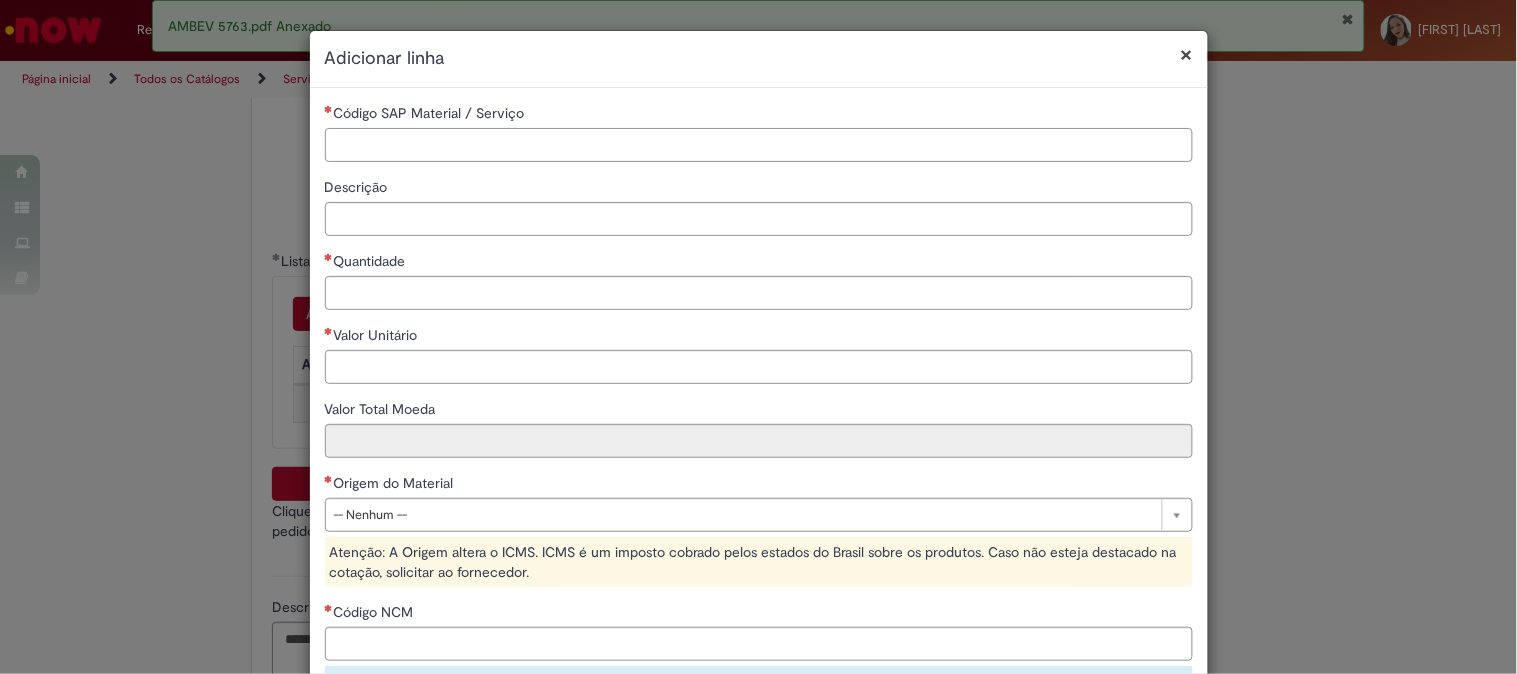 paste on "********" 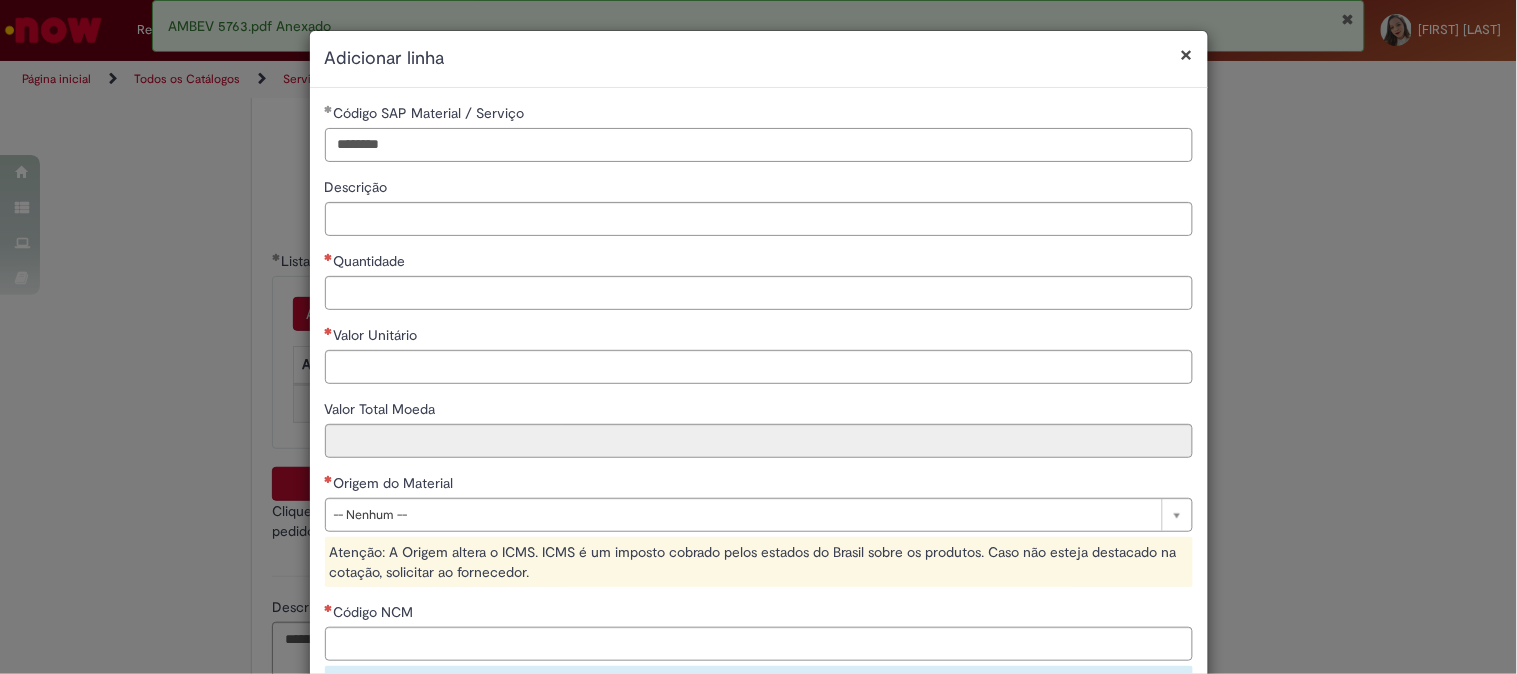 type on "********" 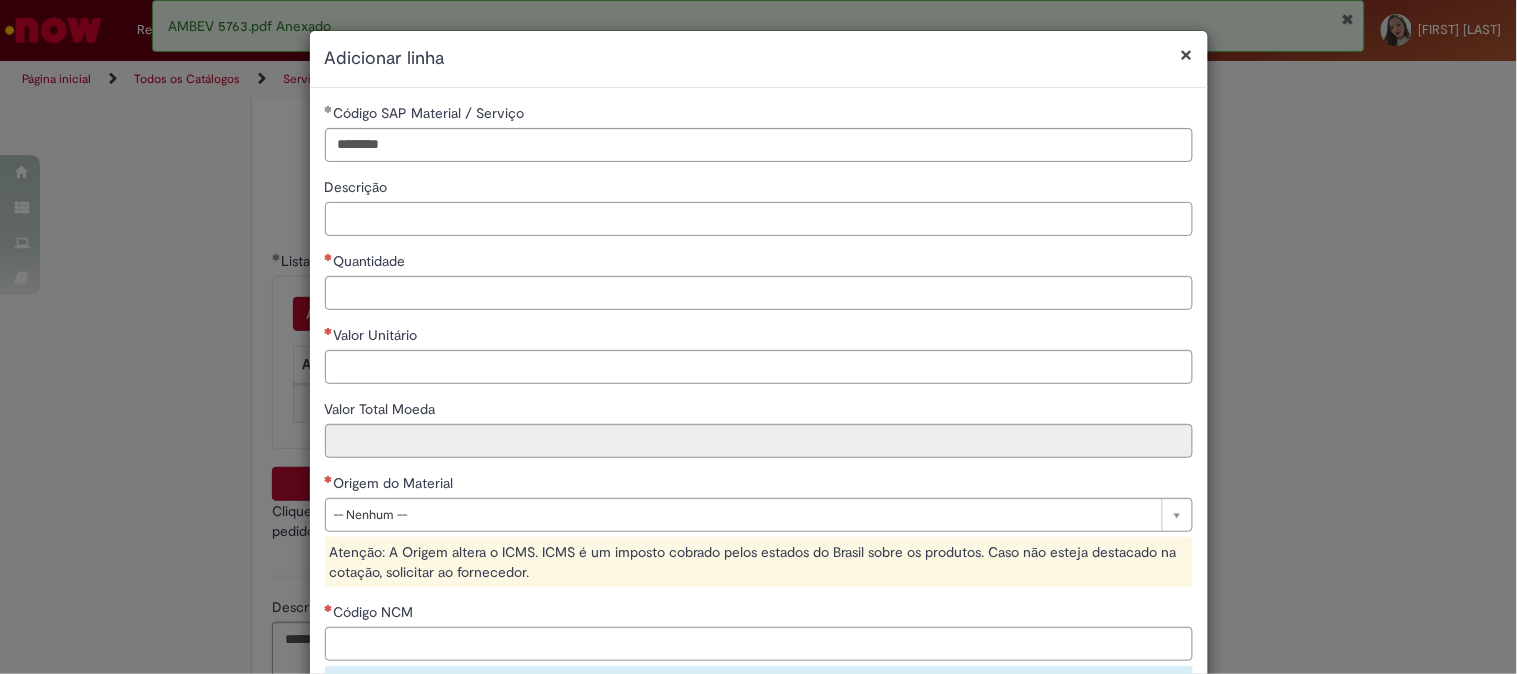 click on "Descrição" at bounding box center (759, 219) 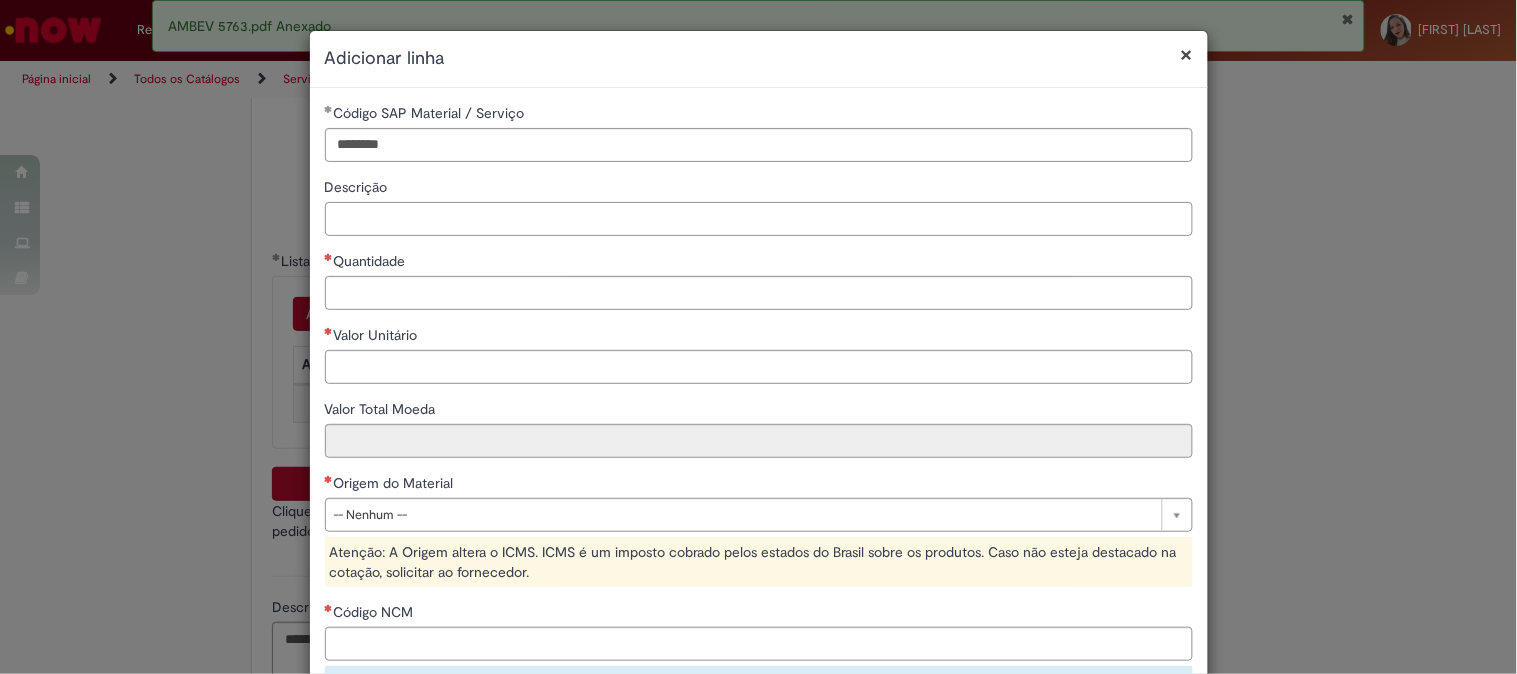 click on "Descrição" at bounding box center (759, 219) 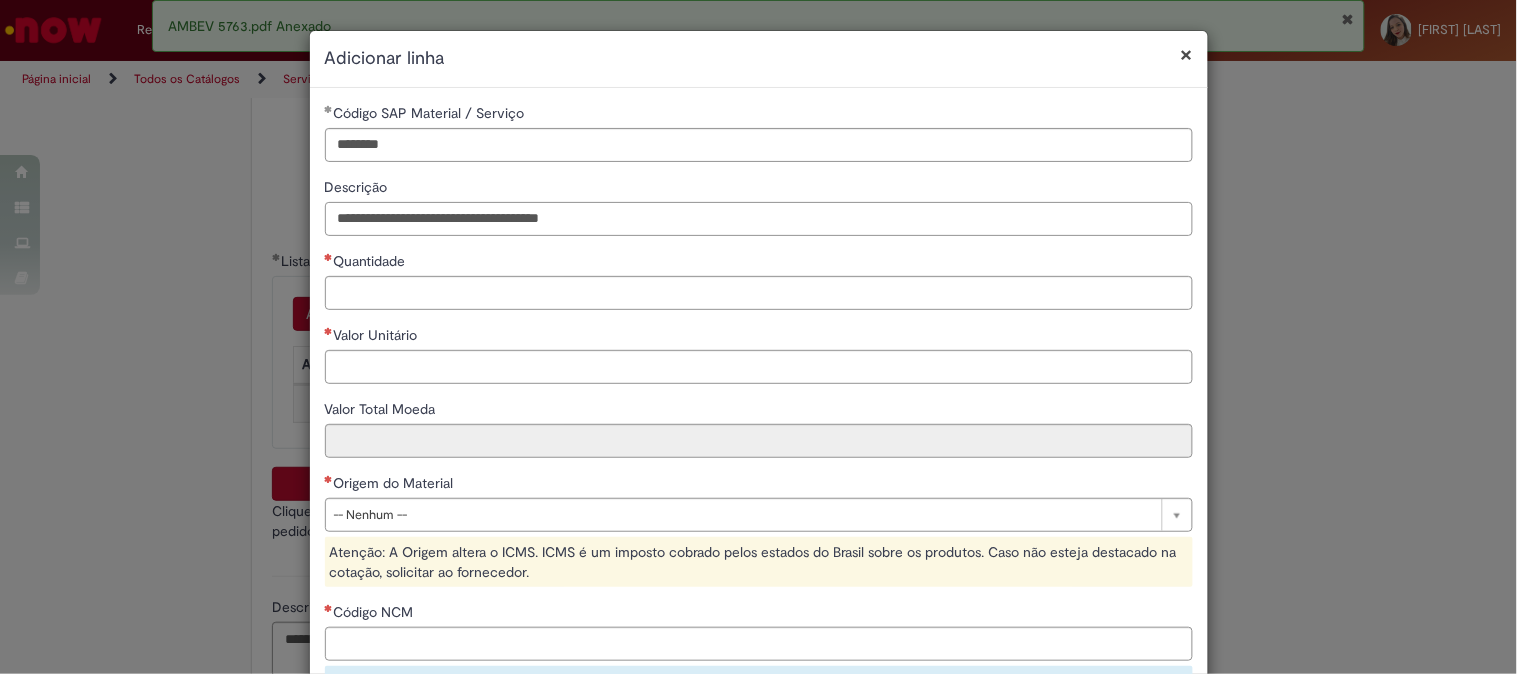 type on "**********" 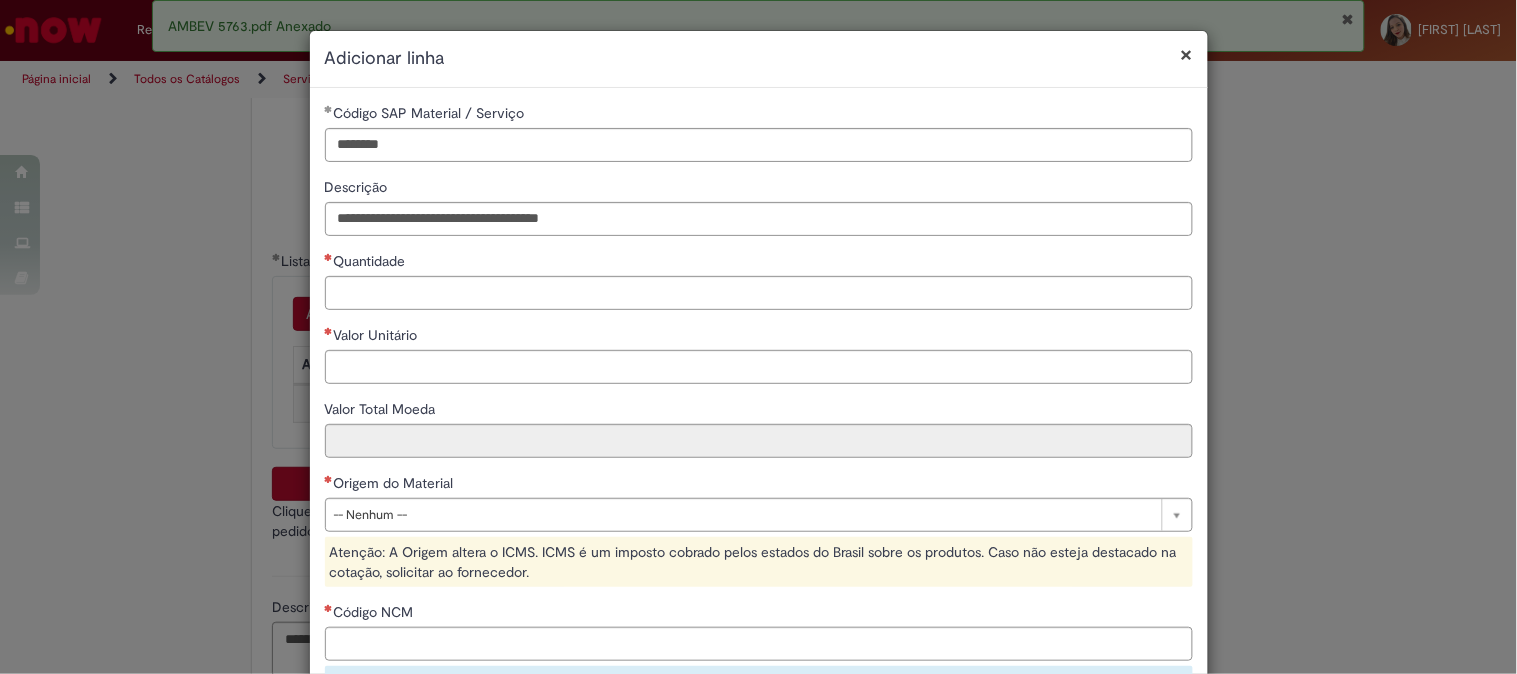 click on "Valor Unitário" at bounding box center [759, 337] 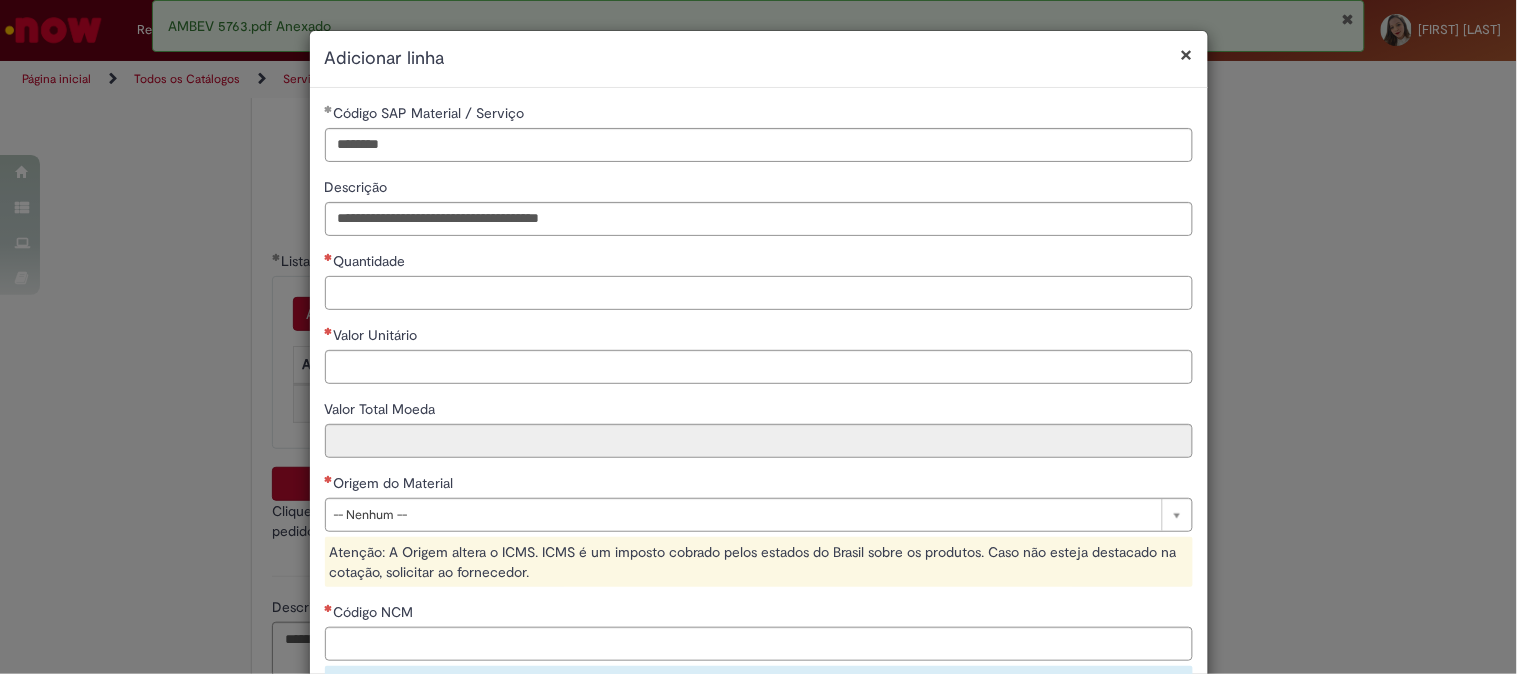 click on "Quantidade" at bounding box center (759, 293) 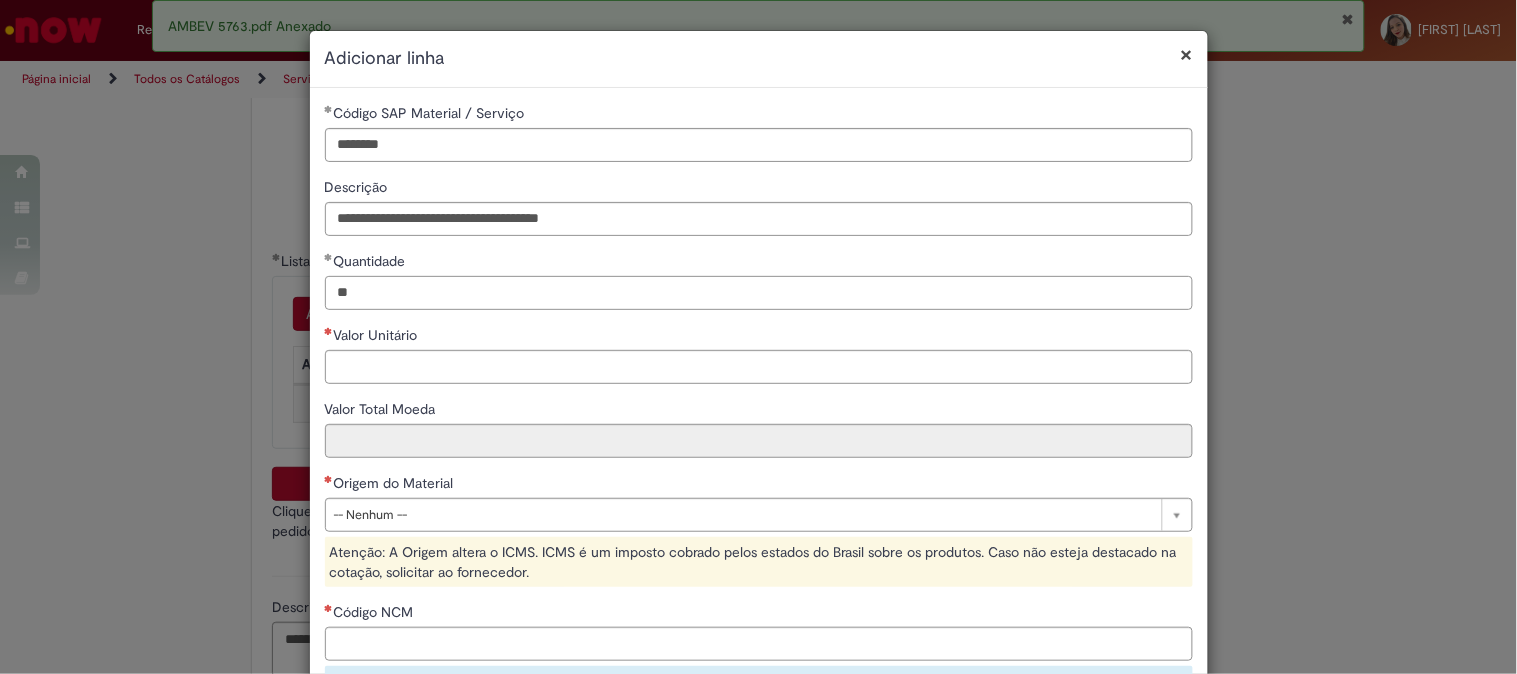 type on "**" 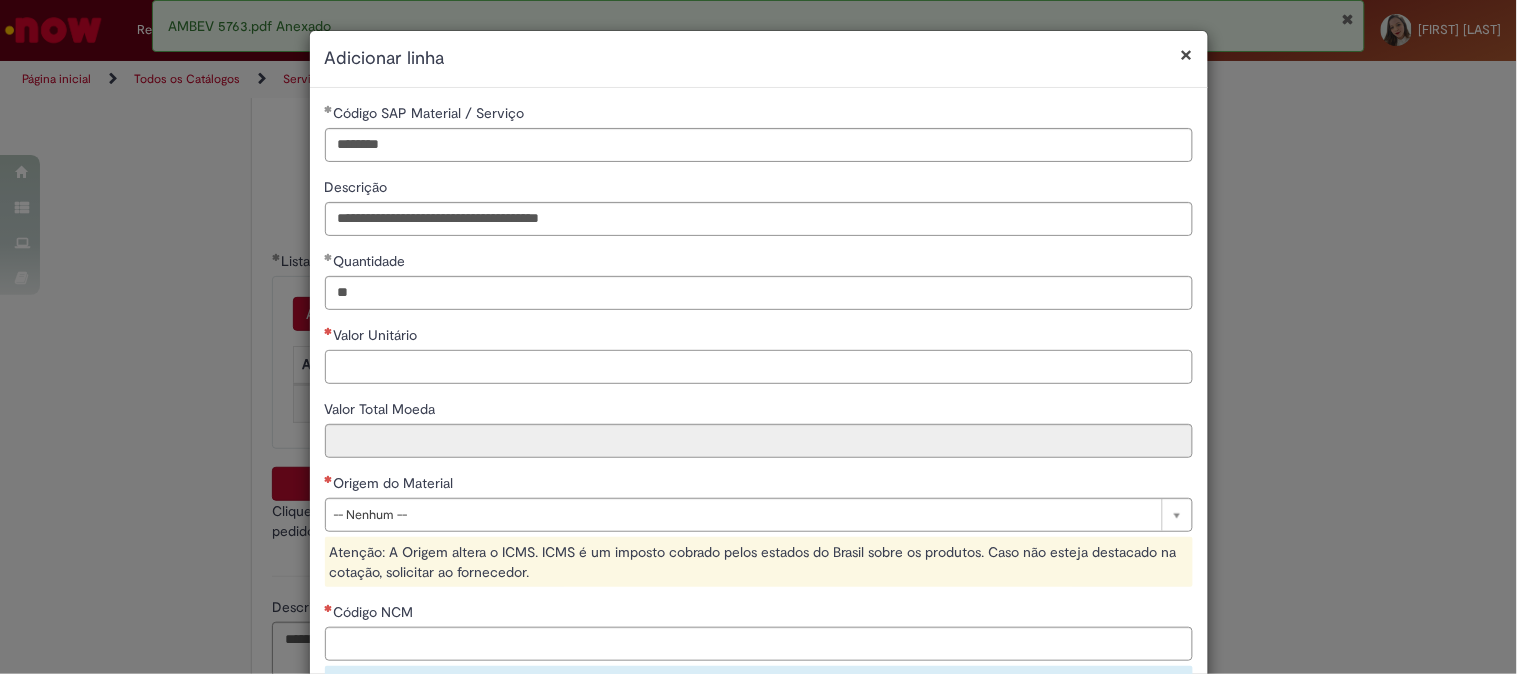 click on "Valor Unitário" at bounding box center [759, 367] 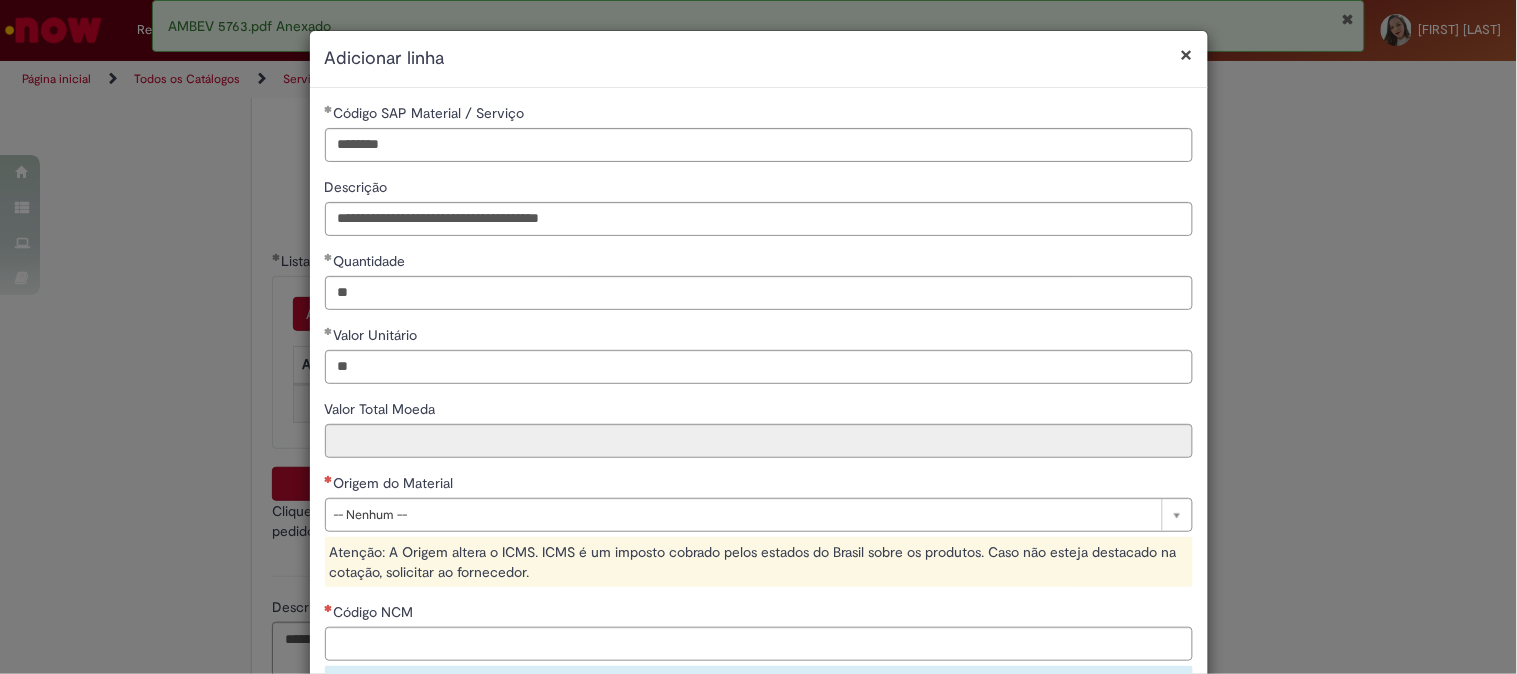 type on "*****" 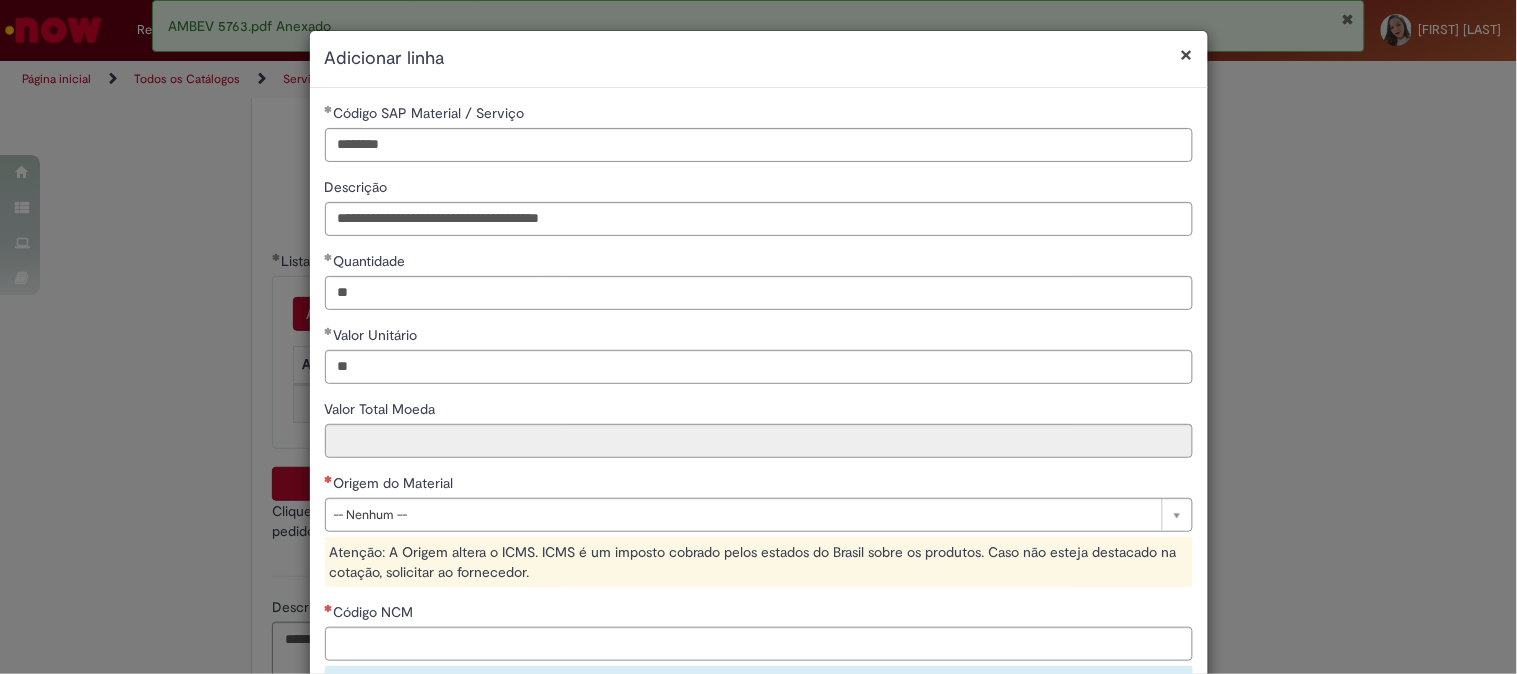 type on "******" 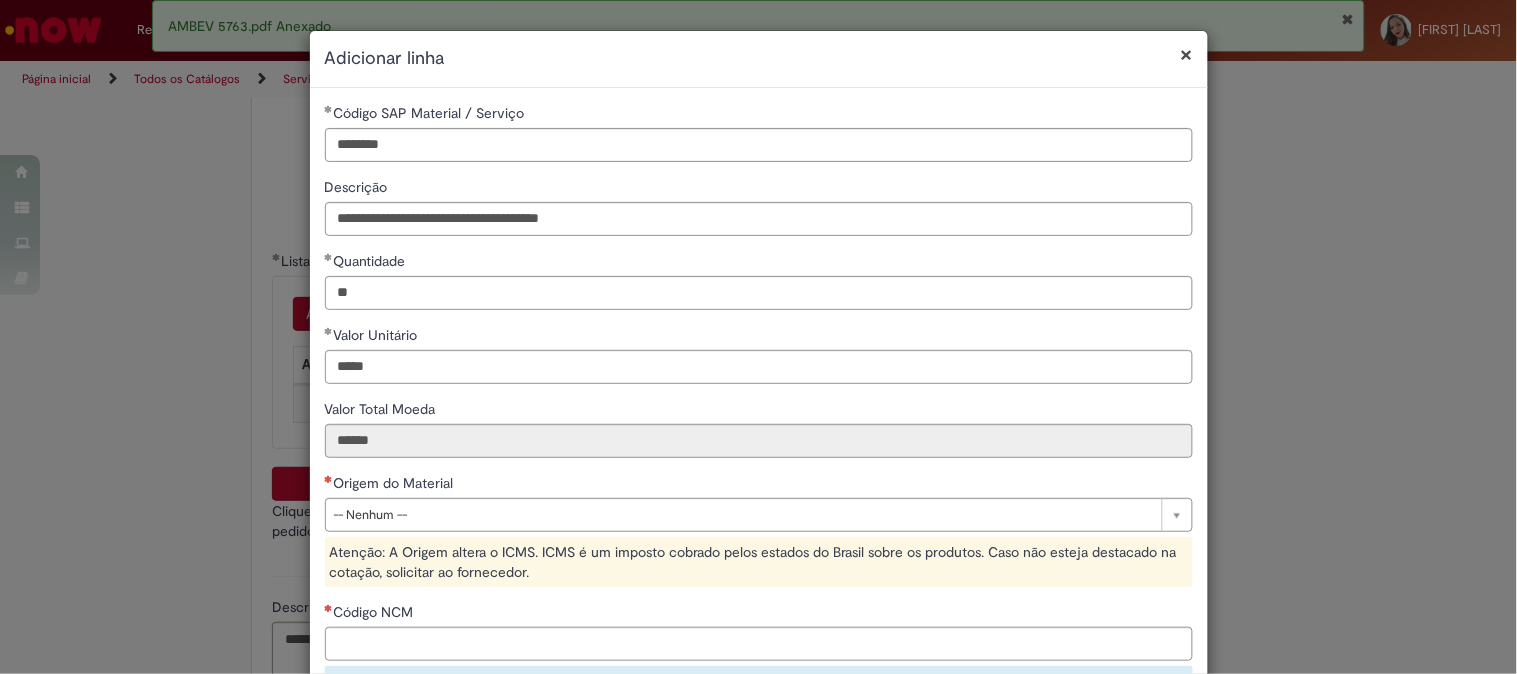 click on "Atenção: A Origem altera o ICMS.
ICMS é um imposto cobrado pelos estados do Brasil sobre os produtos. Caso não esteja destacado na cotação, solicitar ao fornecedor." at bounding box center (759, 562) 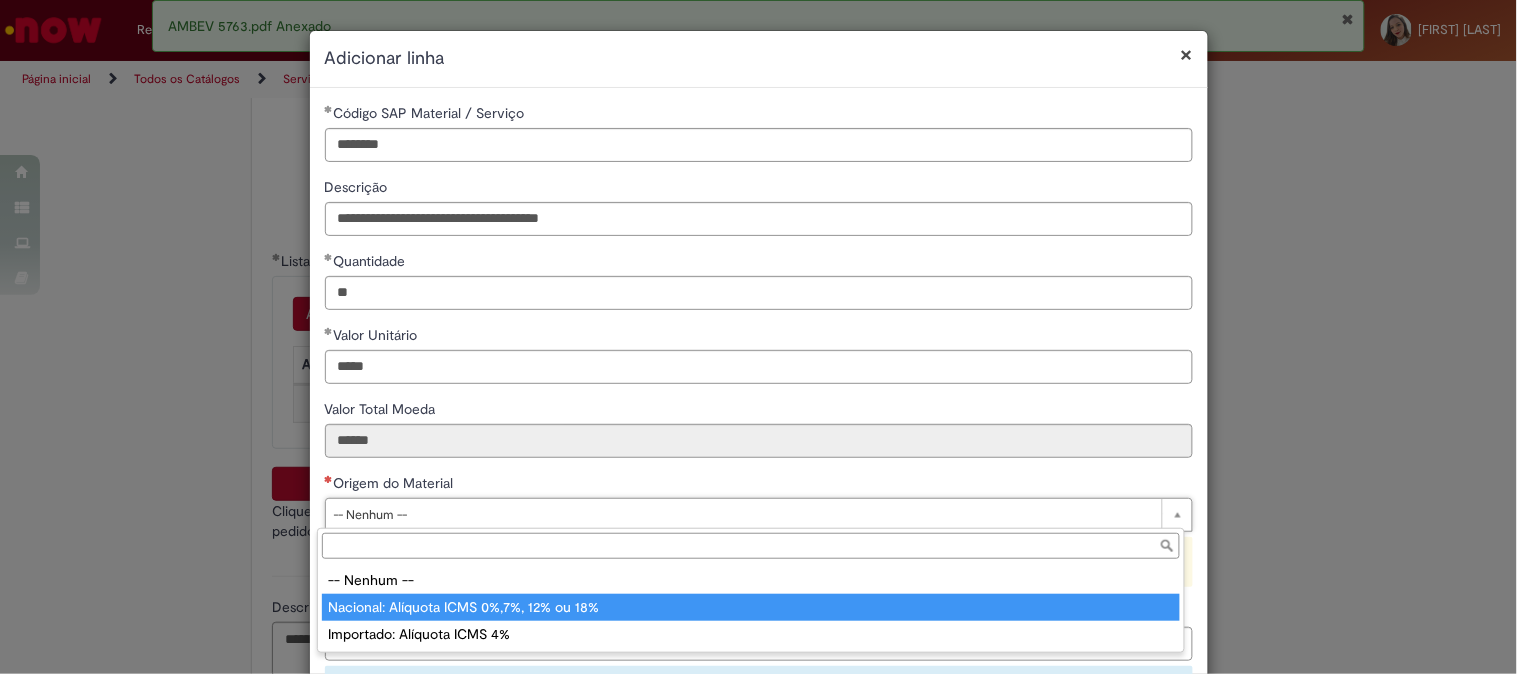 type on "**********" 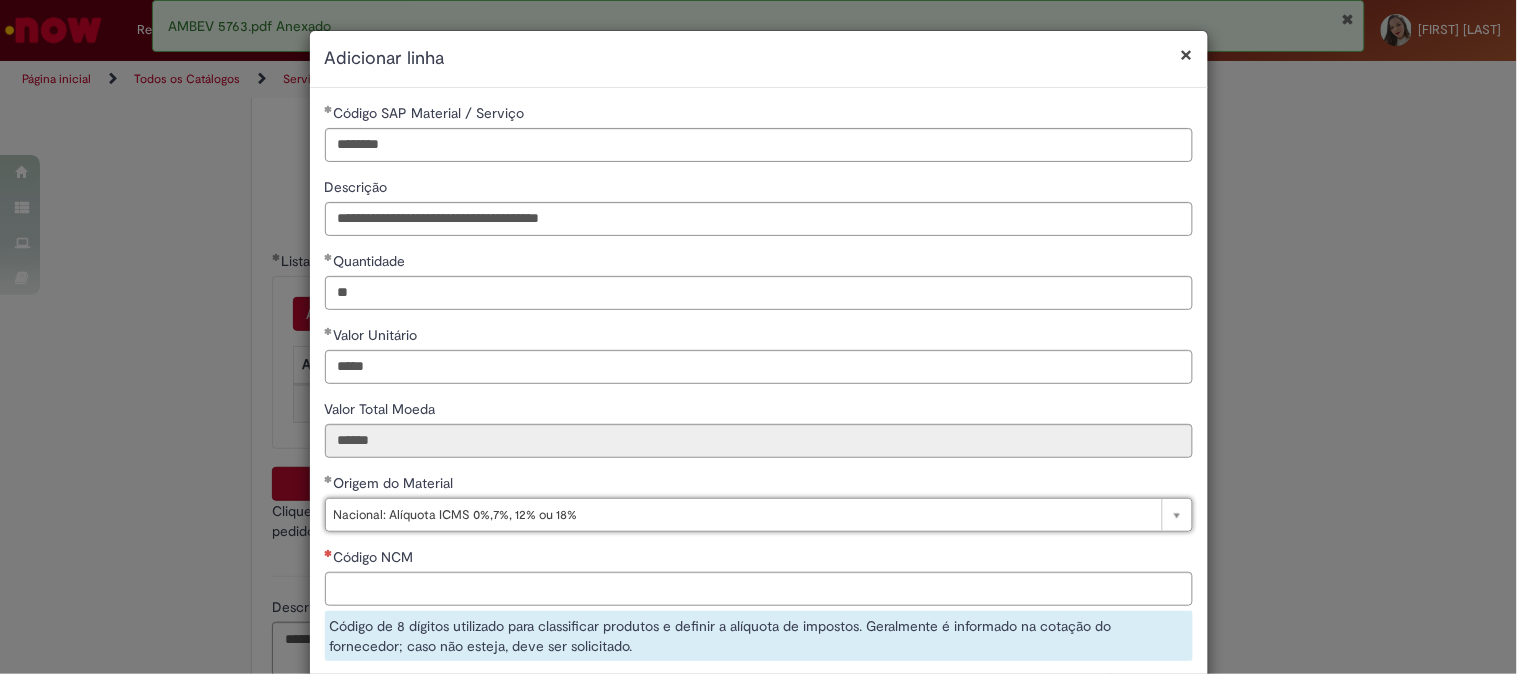scroll, scrollTop: 261, scrollLeft: 0, axis: vertical 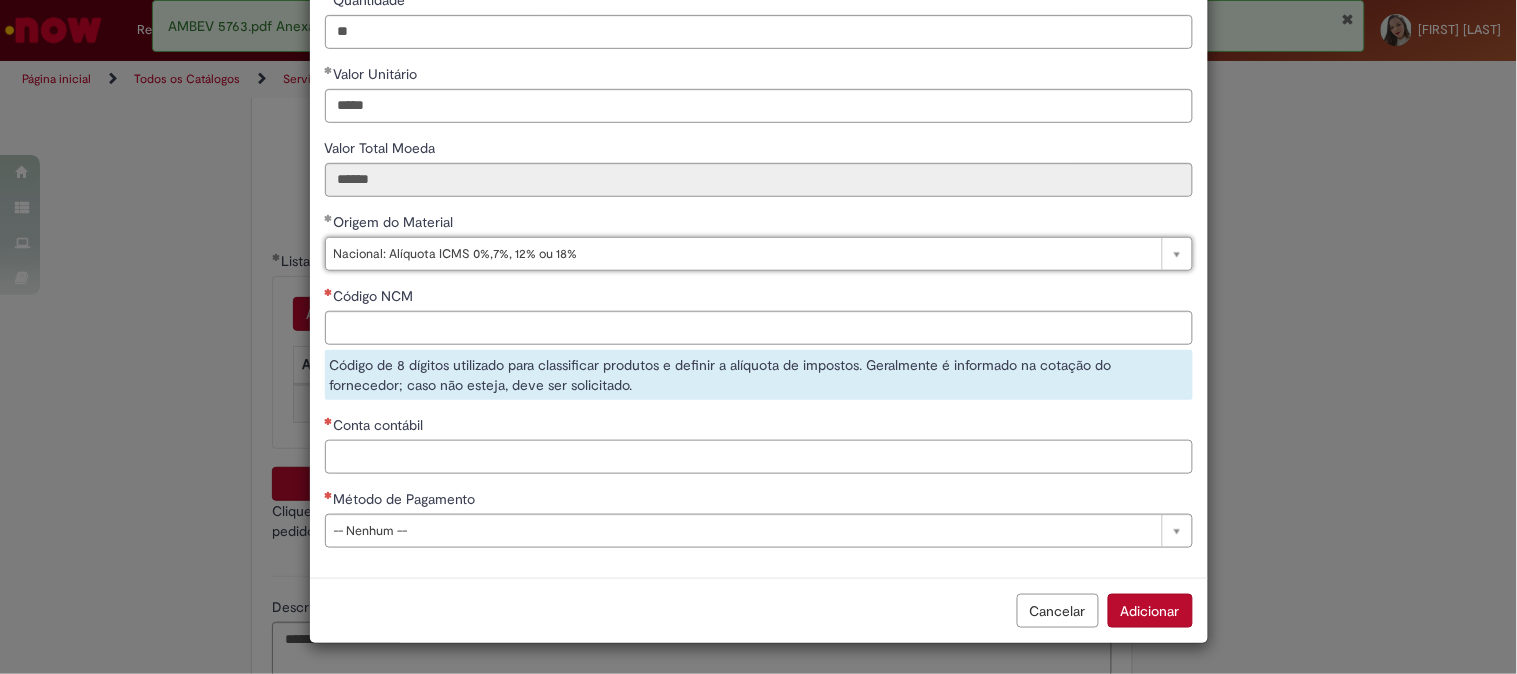click on "Conta contábil" at bounding box center (759, 457) 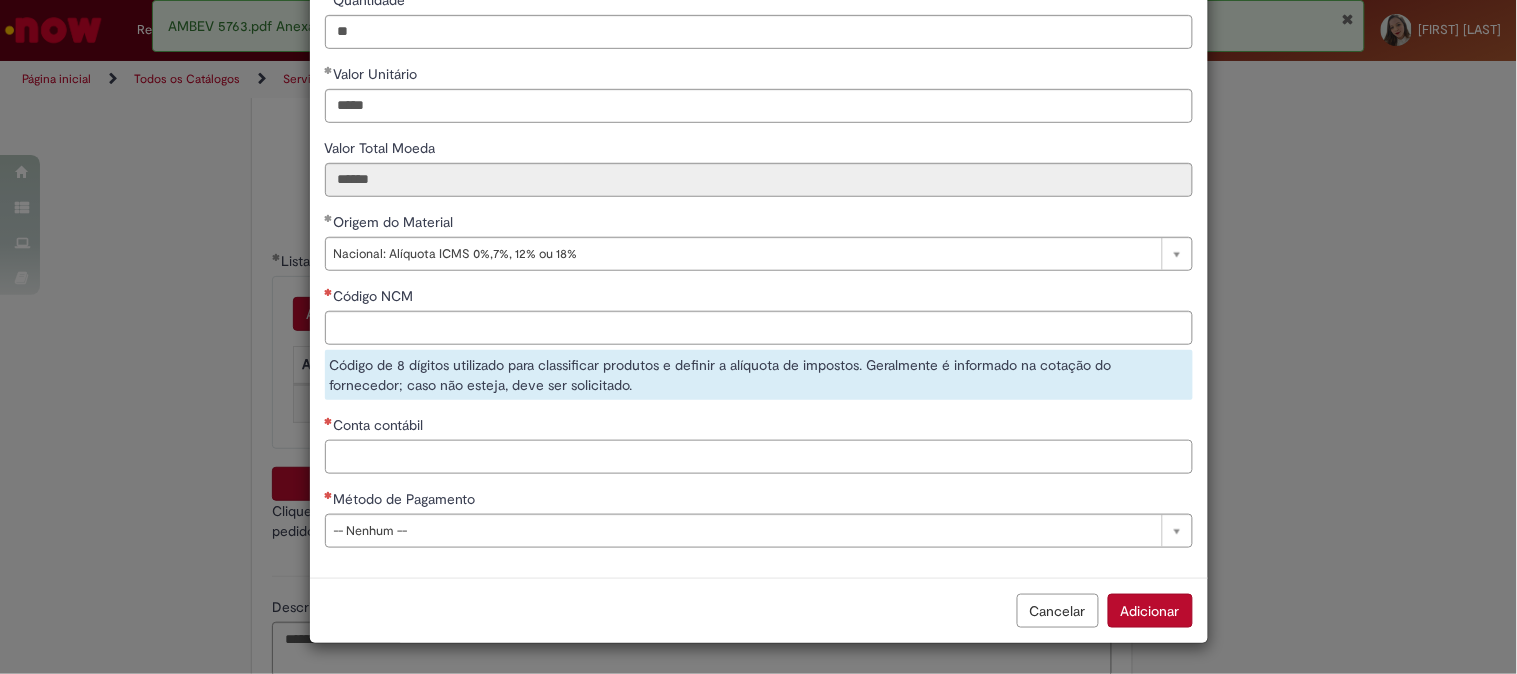 paste on "**********" 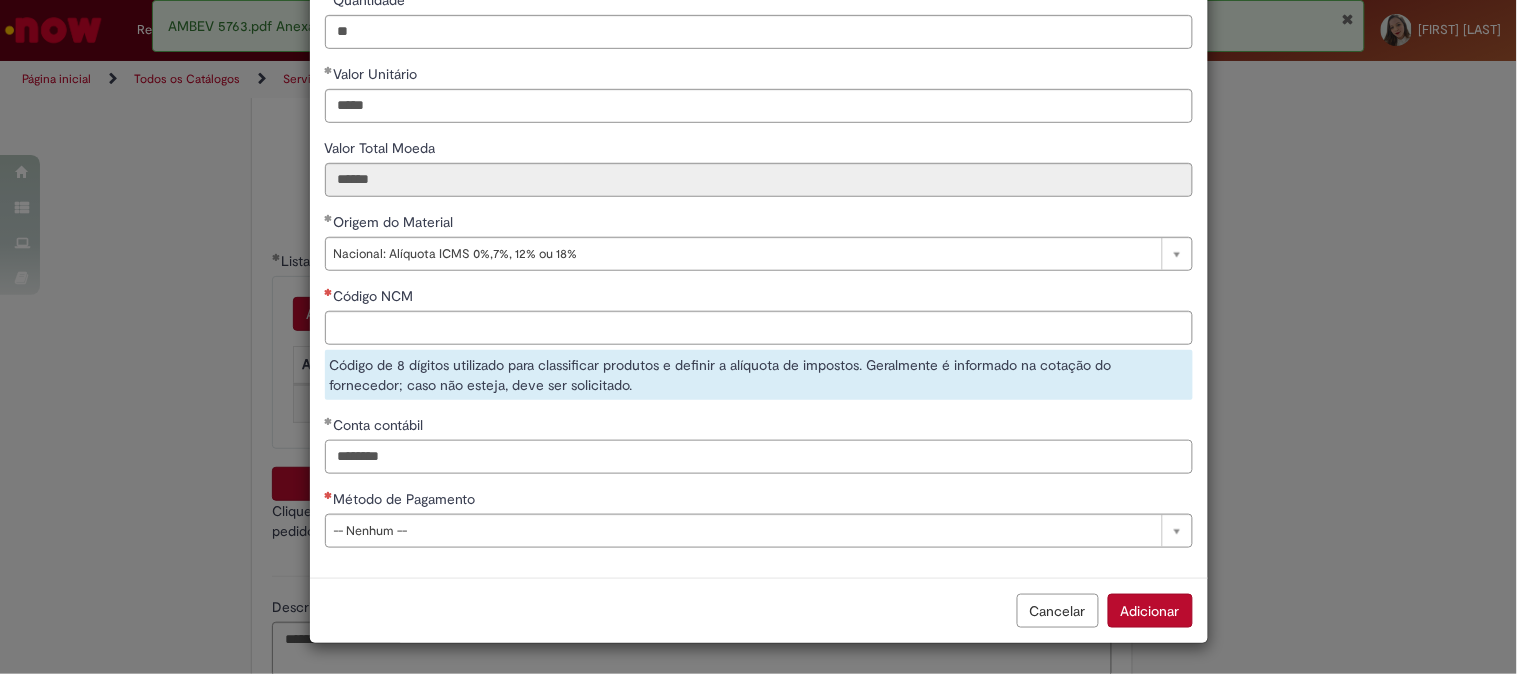 type on "********" 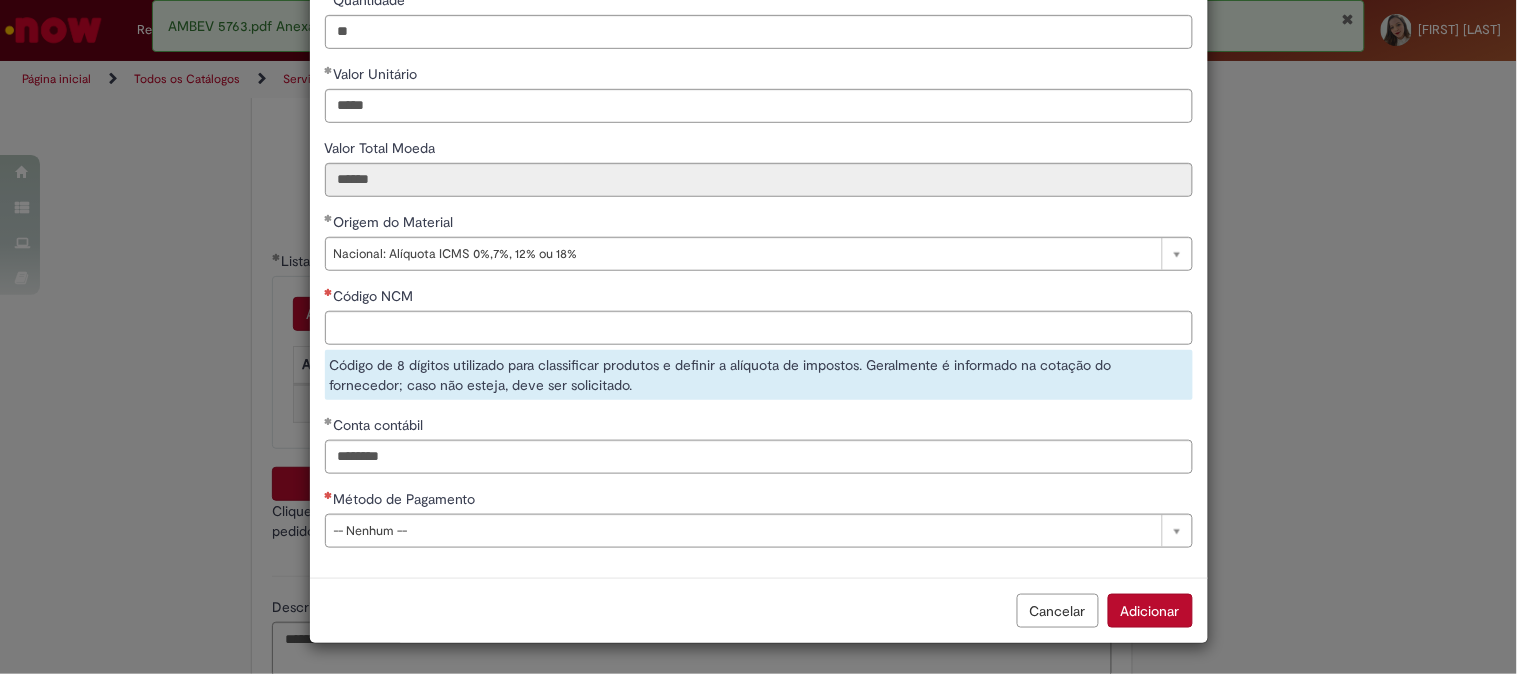 click on "**********" at bounding box center (759, 202) 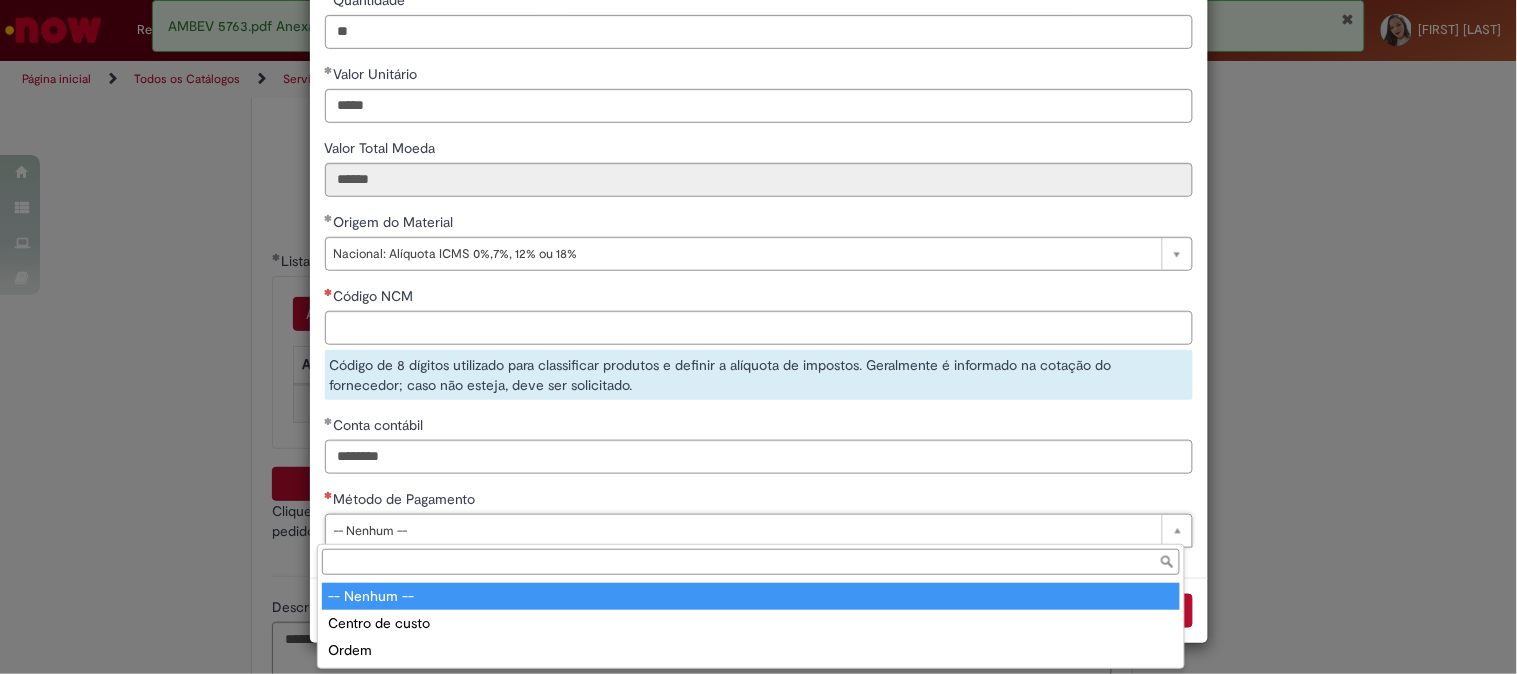 scroll, scrollTop: 261, scrollLeft: 0, axis: vertical 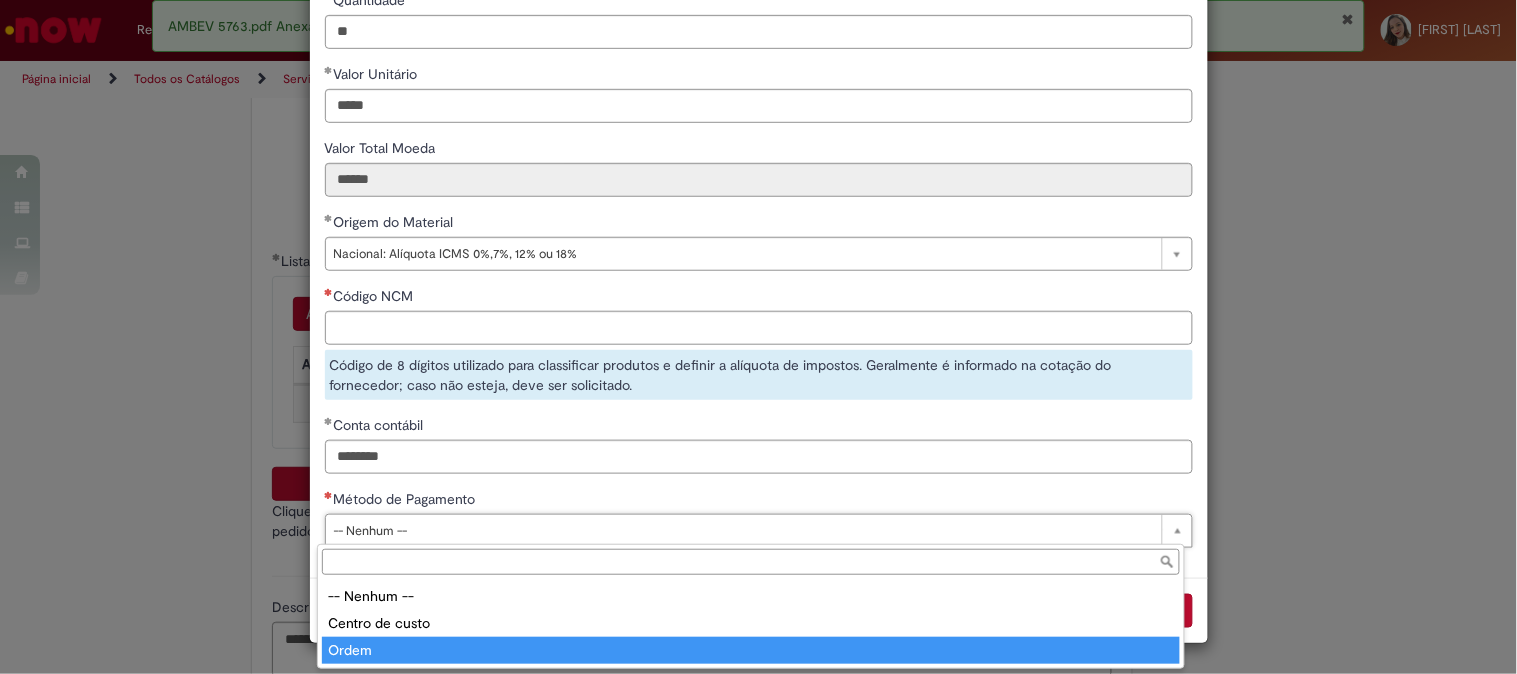 type on "*****" 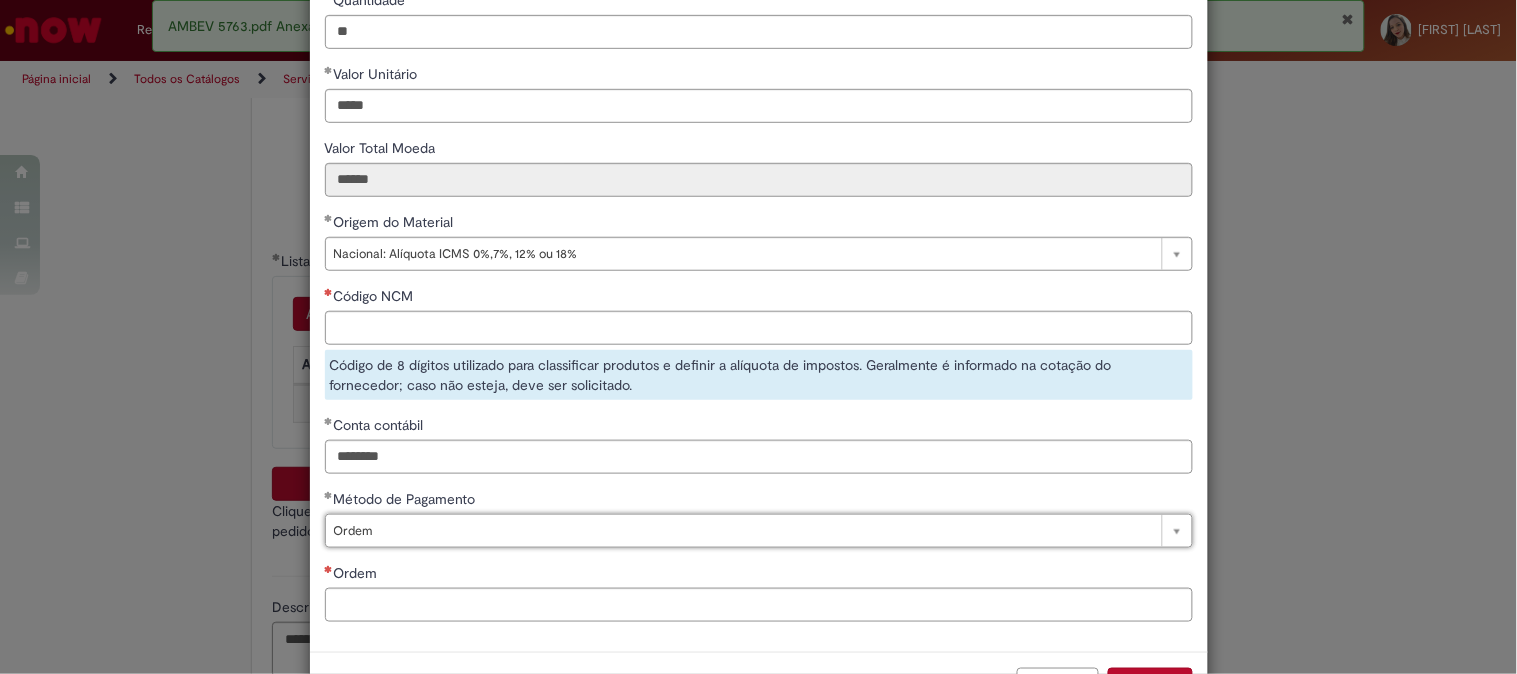 scroll, scrollTop: 335, scrollLeft: 0, axis: vertical 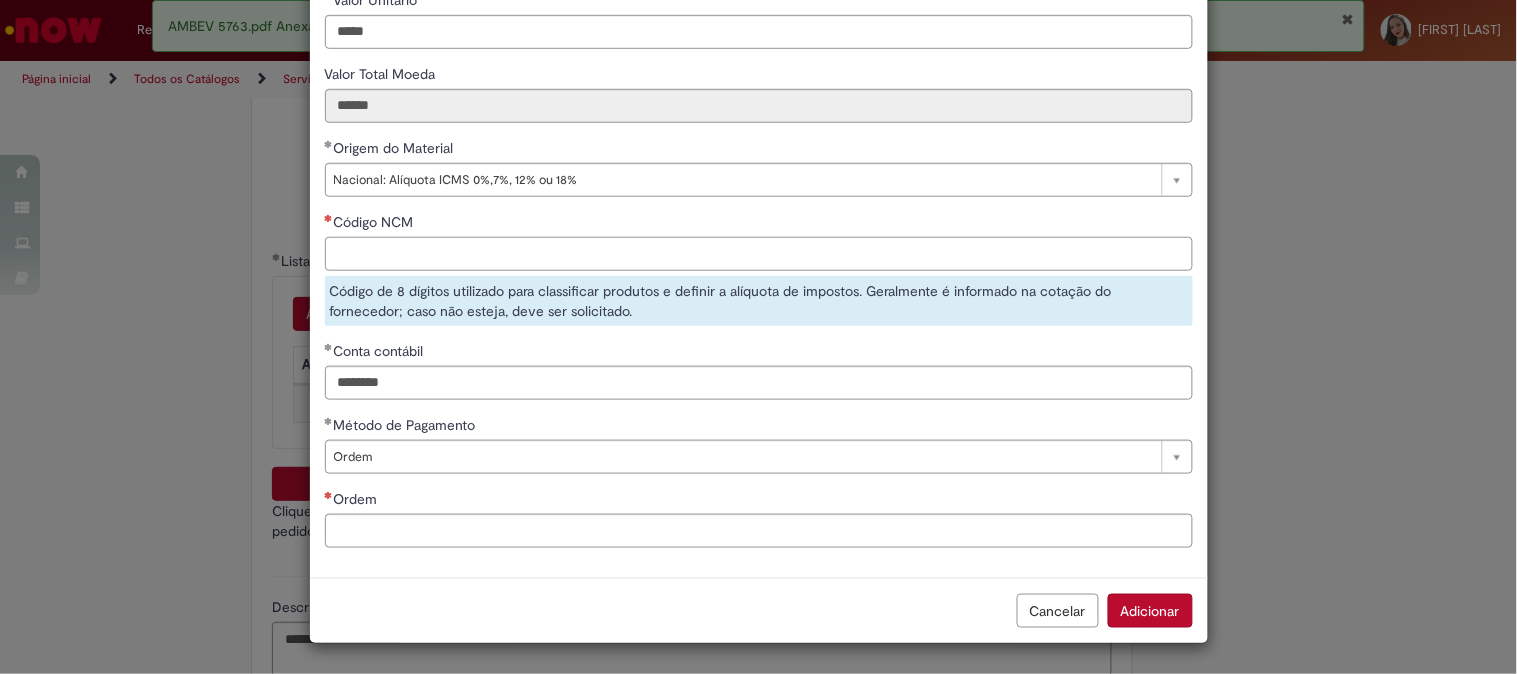 click on "Código NCM" at bounding box center [759, 254] 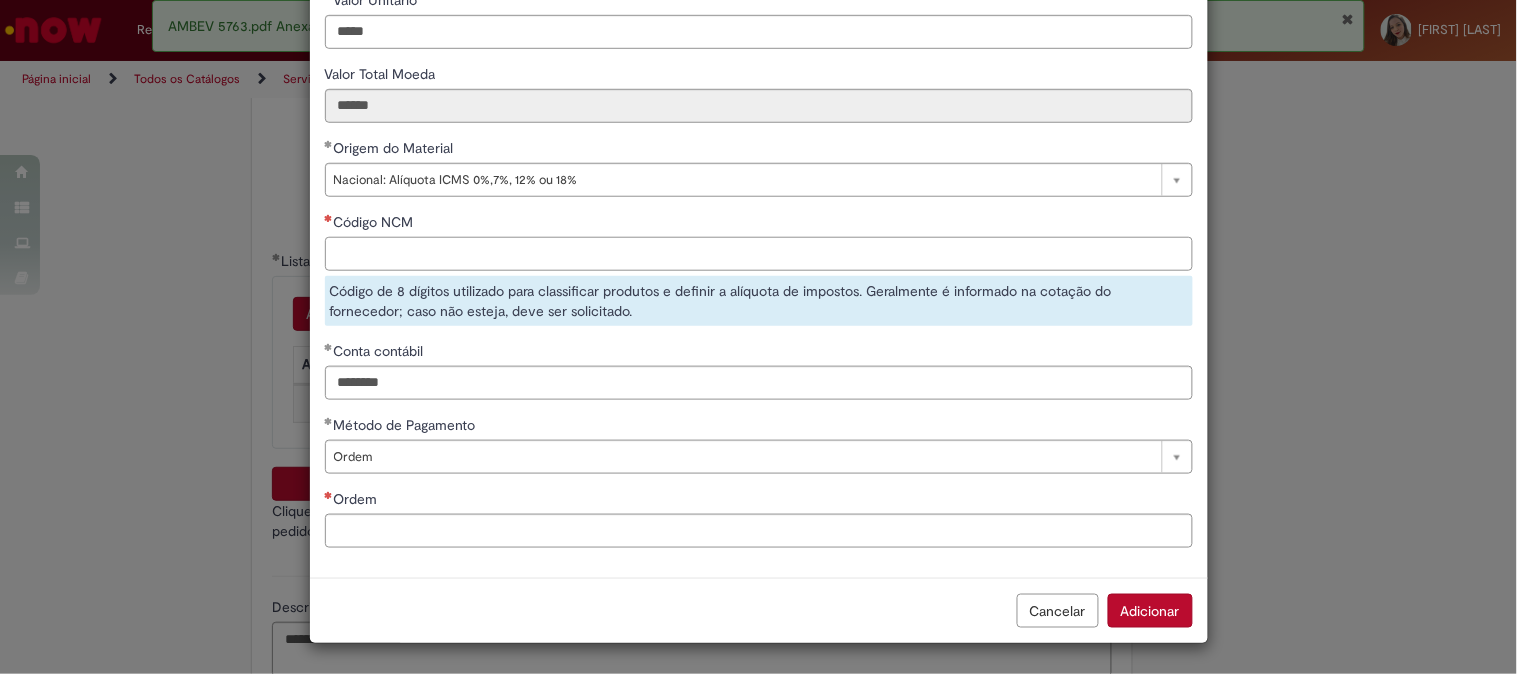 paste on "**********" 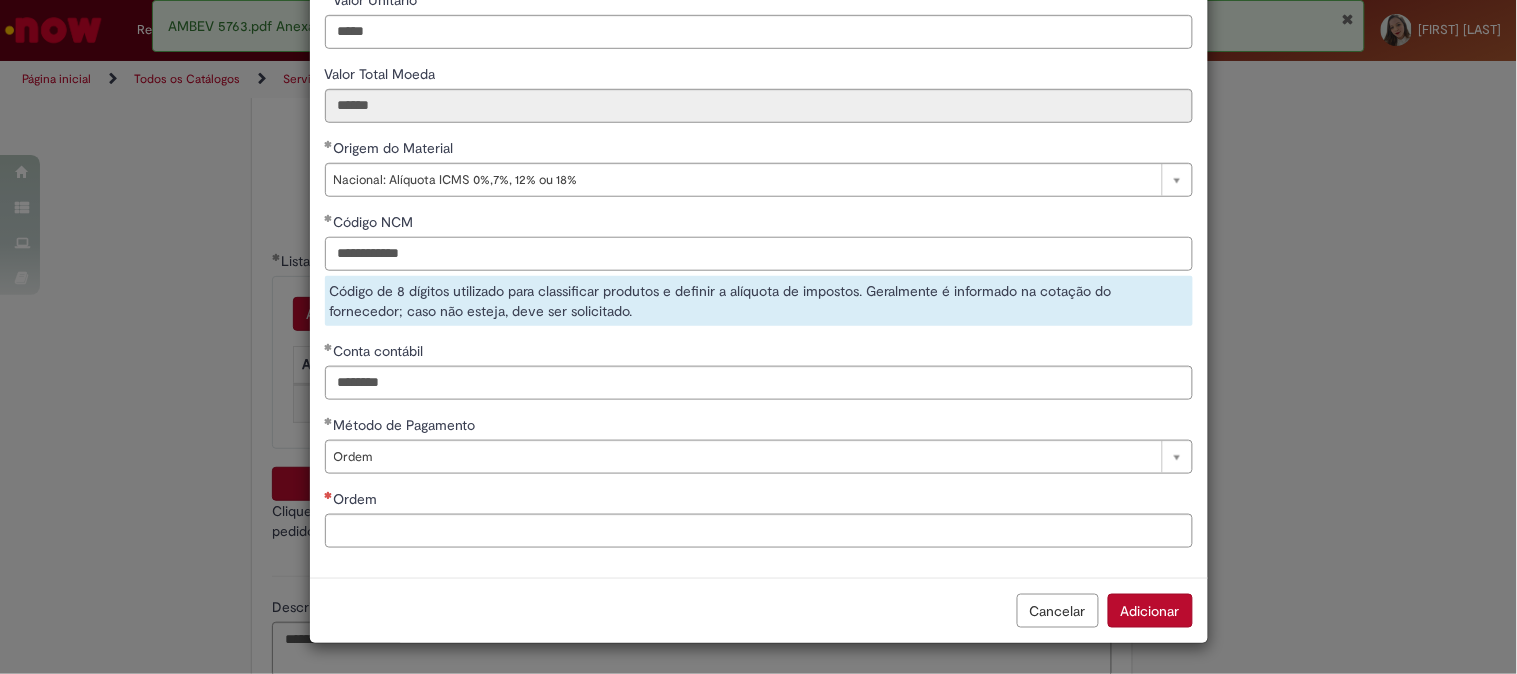 type on "**********" 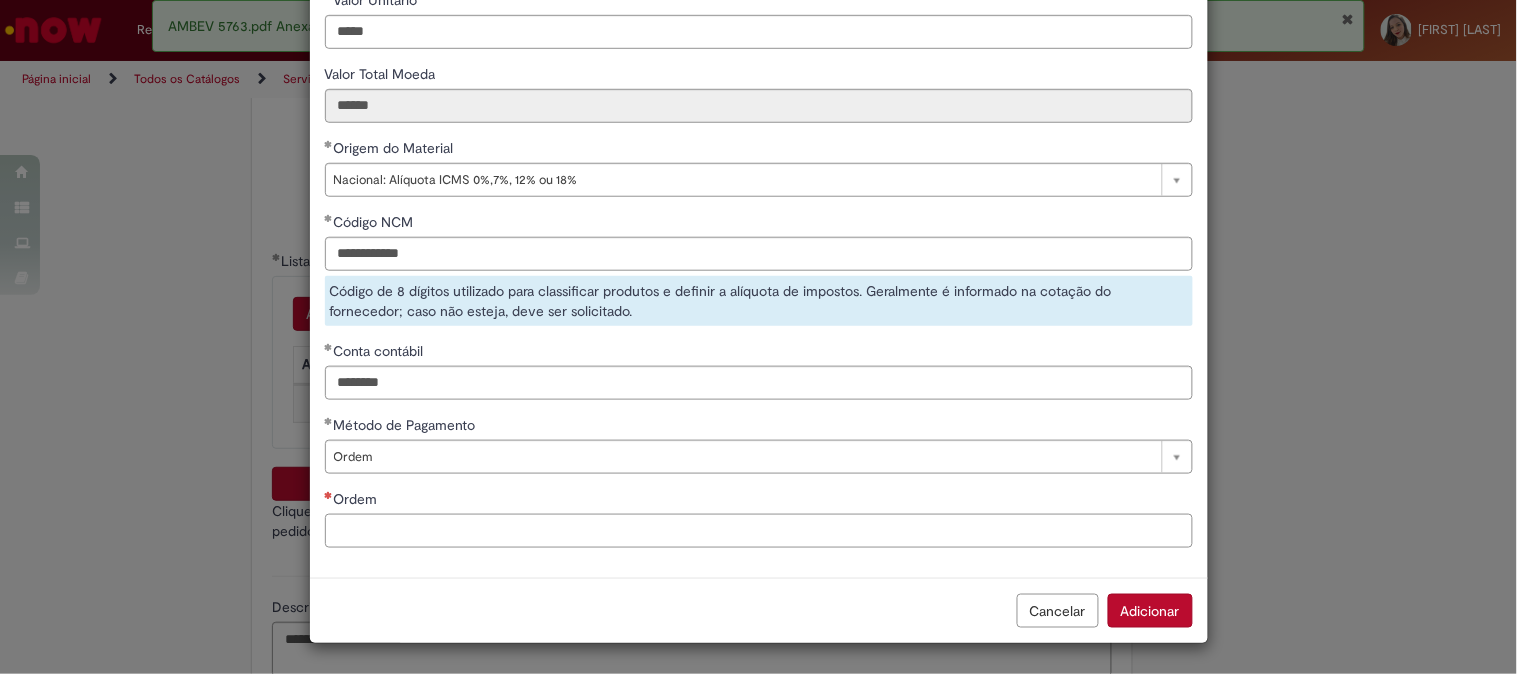 click on "Ordem" at bounding box center [759, 531] 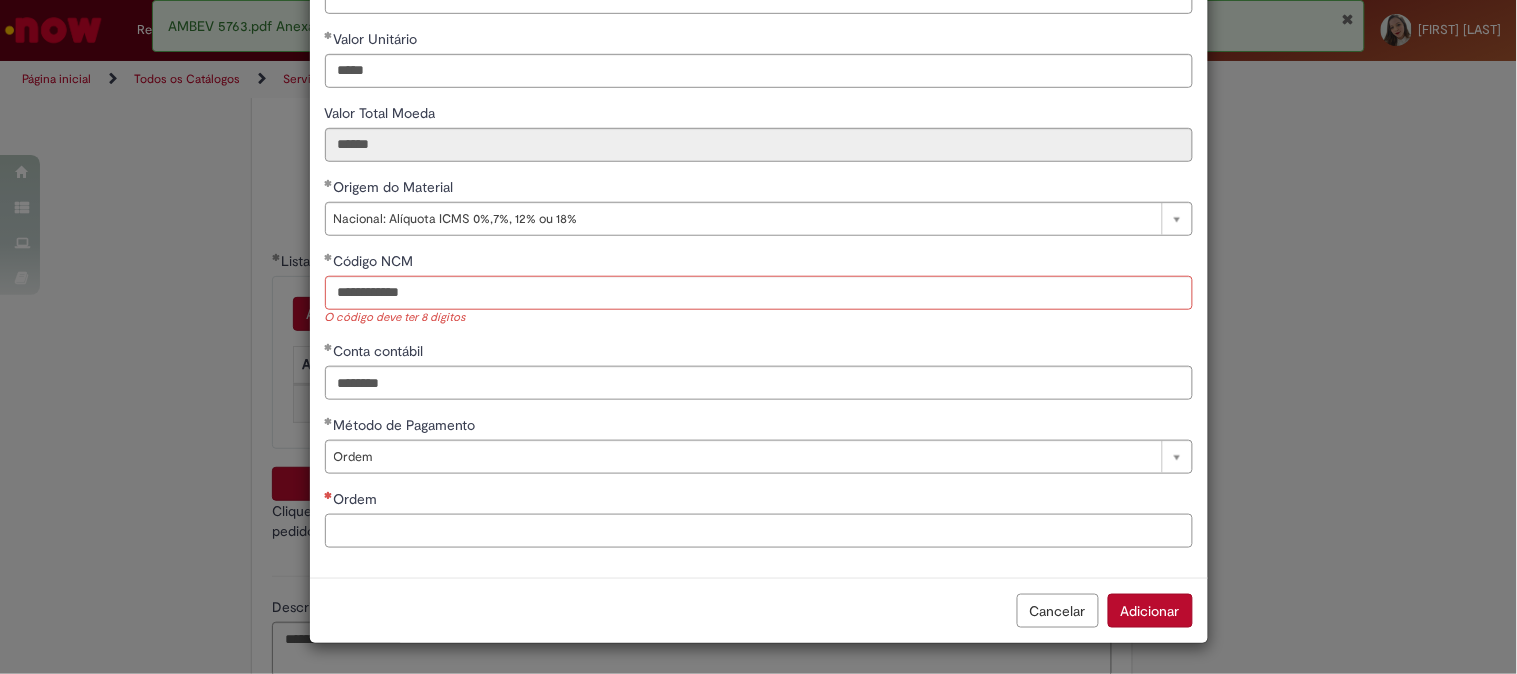 scroll, scrollTop: 280, scrollLeft: 0, axis: vertical 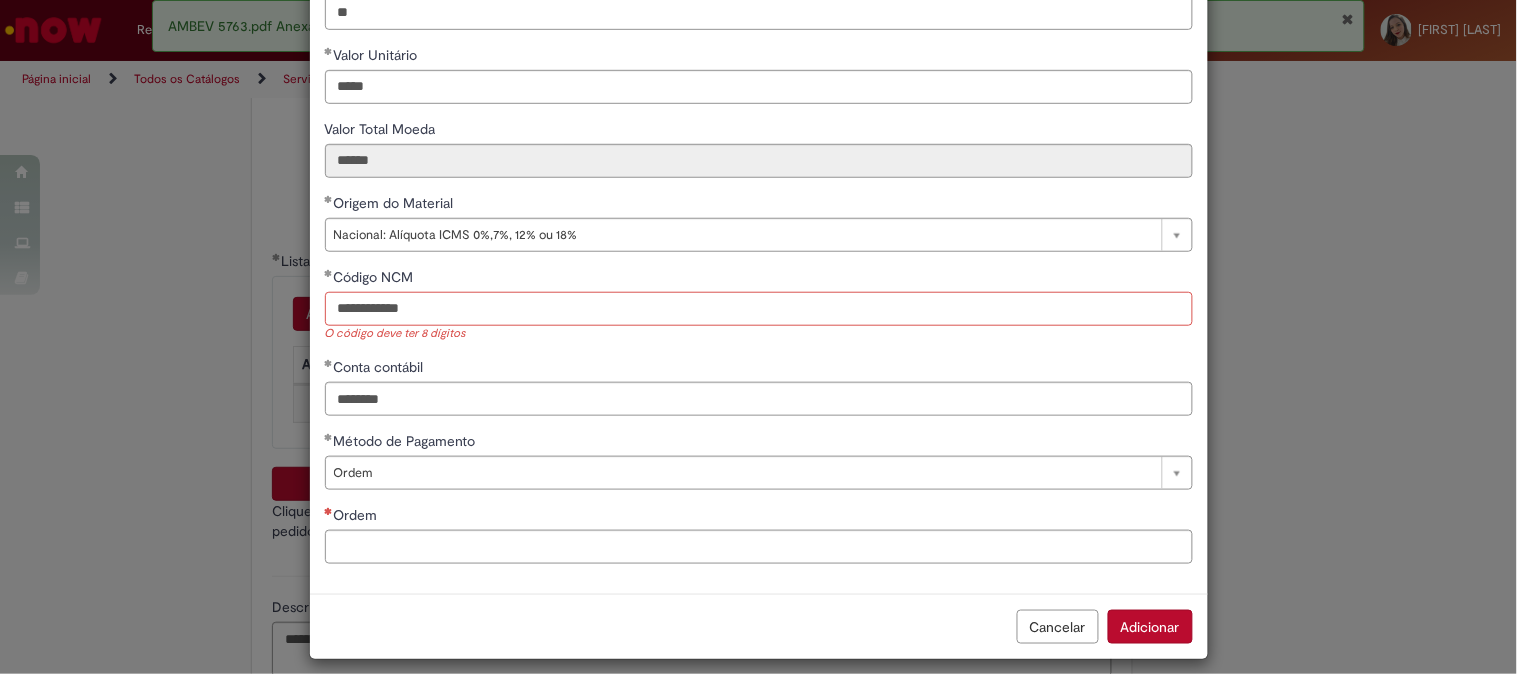 drag, startPoint x: 433, startPoint y: 306, endPoint x: 98, endPoint y: 307, distance: 335.0015 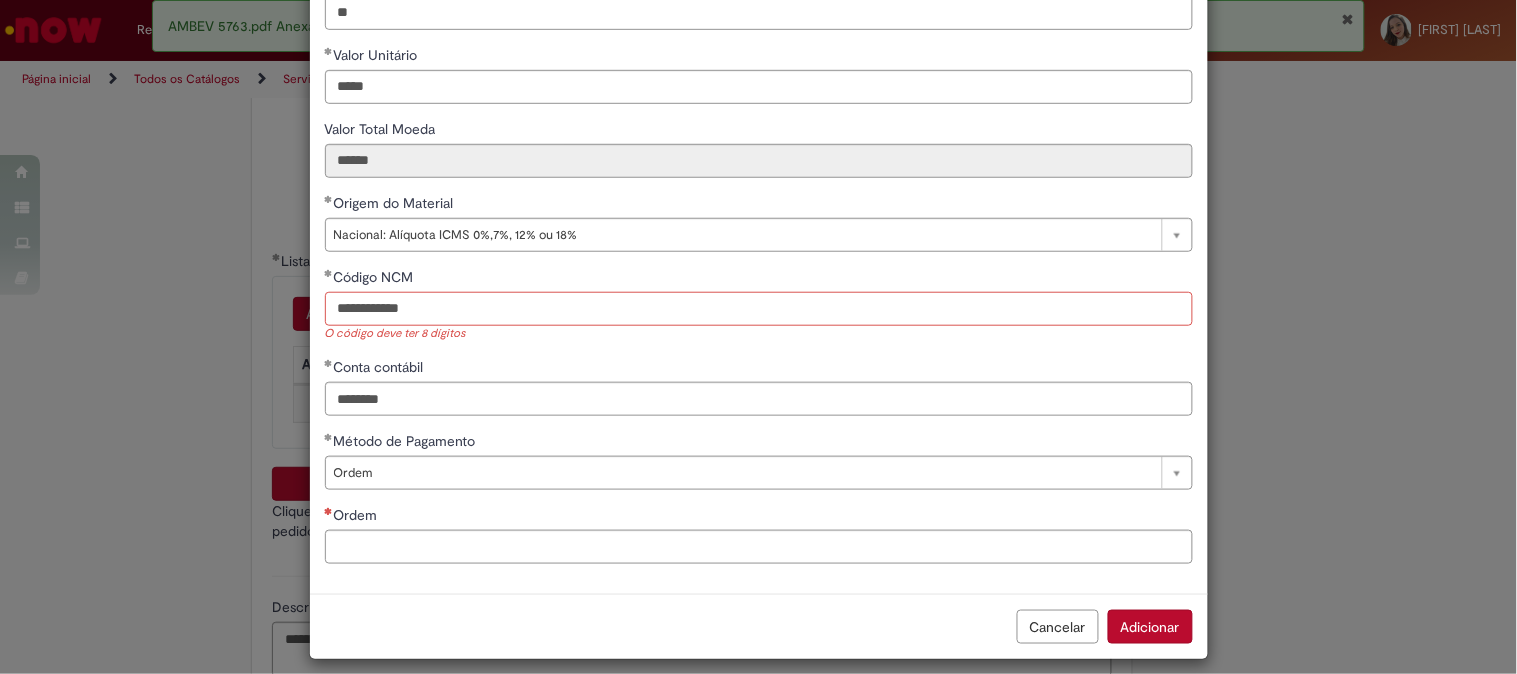 click on "**********" at bounding box center (758, 337) 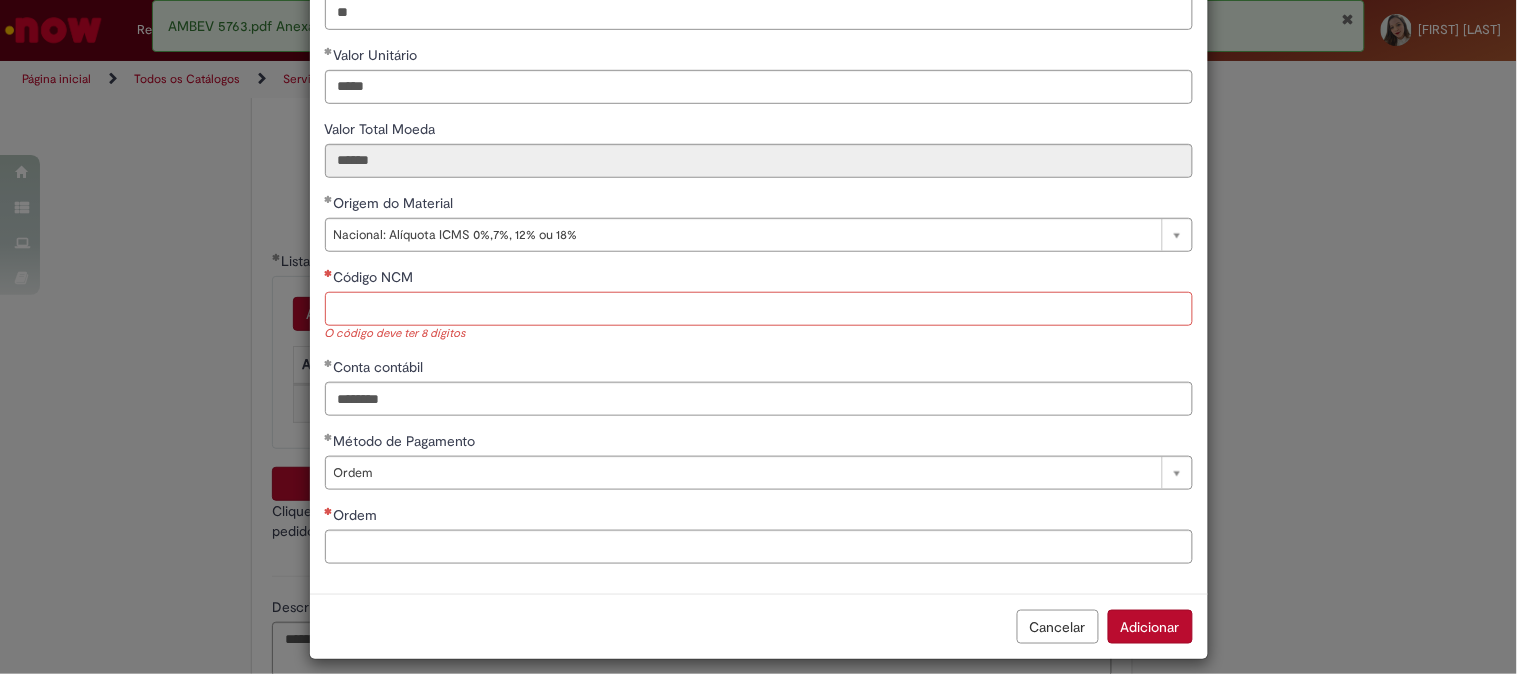 type 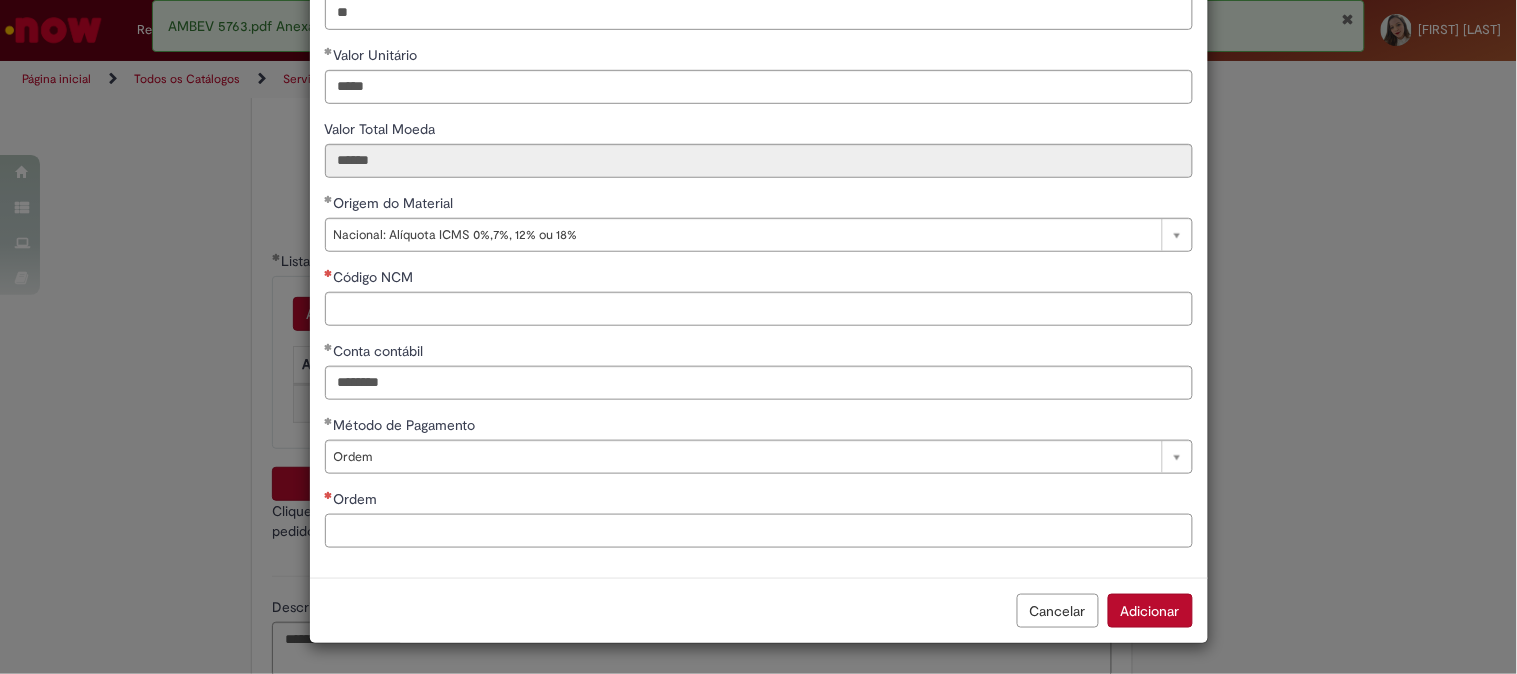 click on "**********" at bounding box center (759, 193) 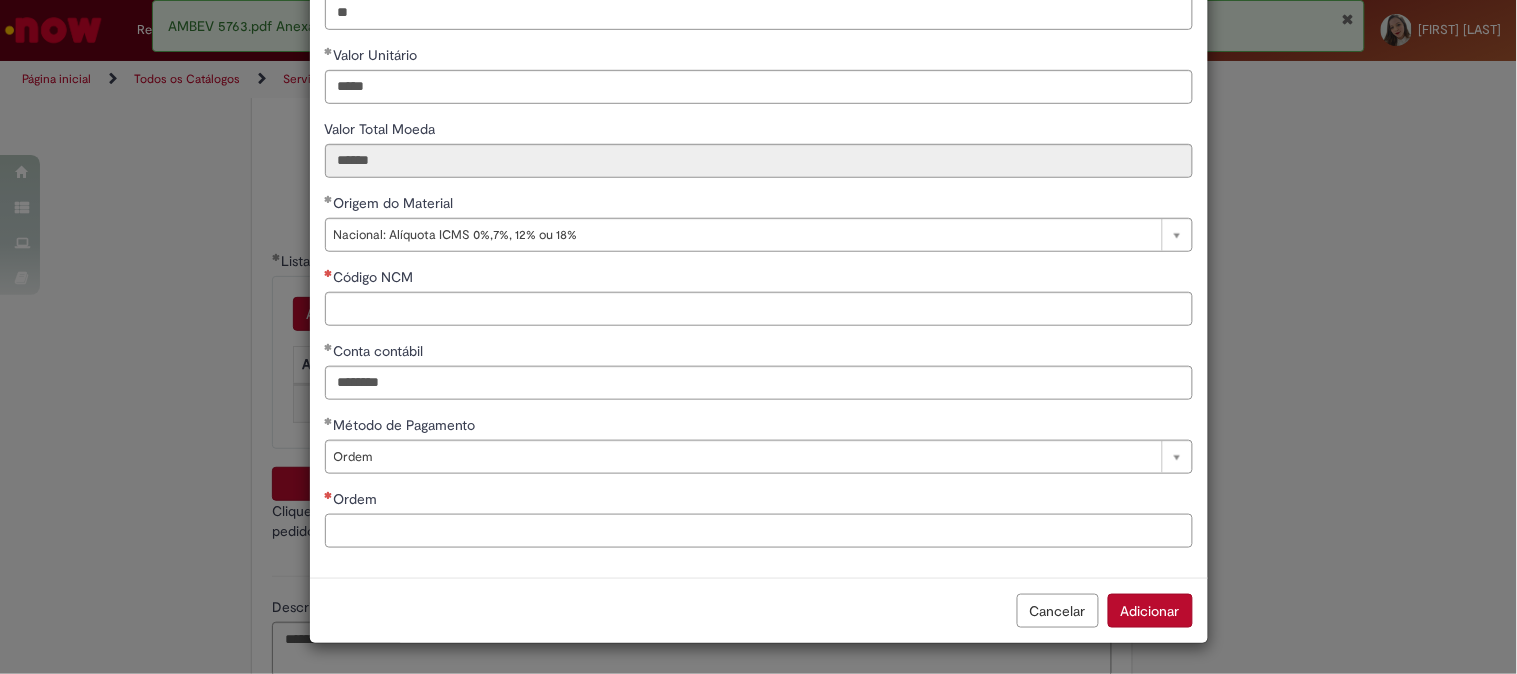 paste on "**********" 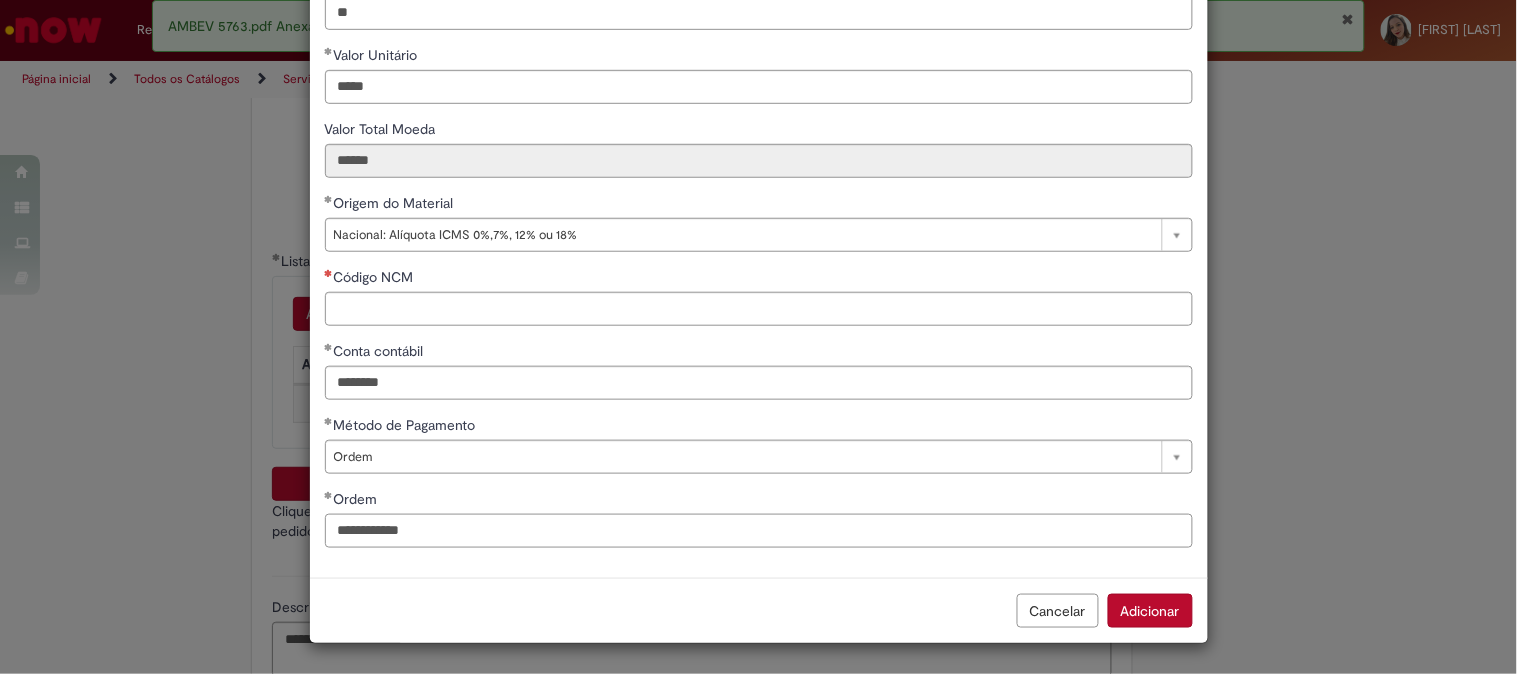 type on "**********" 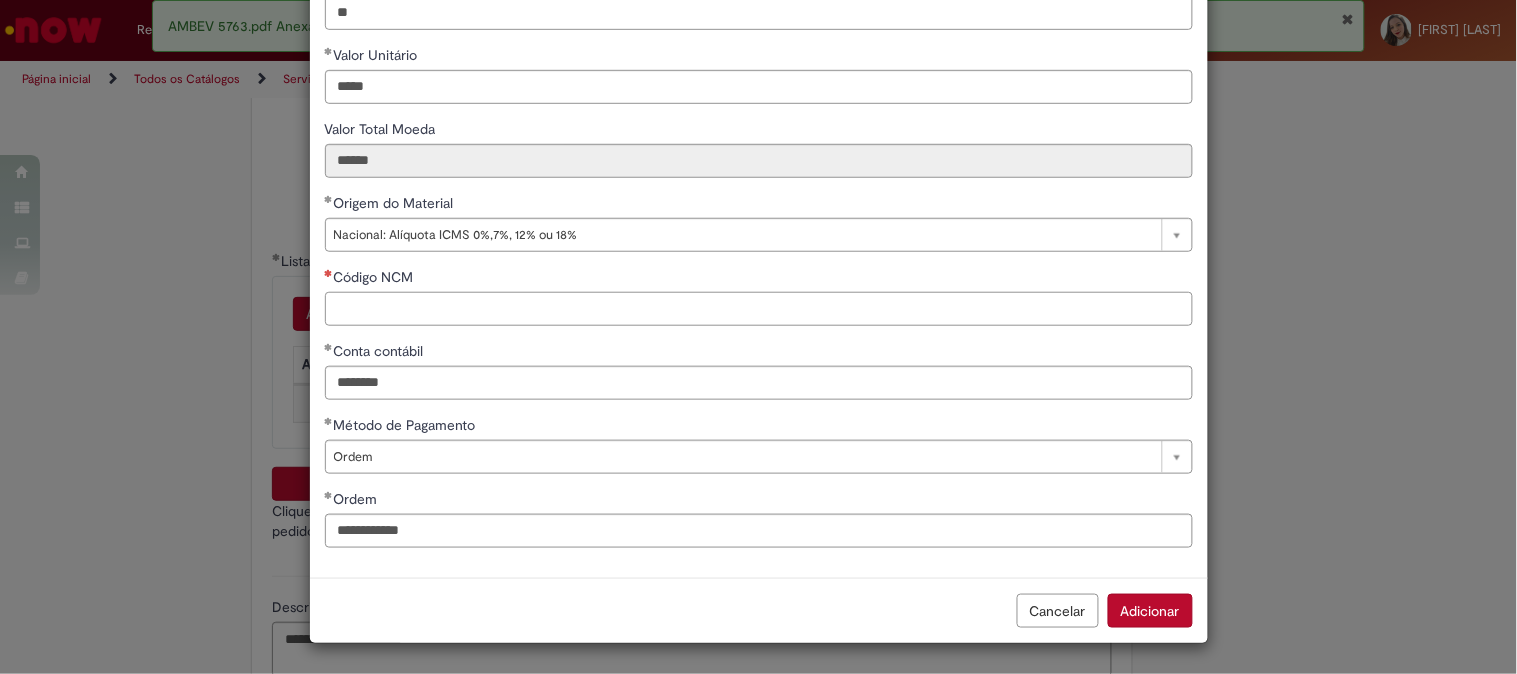 click on "Código NCM" at bounding box center [759, 309] 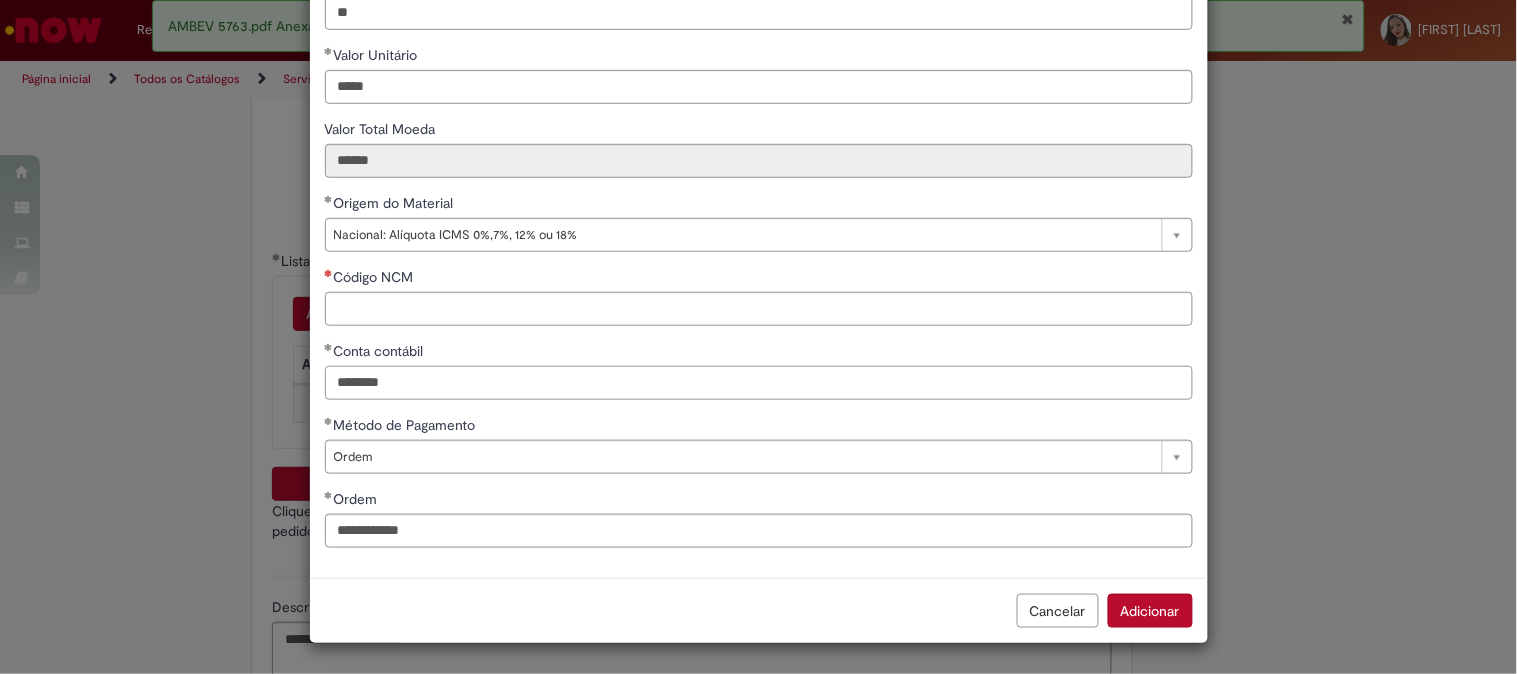 drag, startPoint x: 412, startPoint y: 382, endPoint x: 93, endPoint y: 392, distance: 319.1567 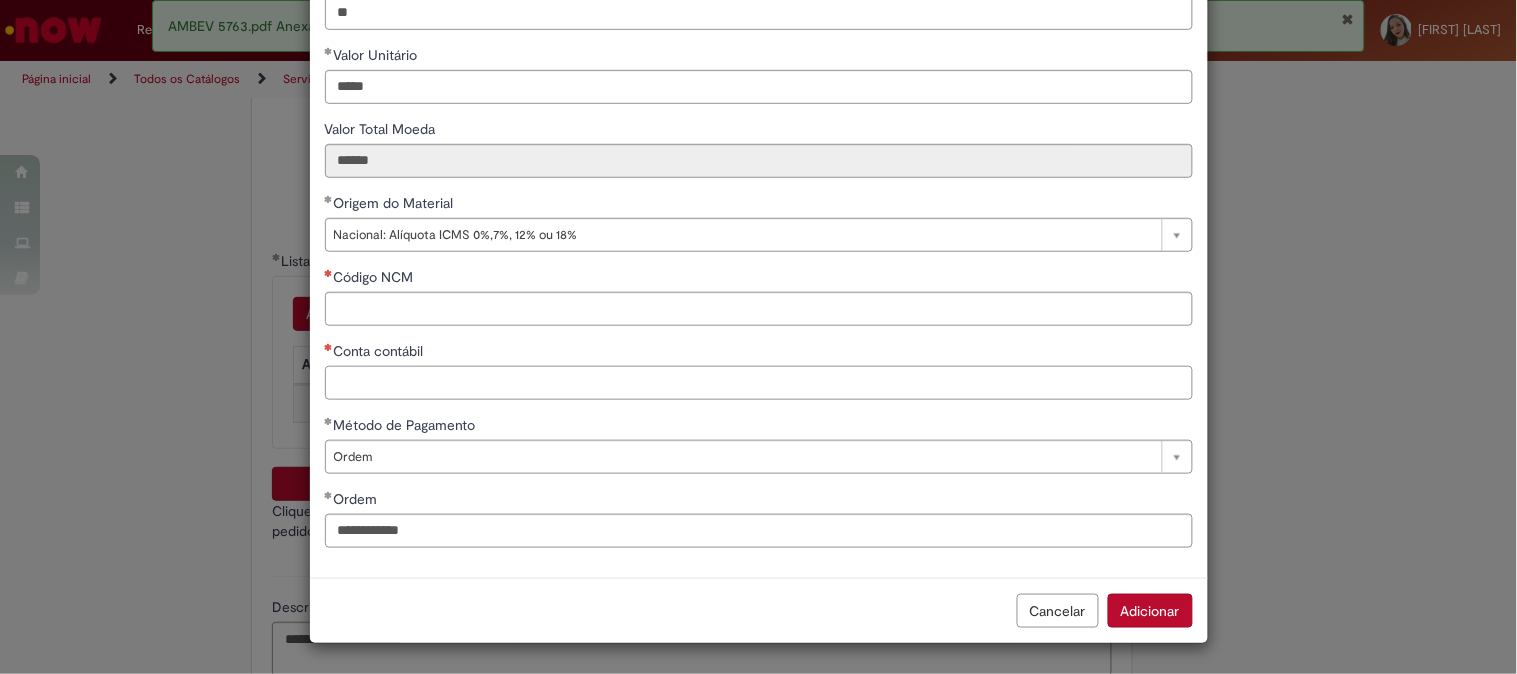 type 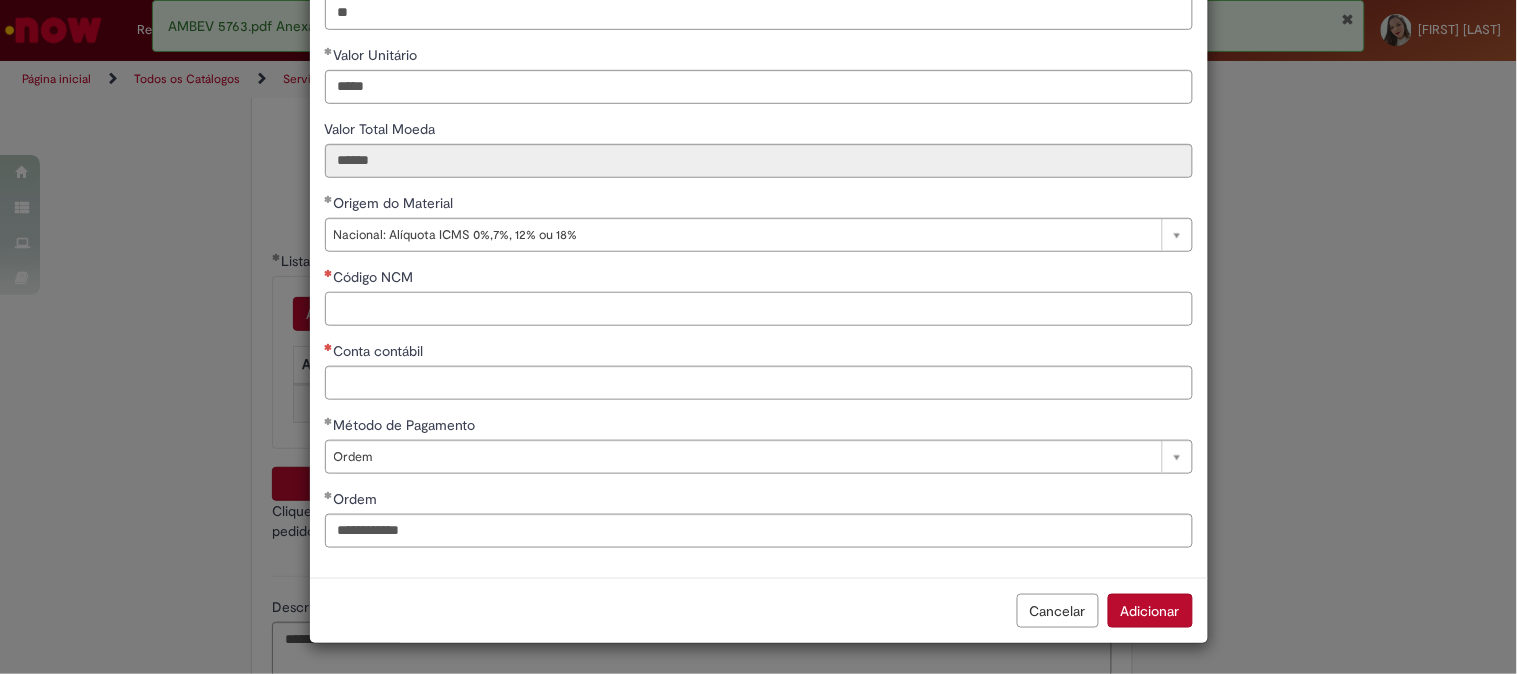 click on "Código NCM" at bounding box center (759, 309) 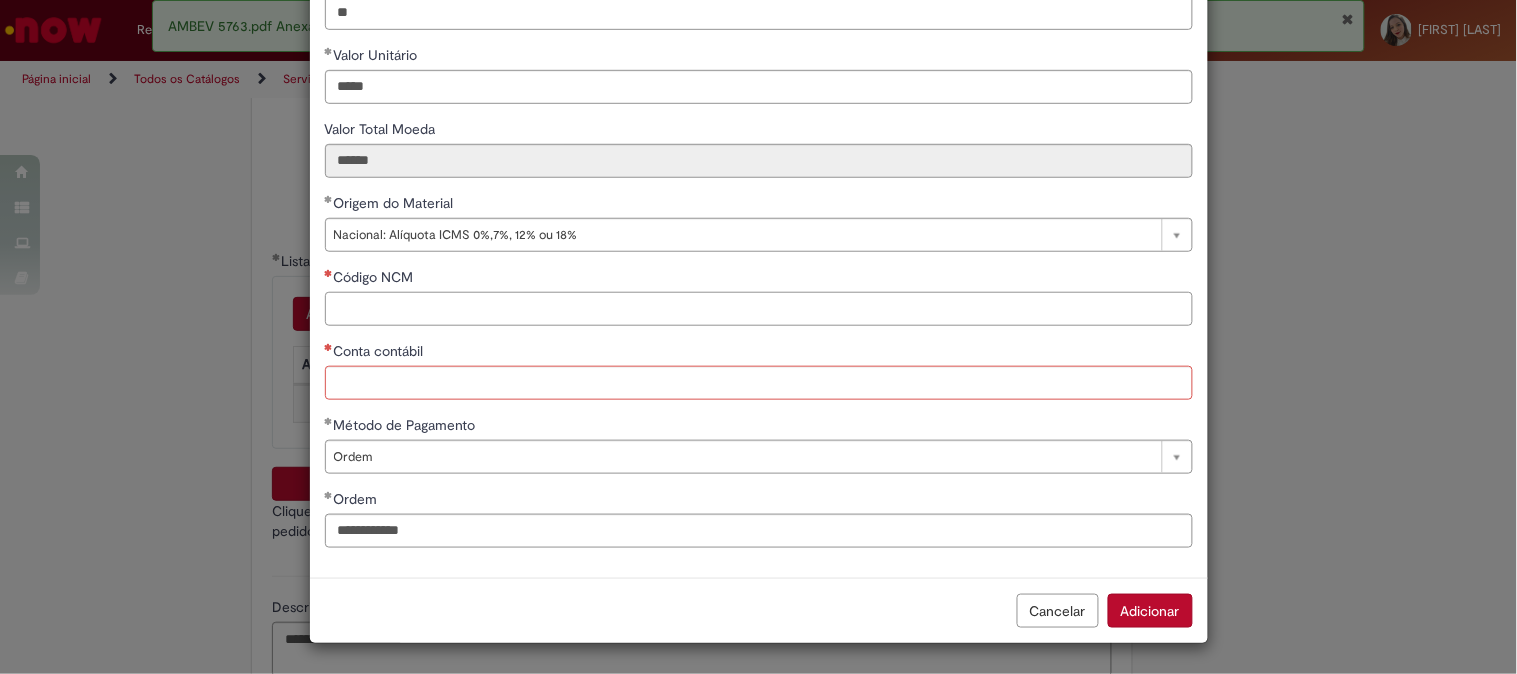 paste on "********" 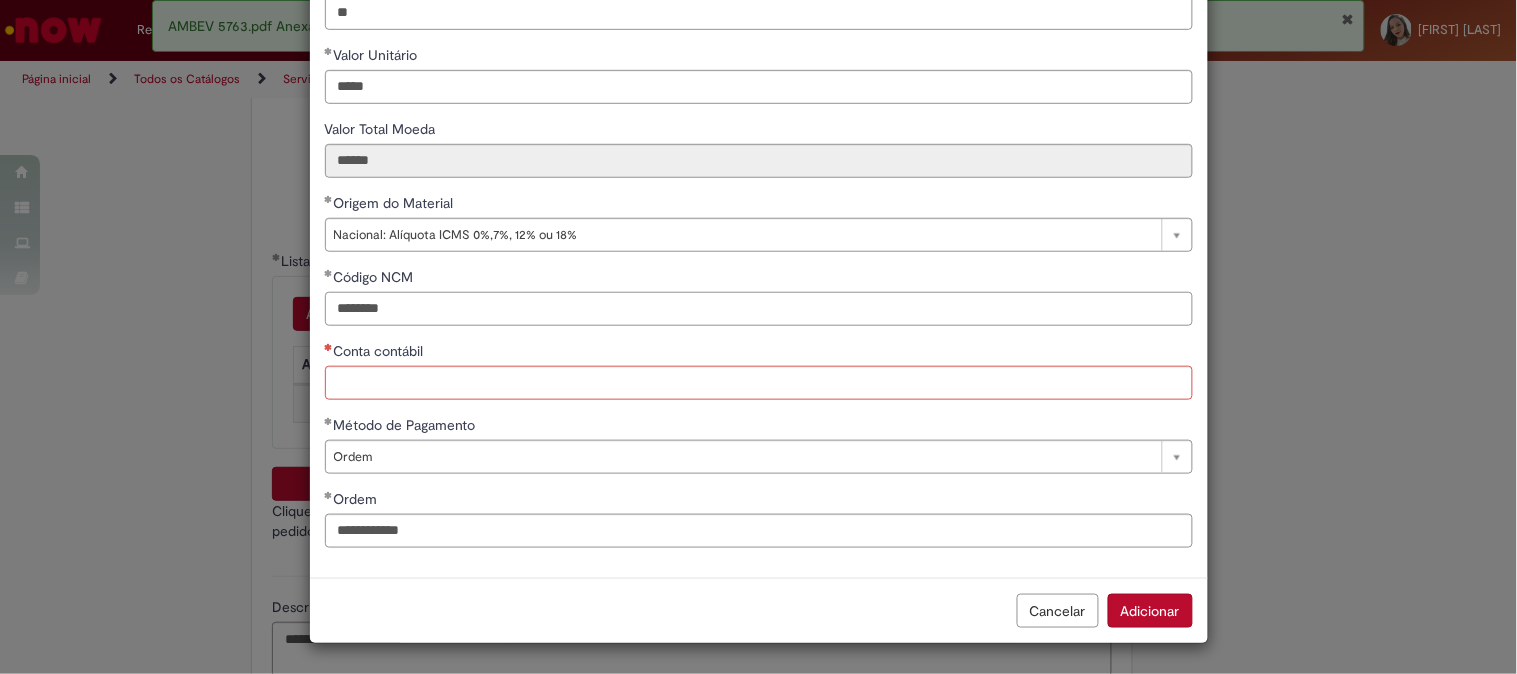 type on "********" 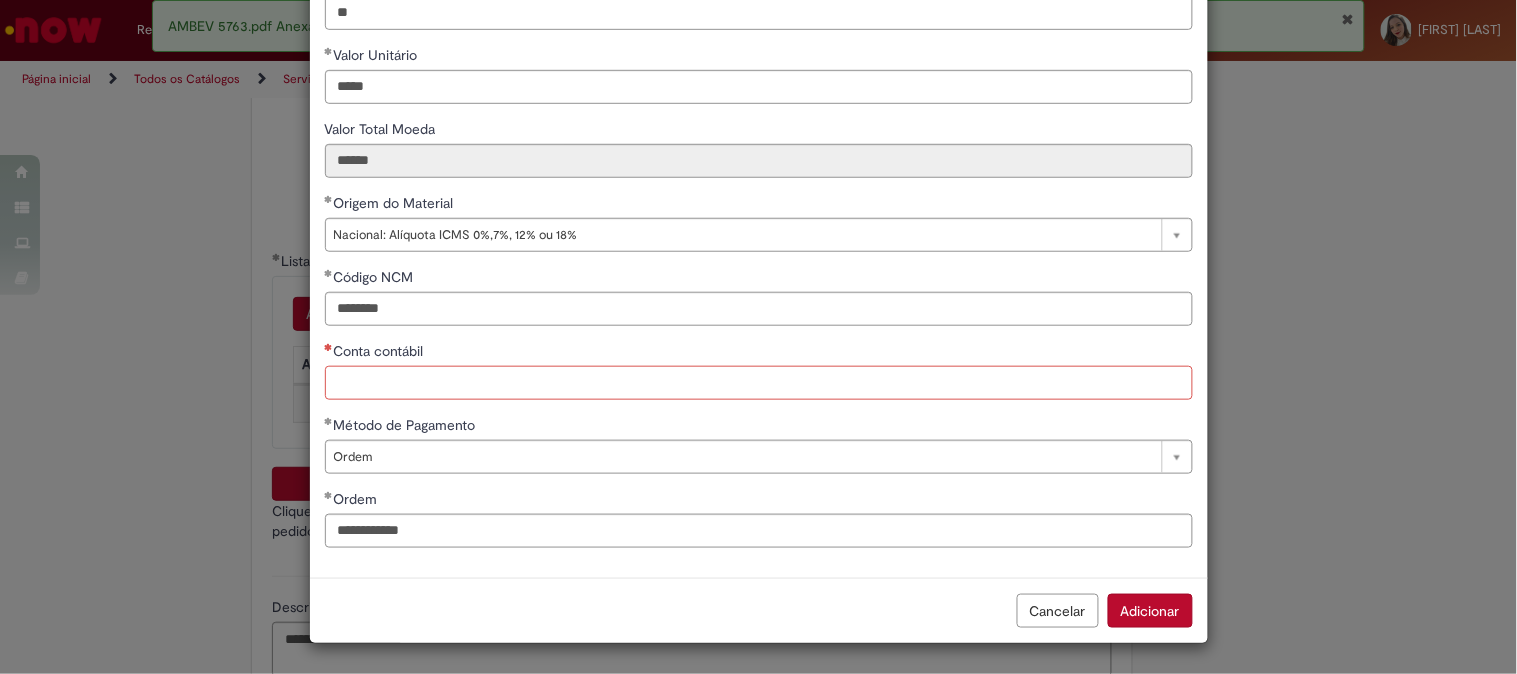click on "Conta contábil" at bounding box center [759, 383] 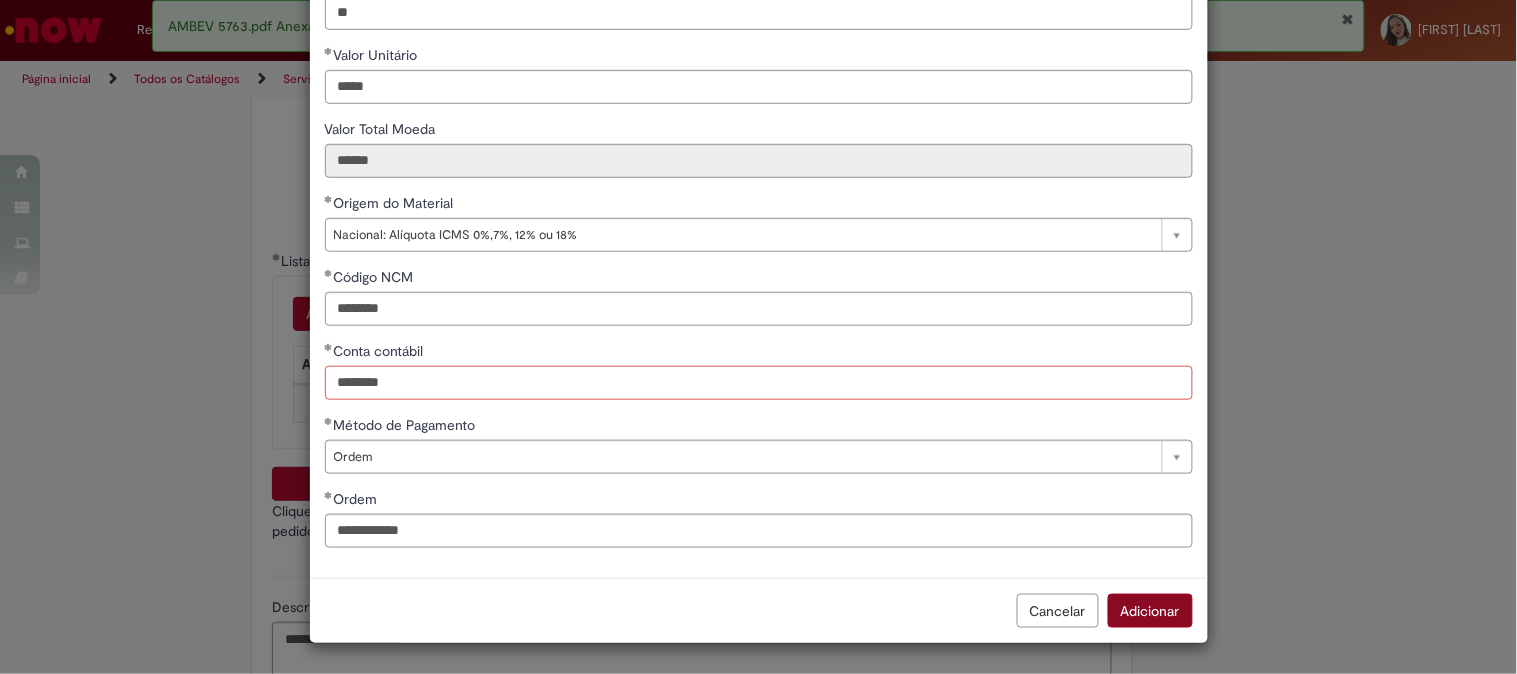 type on "********" 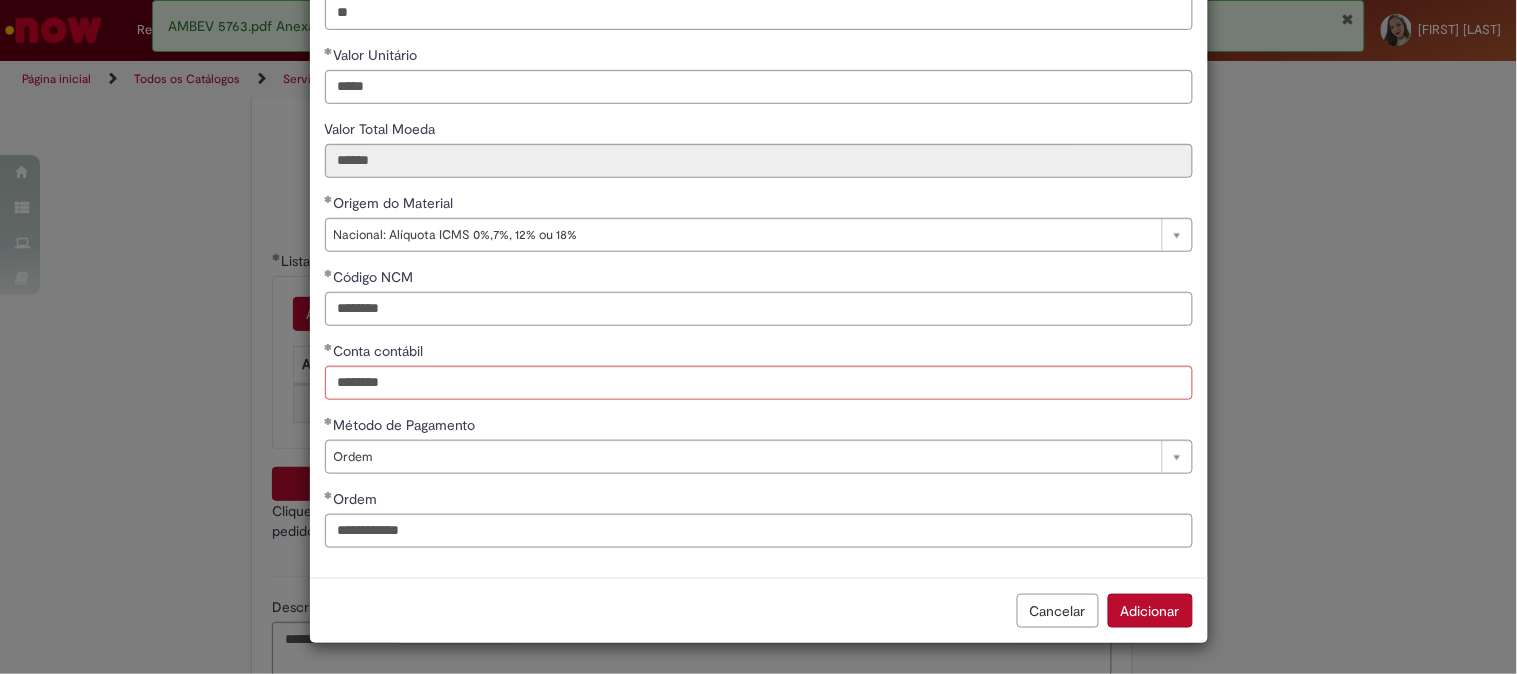 click on "Adicionar" at bounding box center [1150, 611] 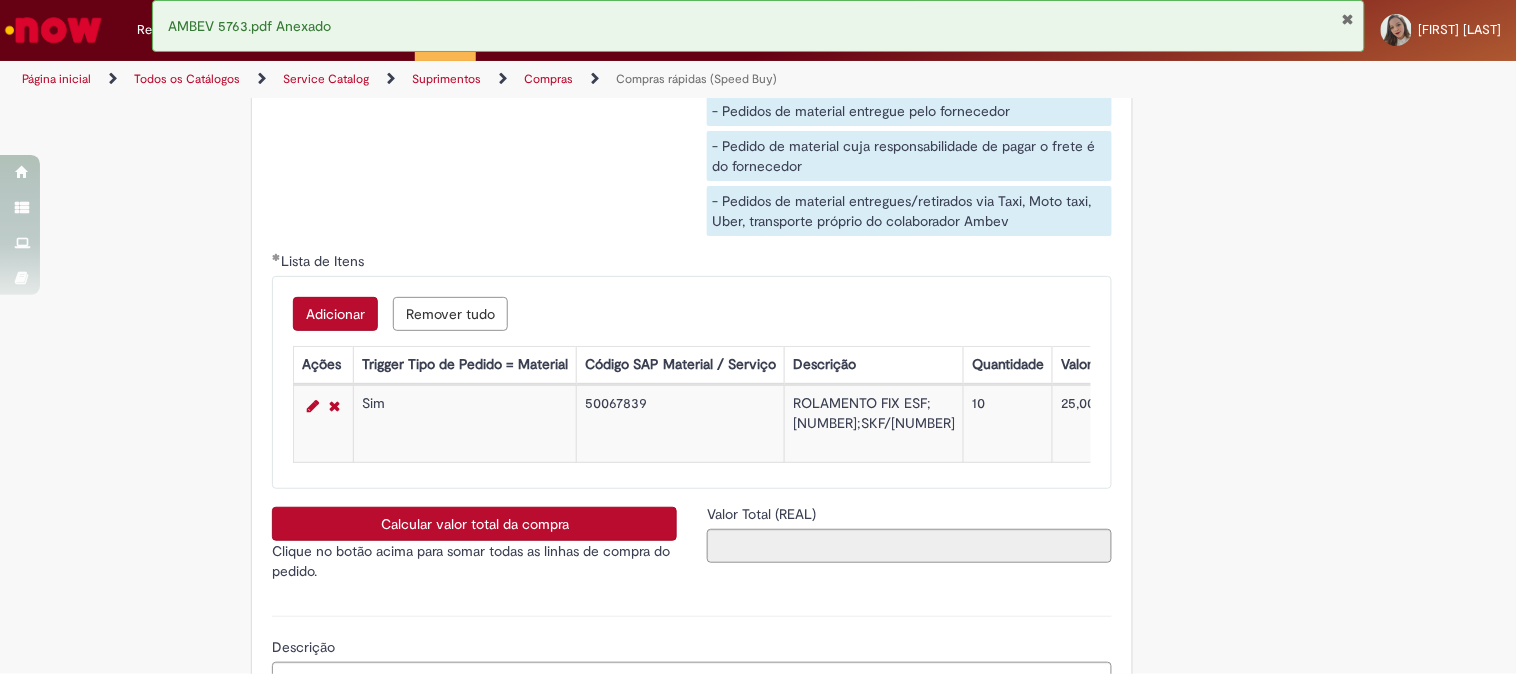 click on "Calcular valor total da compra" at bounding box center [474, 524] 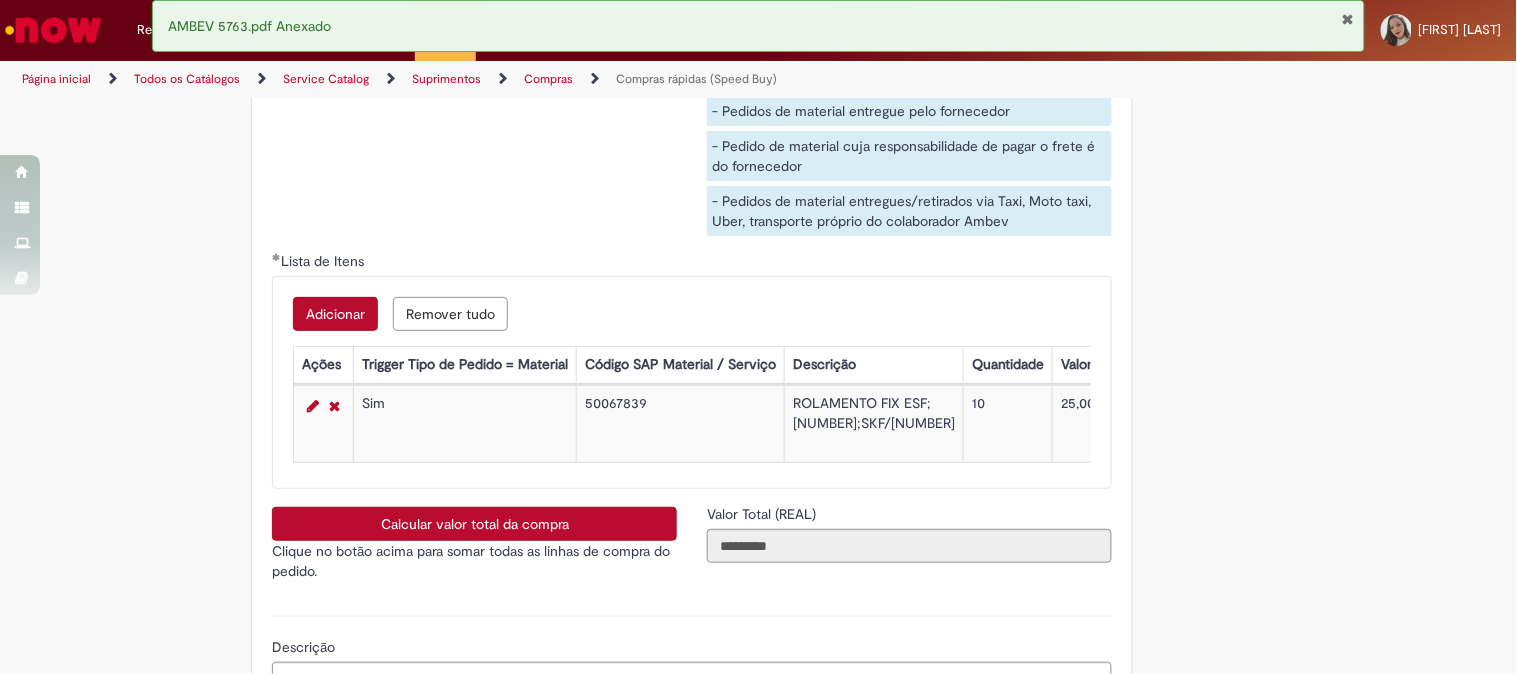 scroll, scrollTop: 3638, scrollLeft: 0, axis: vertical 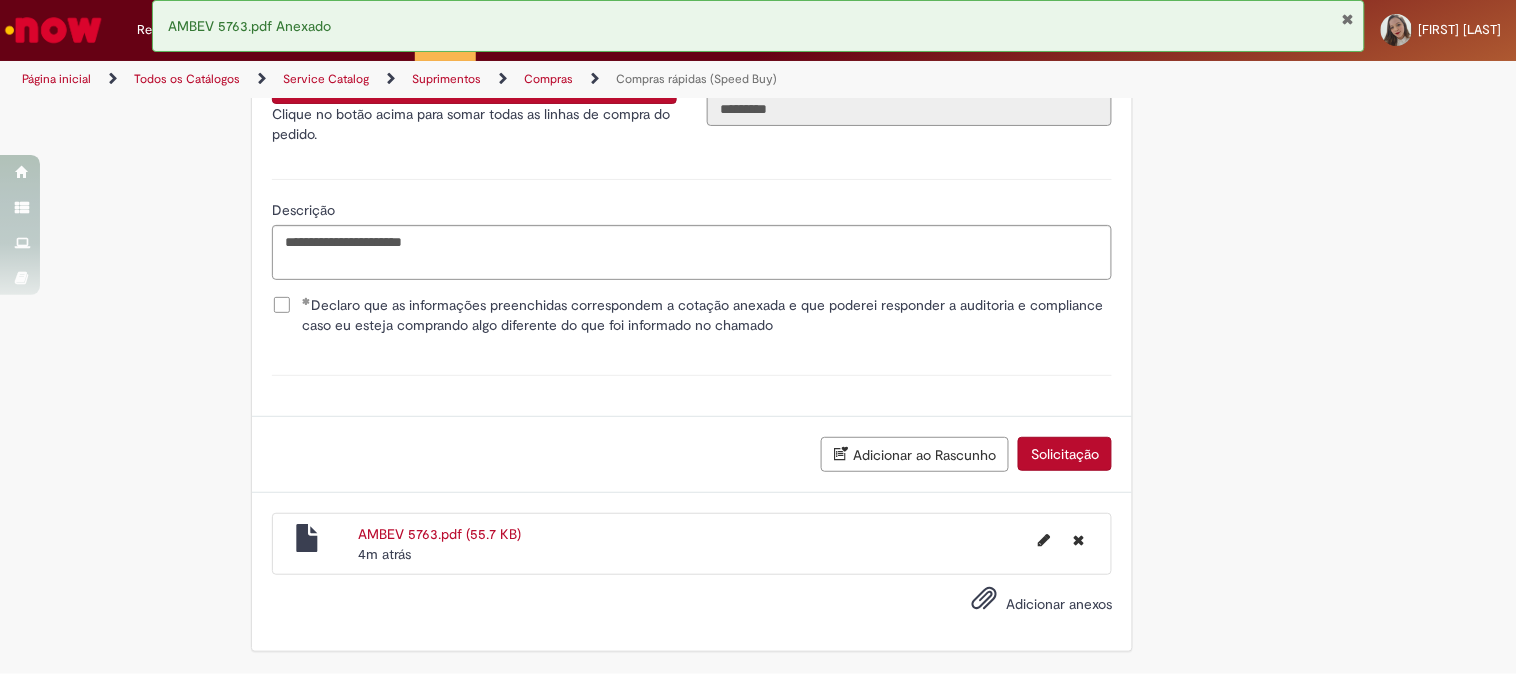 click on "Solicitação" at bounding box center [1065, 454] 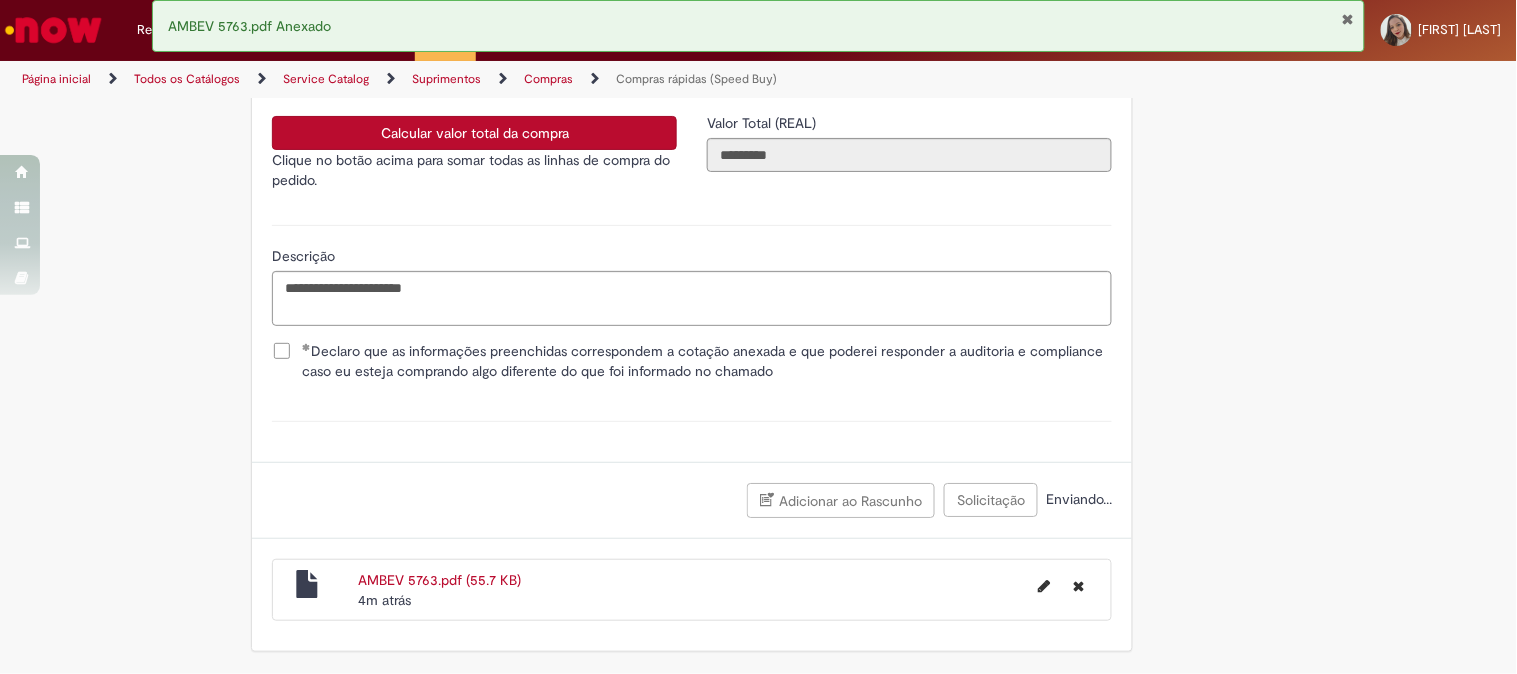 scroll, scrollTop: 3632, scrollLeft: 0, axis: vertical 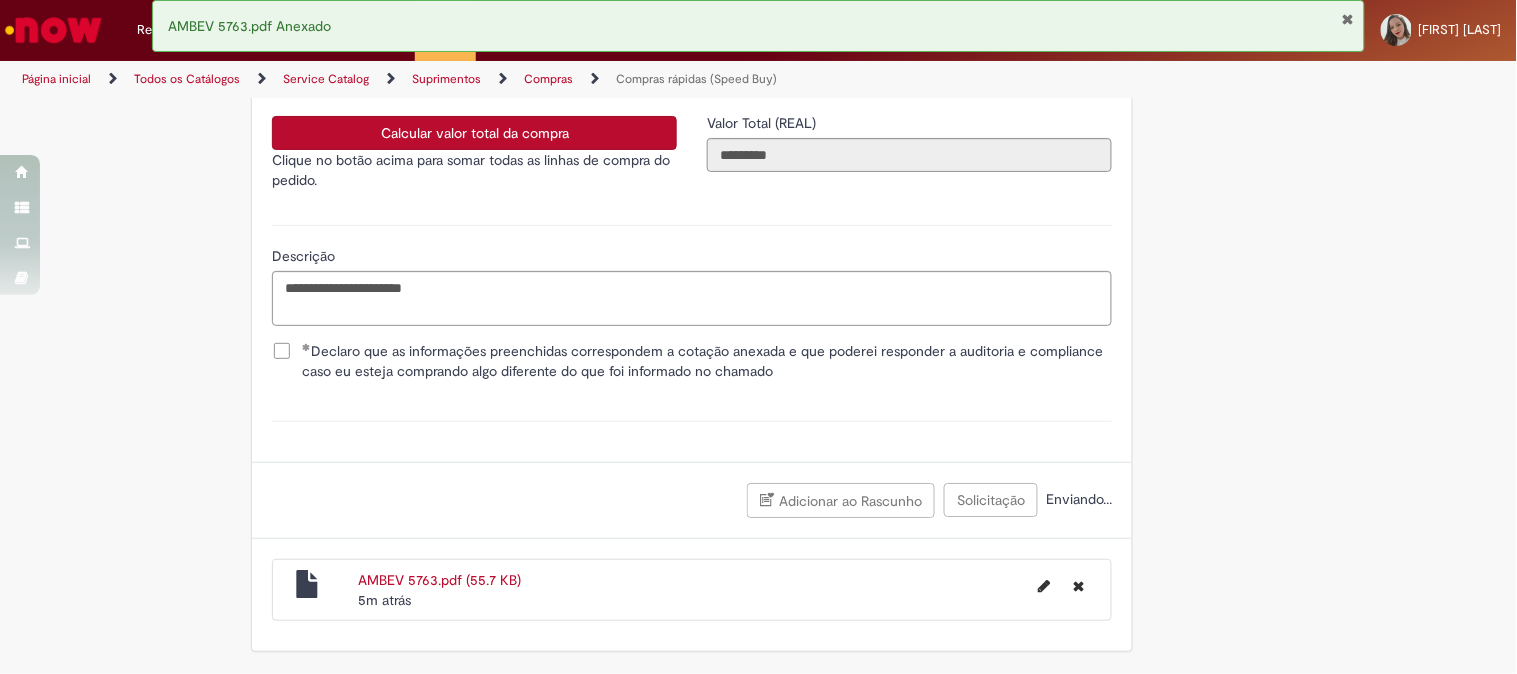 click at bounding box center (1347, 19) 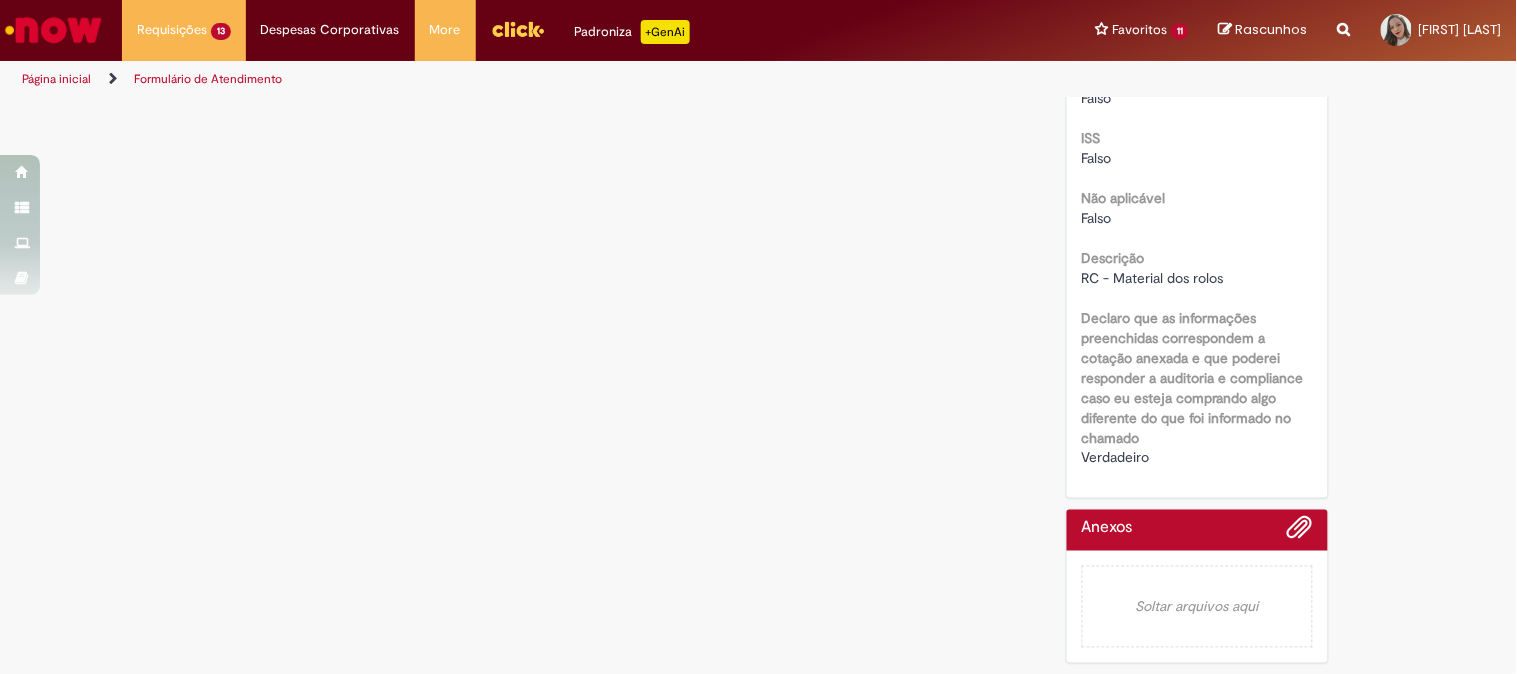 scroll, scrollTop: 0, scrollLeft: 0, axis: both 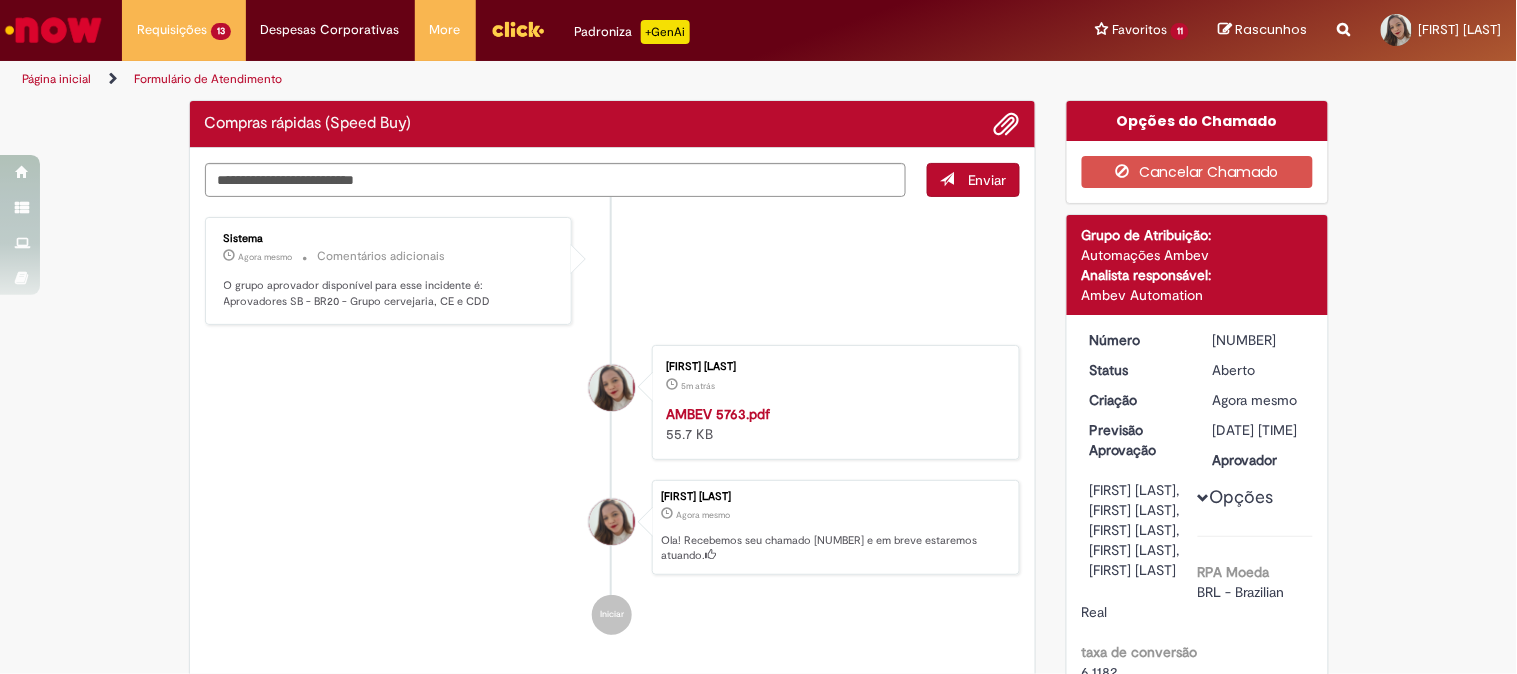 click on "Opções
RPA Moeda
BRL - Brazilian Real
taxa de conversão
6.1182
Saldo
10160.2
Country Code
BR
SAP Interim
s4
Declaro que li e aceito as regras listadas na descrição da oferta e que poderei responder a auditoria e compliance caso alguma regra não for devidamente cumprida
Verdadeiro
Tipo de solicitação
Fábricas, Centros de Excelência e Distribuição
Declaro que sou usuário do ZEC ou do CENG&PMO devidamente autorizado a fazer compras nessa categoria.
Falso
Declaro que eu sou usuário de TechOPs devidamente autorizado para efetuar compras de equipamentos de TI para a companhia.
Falso
Falso
Falso" at bounding box center (1197, 1686) 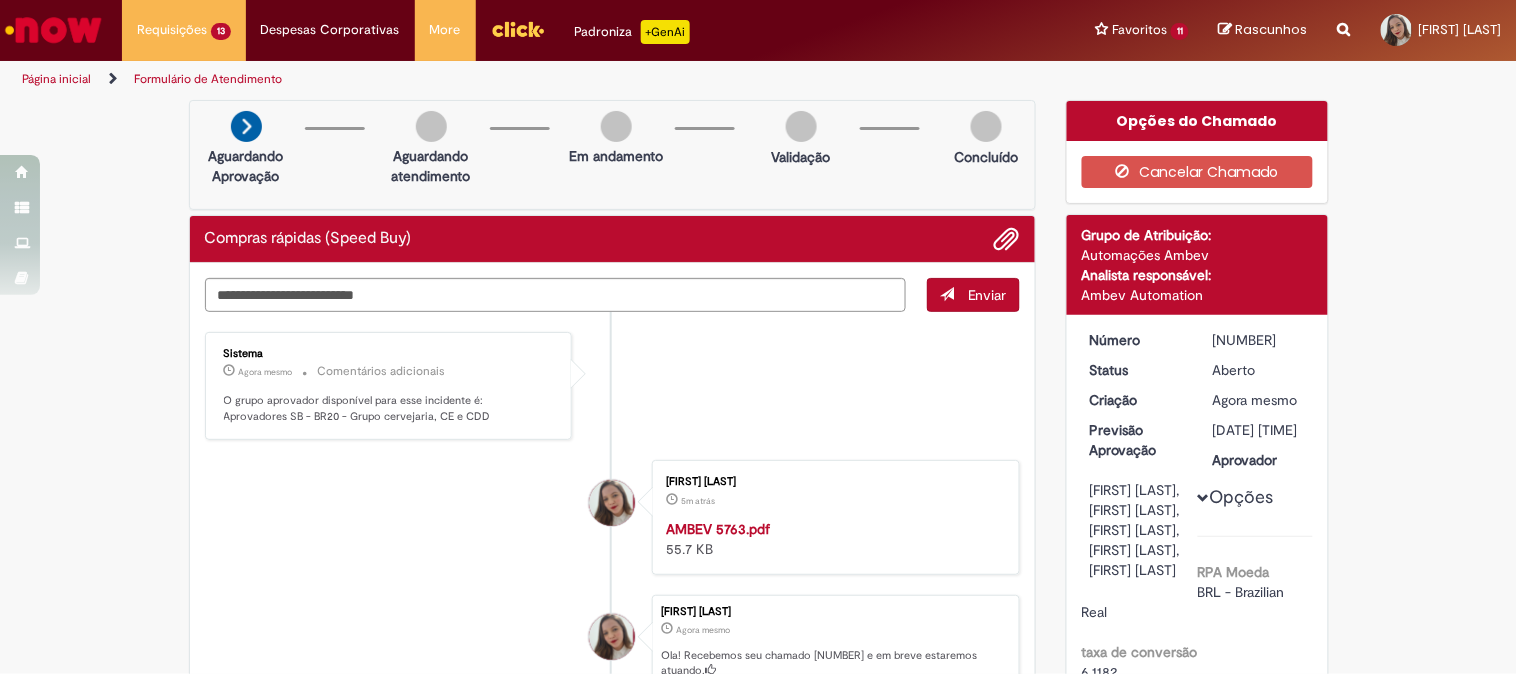 click on "[NUMBER]" at bounding box center [1259, 340] 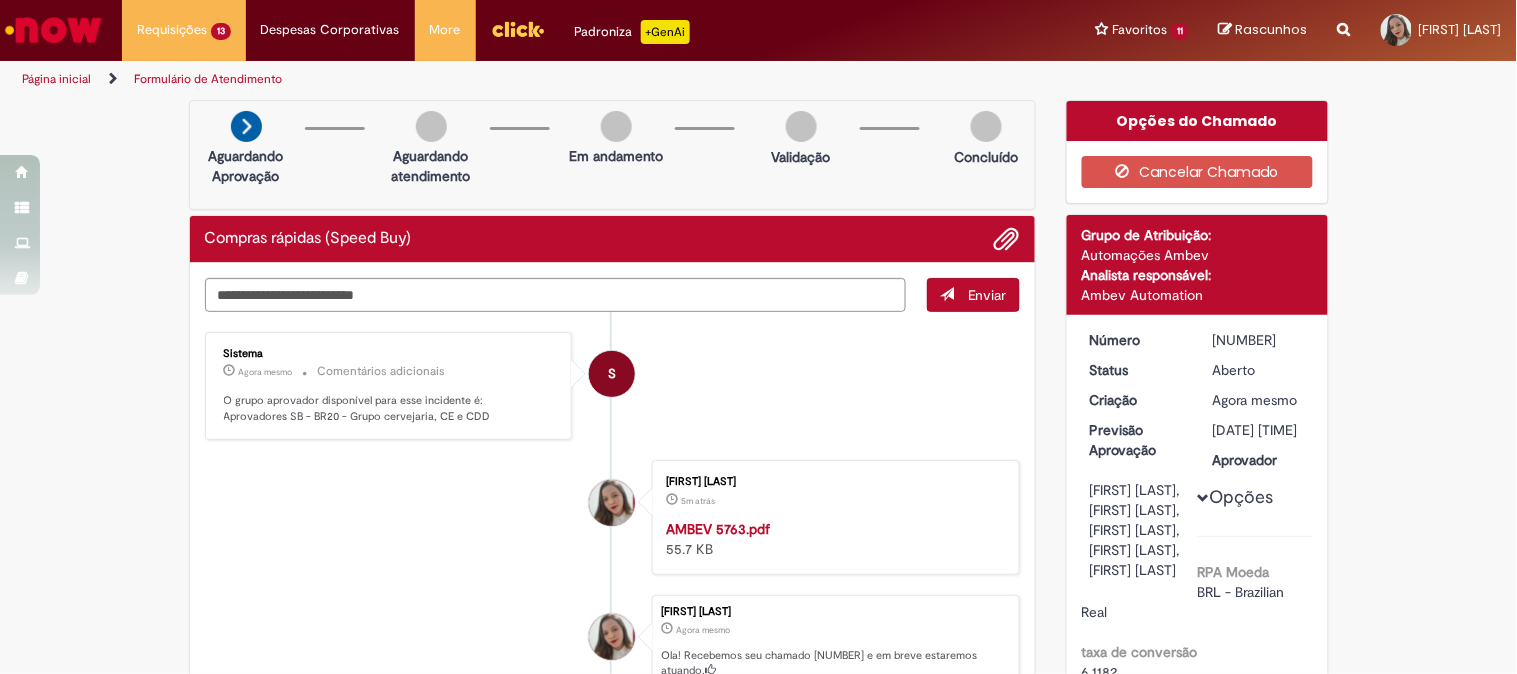 scroll, scrollTop: 333, scrollLeft: 0, axis: vertical 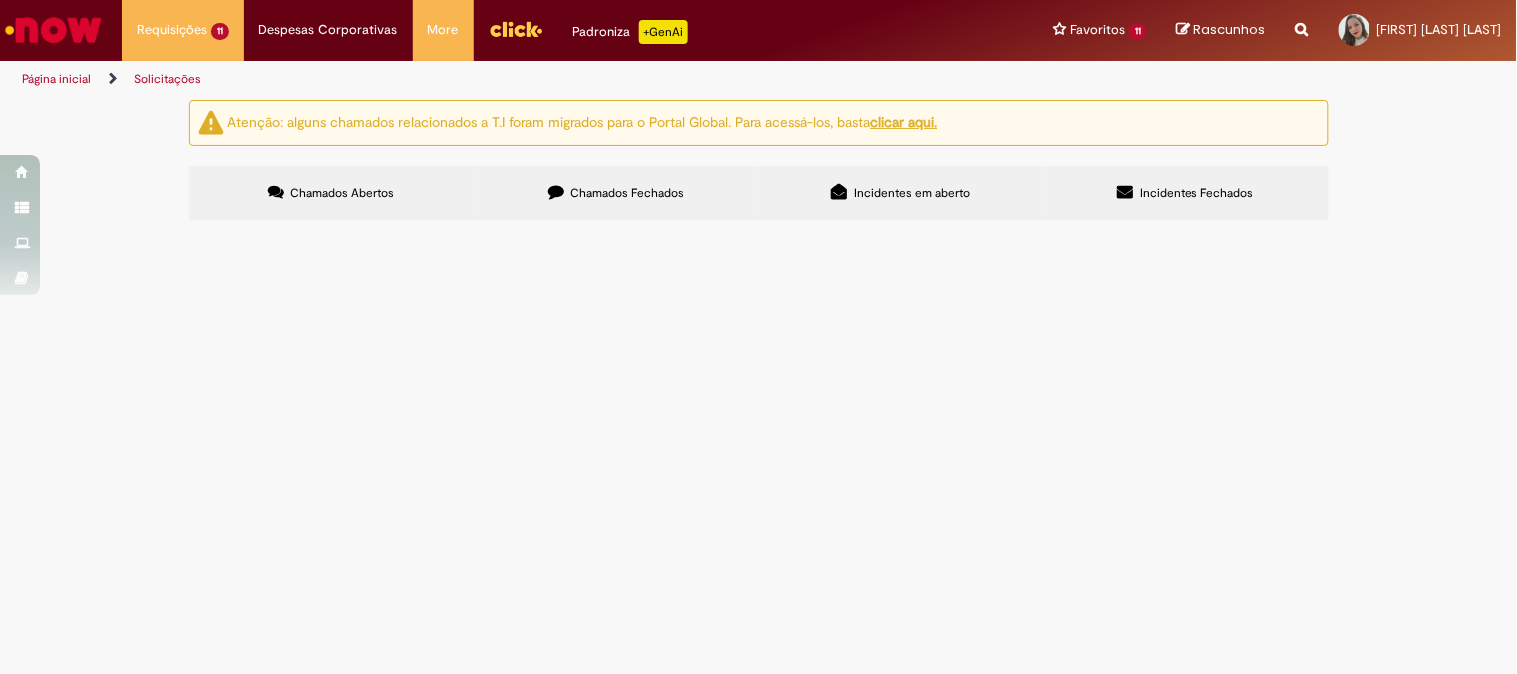 click on "RC - Material dos rolos" at bounding box center [0, 0] 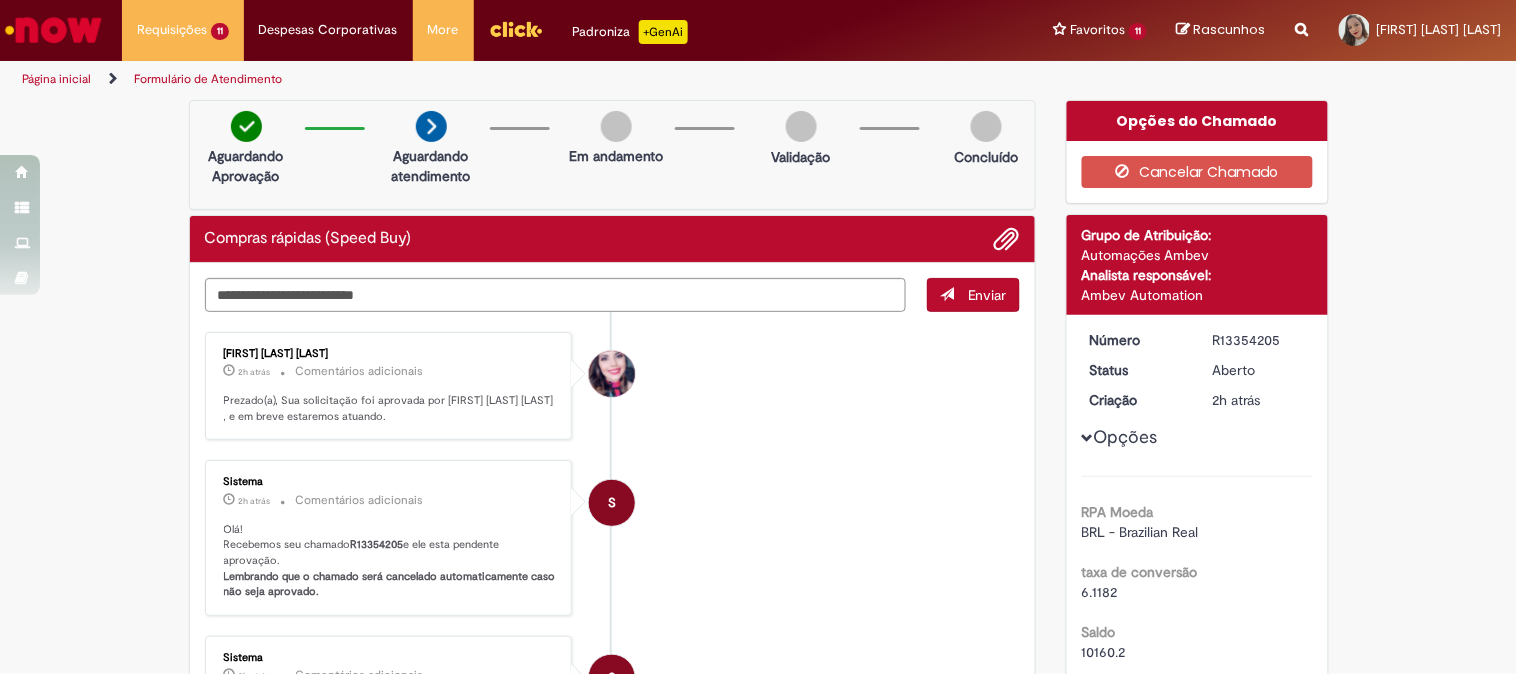 scroll, scrollTop: 555, scrollLeft: 0, axis: vertical 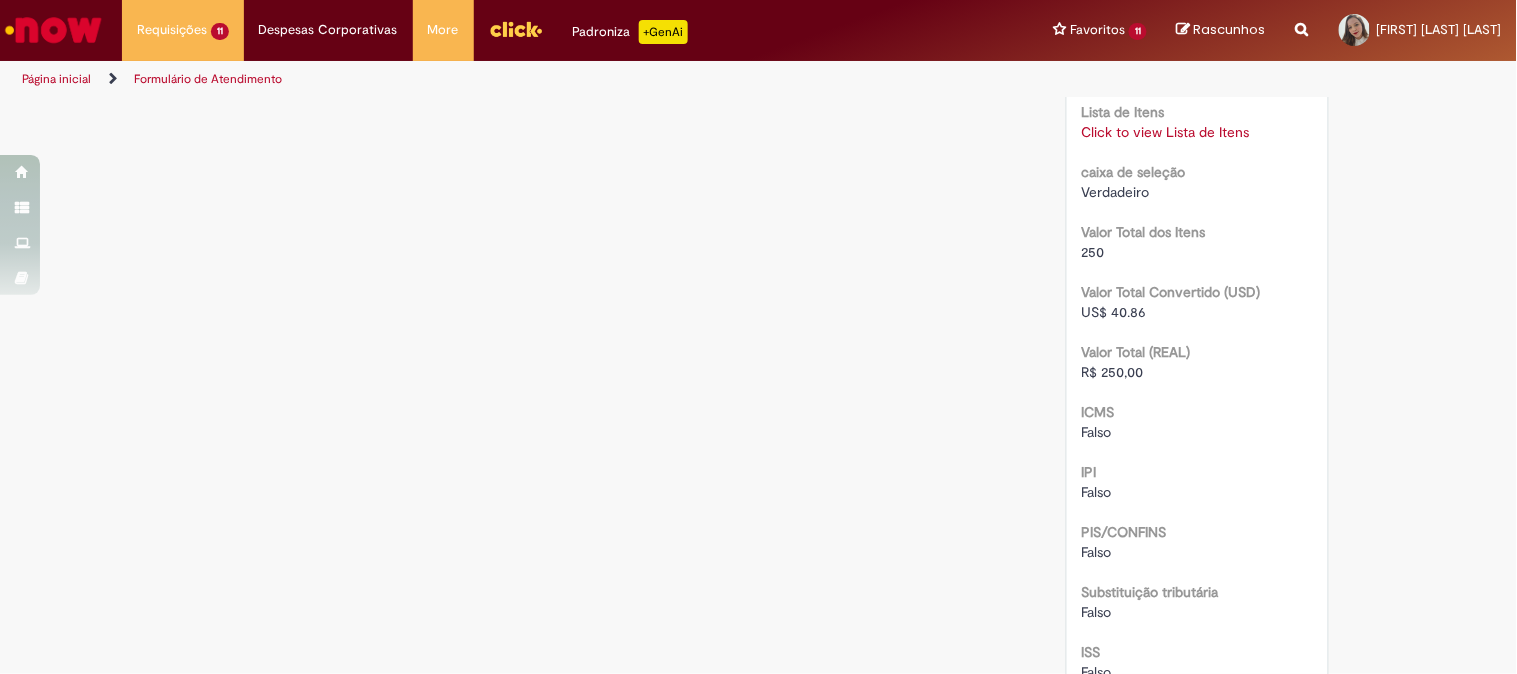 click on "Click to view Lista de Itens" at bounding box center [1166, 132] 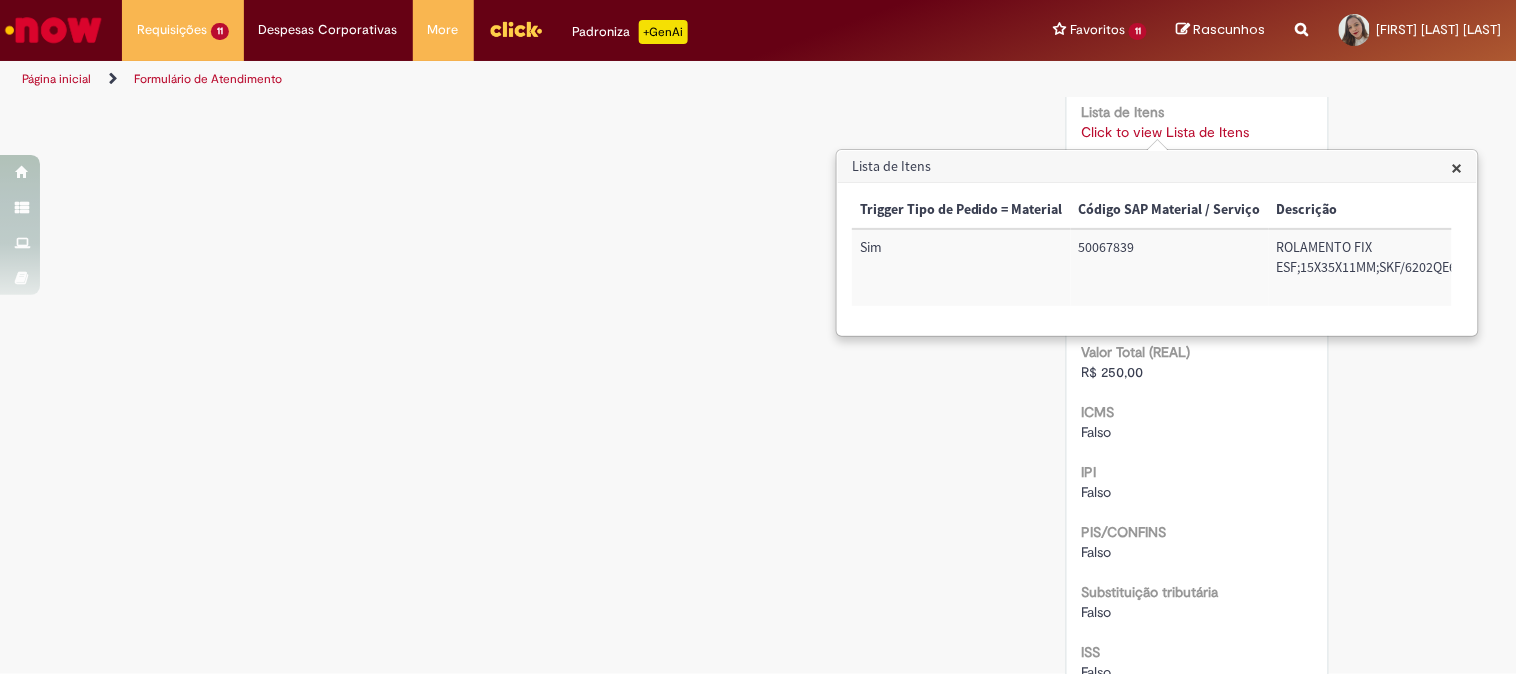 click on "50067839" at bounding box center [1170, 267] 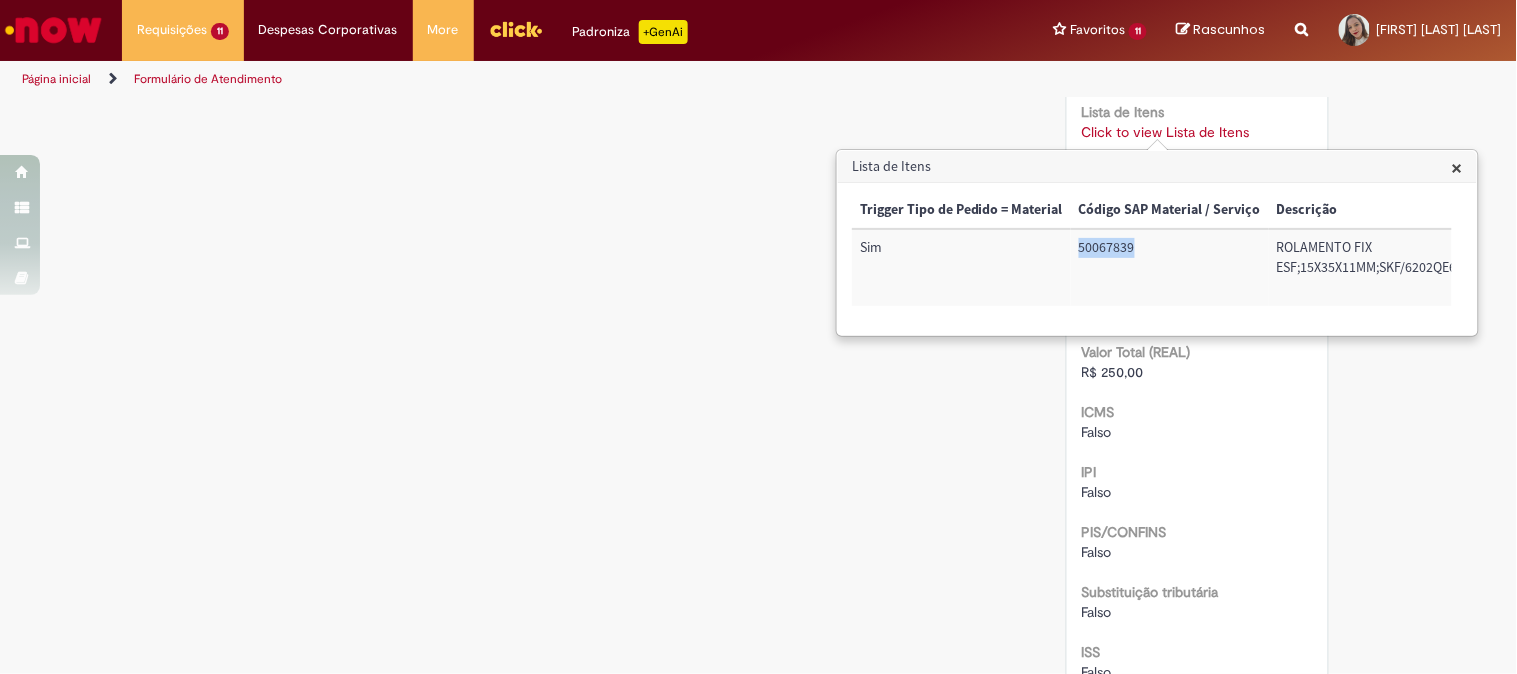 click on "50067839" at bounding box center (1170, 267) 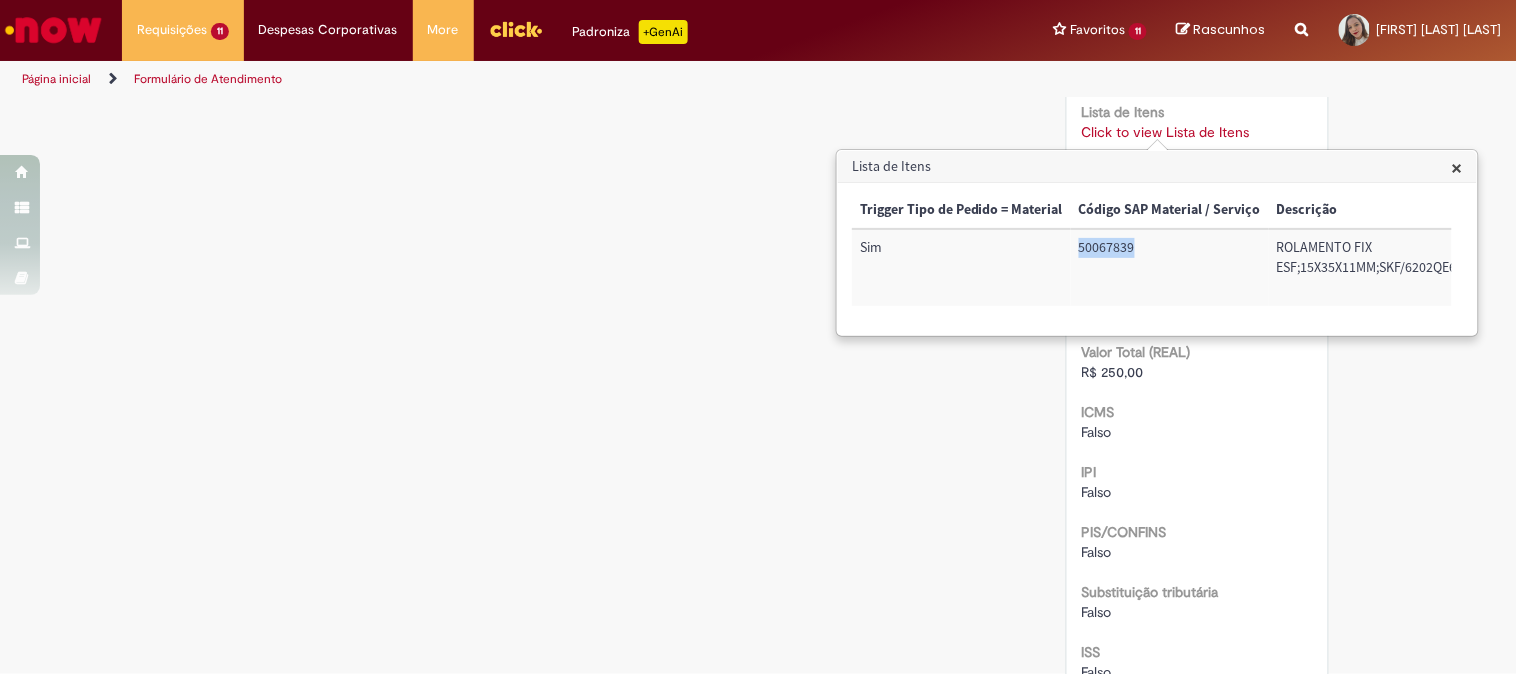 click on "Verificar Código de Barras
Aguardando Aprovação
Aguardando atendimento
Em andamento
Validação
Concluído
Compras rápidas (Speed Buy)
Enviar
Morgana Natiele Dos Santos Germann
2h atrás 2 horas atrás     Comentários adicionais
Prezado(a), Sua solicitação foi aprovada por Morgana Natiele Dos Santos Germann , e em breve estaremos atuando.
S" at bounding box center (758, -350) 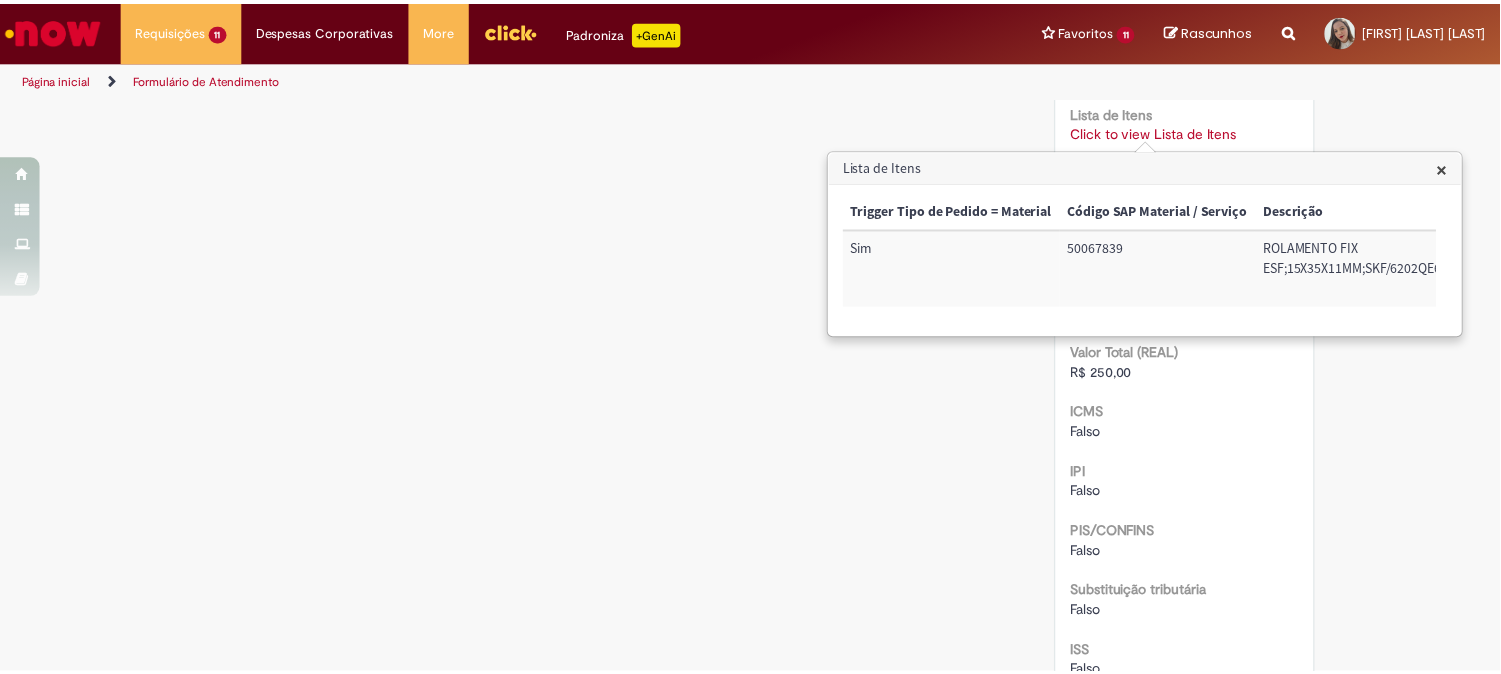 scroll, scrollTop: 0, scrollLeft: 0, axis: both 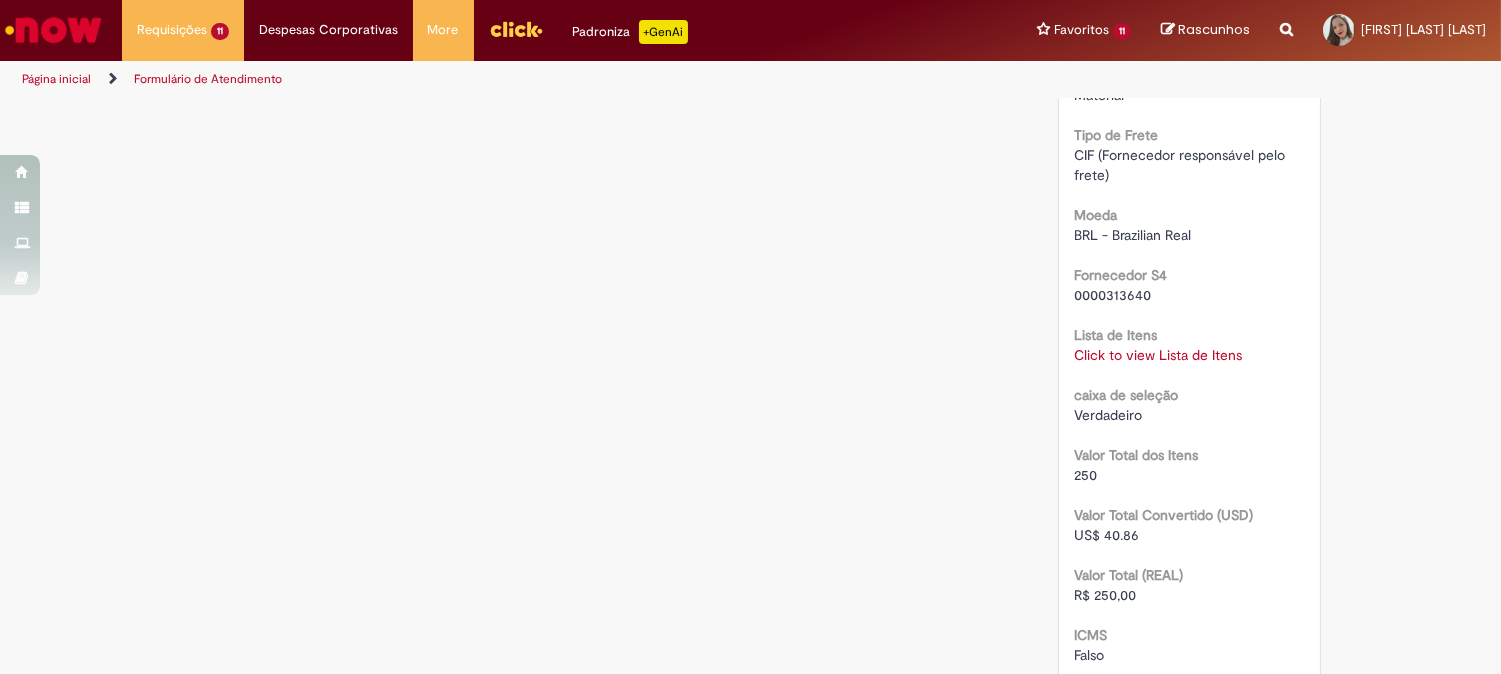 click on "Click to view Lista de Itens" at bounding box center (1158, 355) 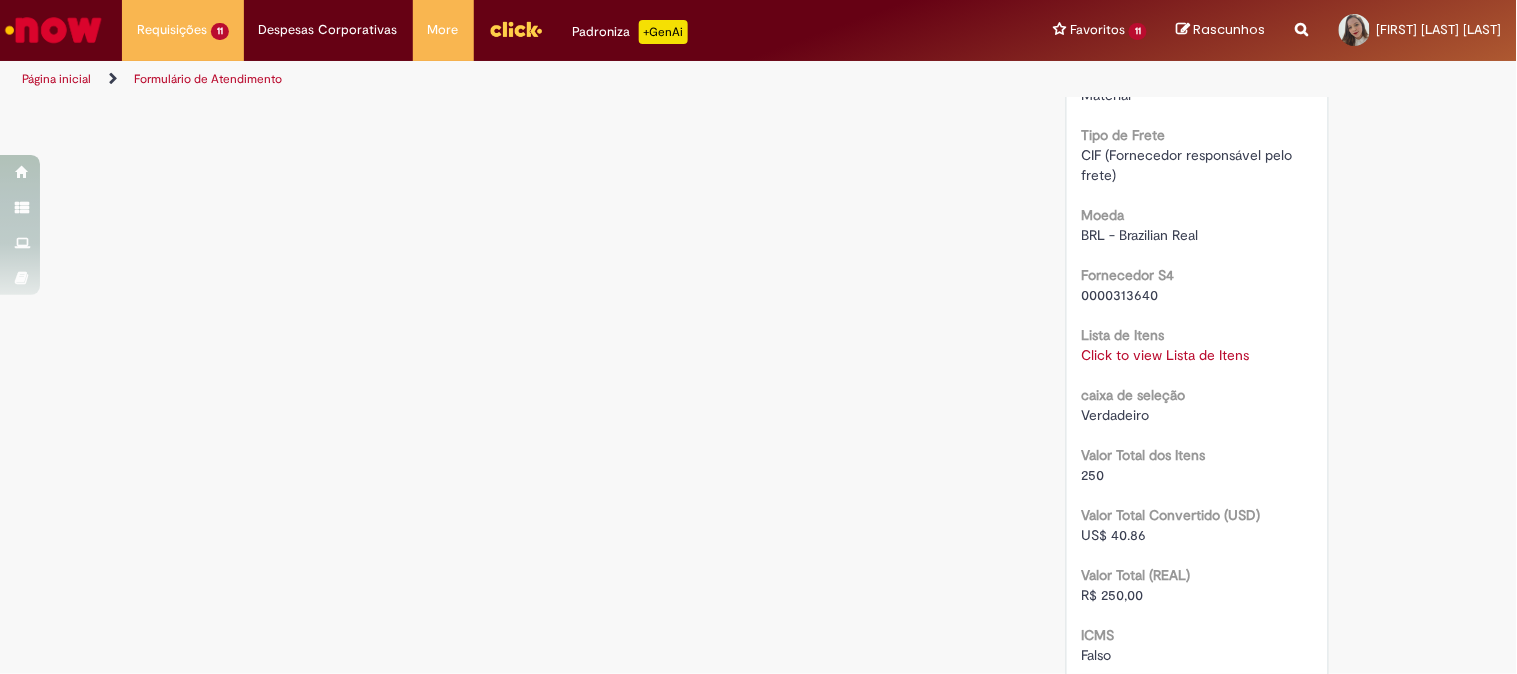 click on "Click to view Lista de Itens   Click to view Lista de Itens" at bounding box center (1197, 355) 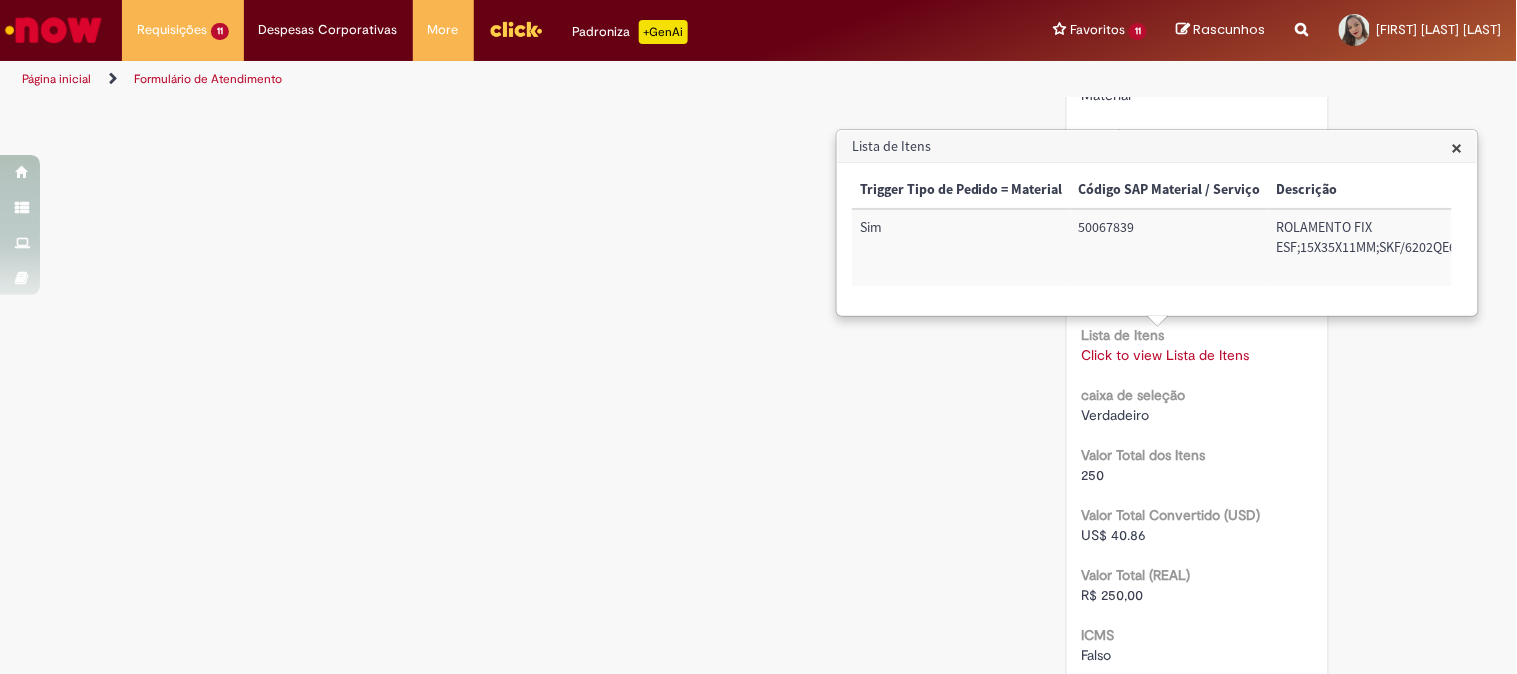 drag, startPoint x: 1045, startPoint y: 323, endPoint x: 1382, endPoint y: 294, distance: 338.24548 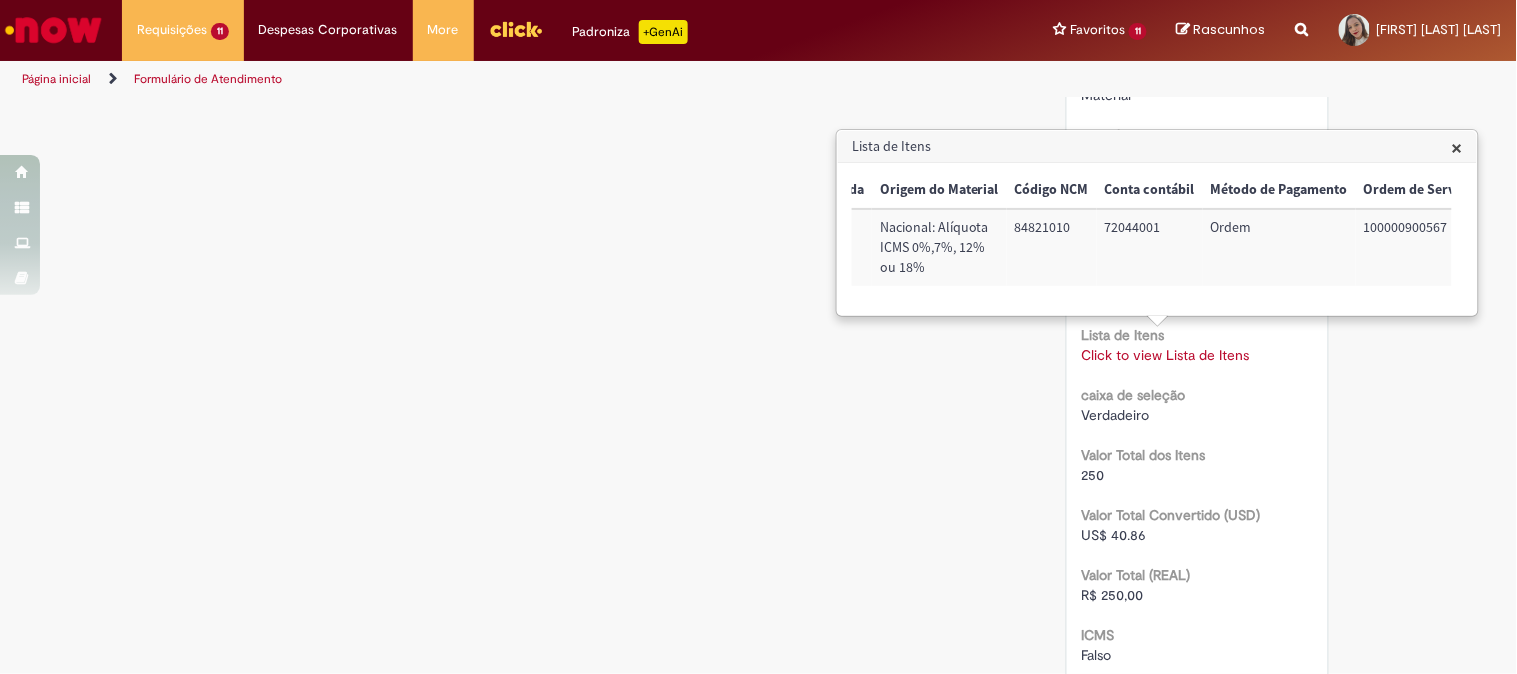 scroll, scrollTop: 0, scrollLeft: 935, axis: horizontal 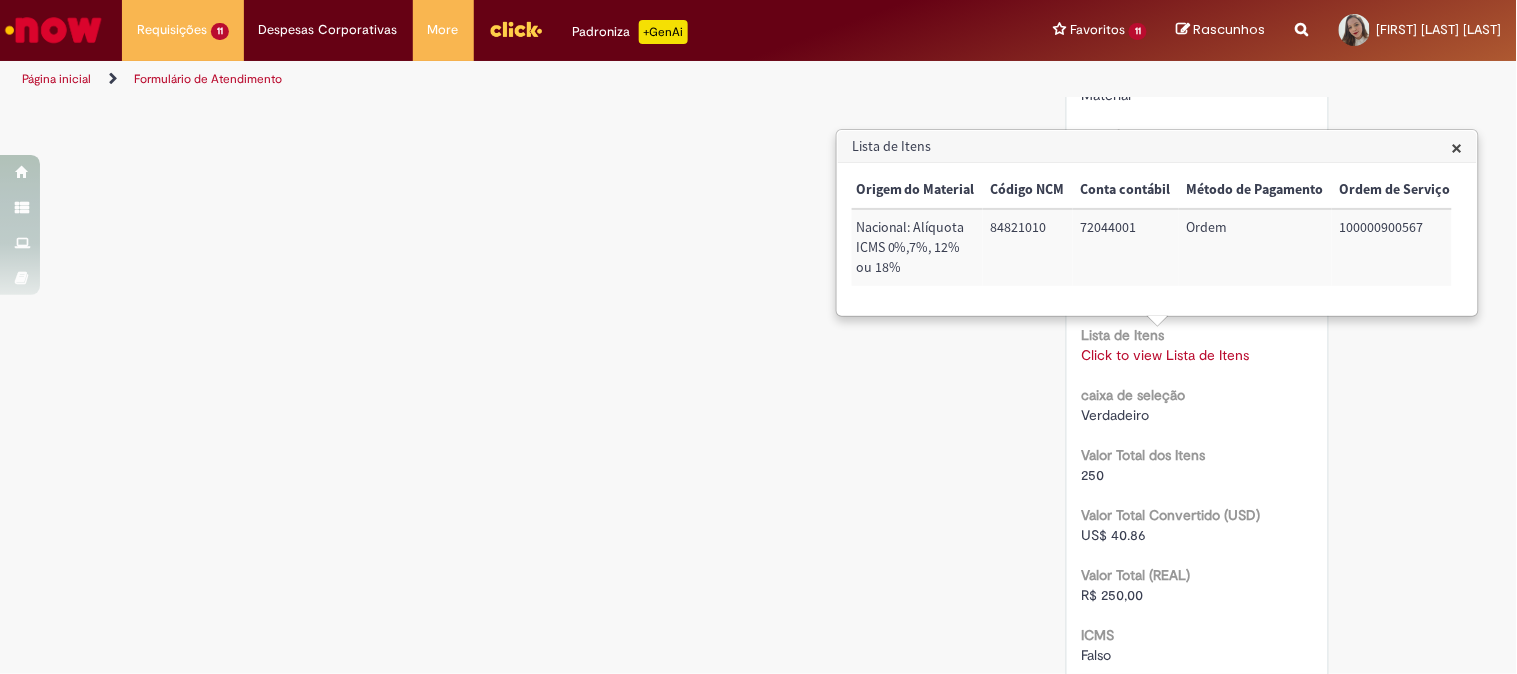 click on "Verificar Código de Barras
Aguardando Aprovação
Aguardando atendimento
Em andamento
Validação
Concluído
Compras rápidas (Speed Buy)
Enviar
Morgana Natiele Dos Santos Germann
2h atrás 2 horas atrás     Comentários adicionais
Prezado(a), Sua solicitação foi aprovada por Morgana Natiele Dos Santos Germann , e em breve estaremos atuando.
S" at bounding box center [759, -127] 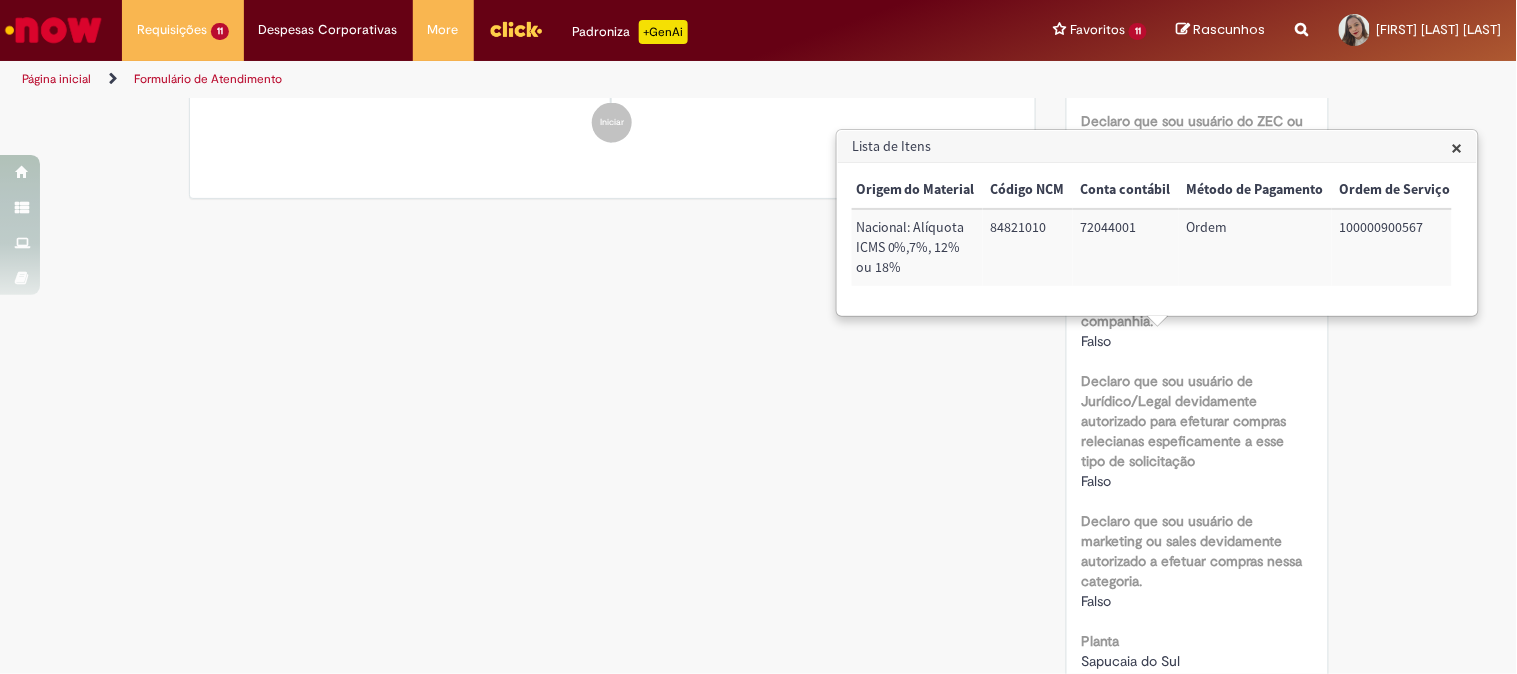 scroll, scrollTop: 0, scrollLeft: 0, axis: both 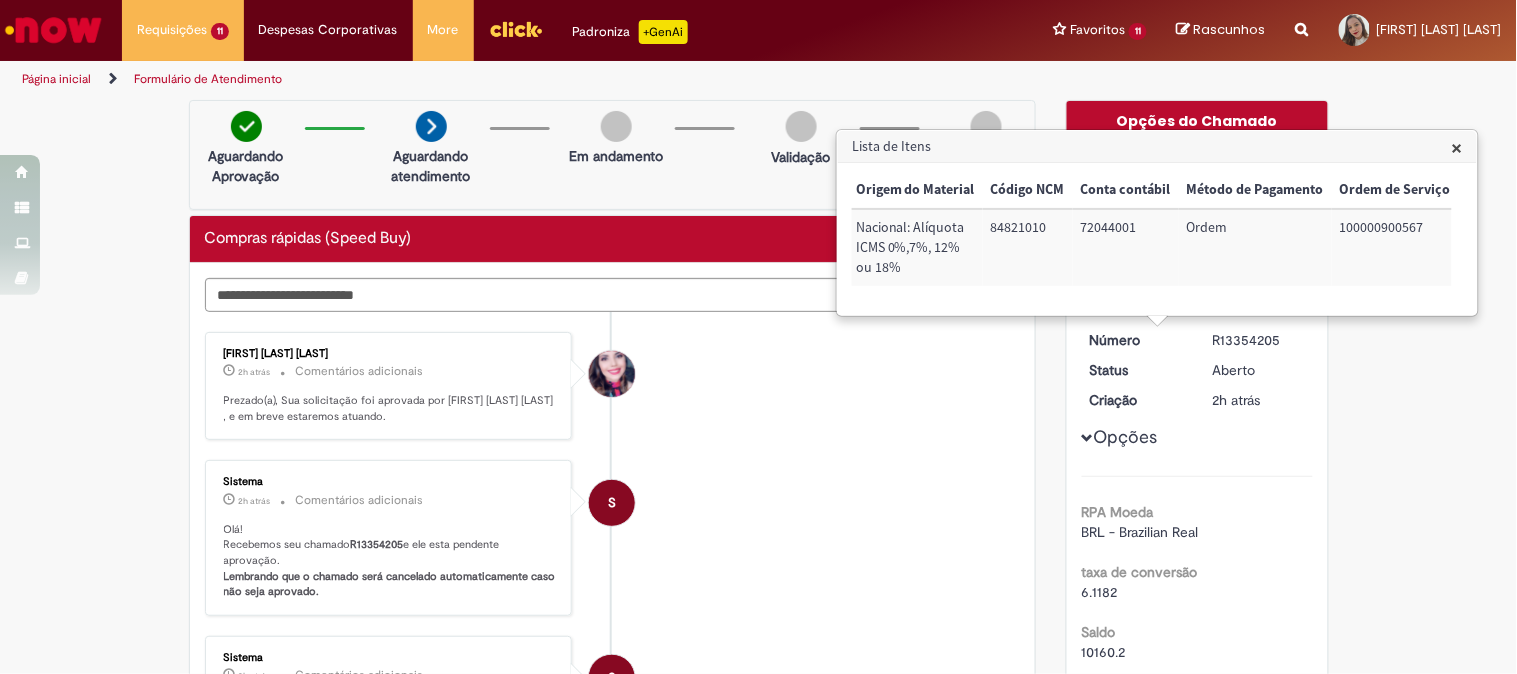 click on "Olá!  Recebemos seu chamado  R13354205  e ele esta pendente aprovação.  Lembrando que o chamado será cancelado automaticamente caso não seja aprovado." at bounding box center (390, 561) 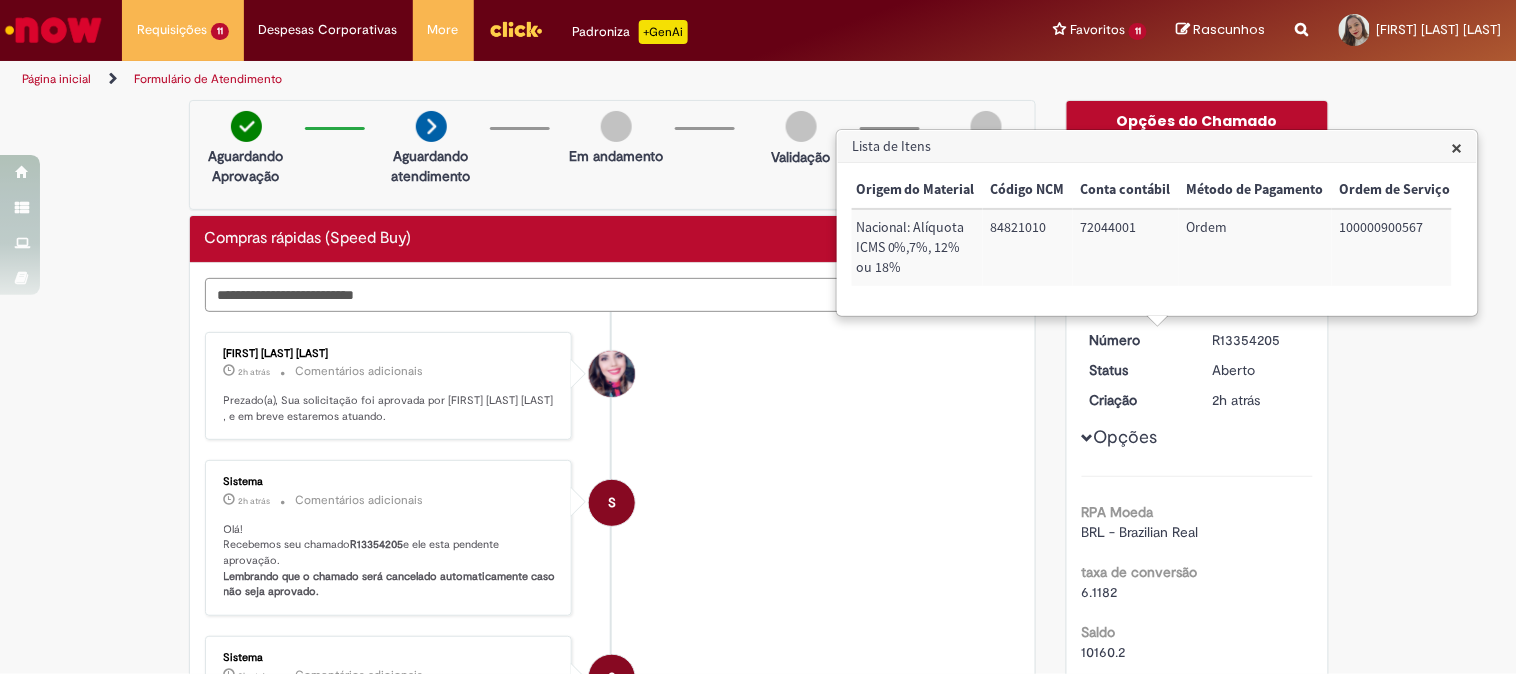 click at bounding box center [556, 295] 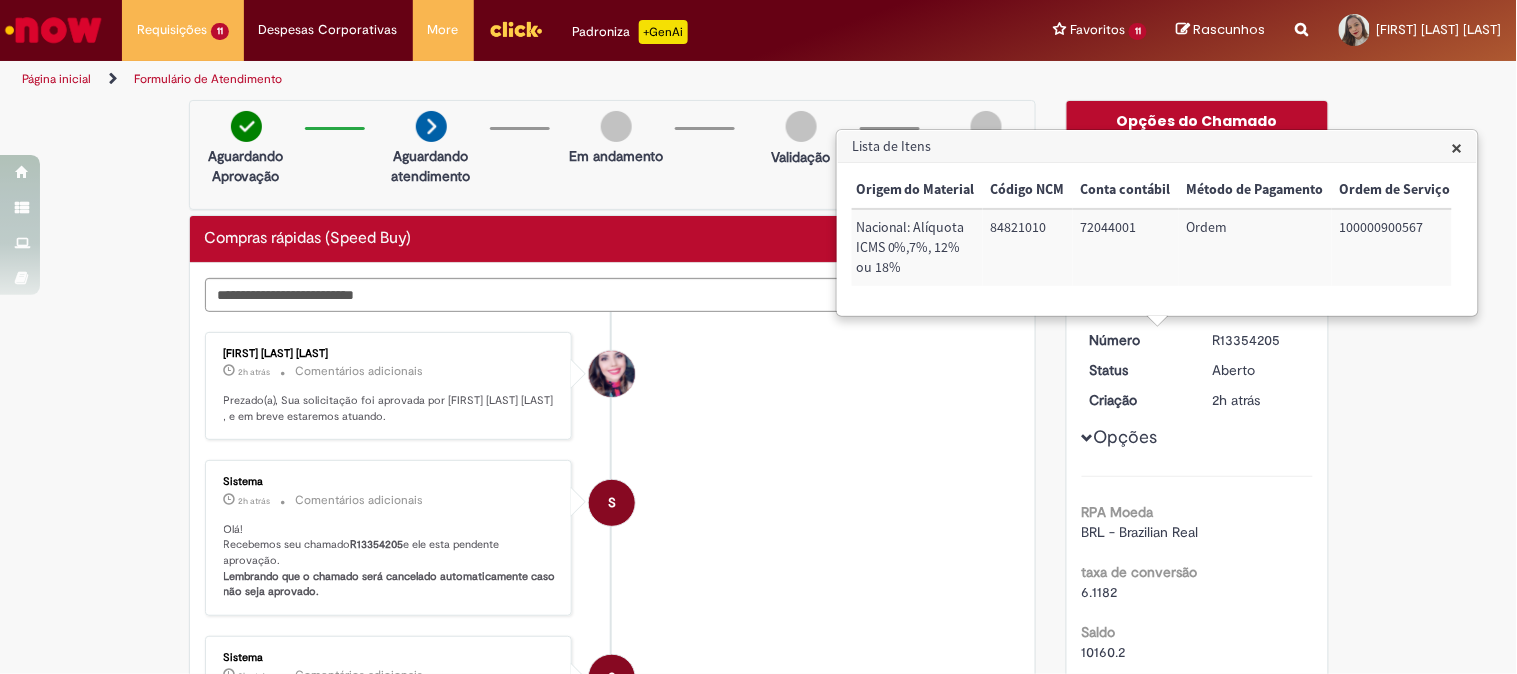 click on "Pular para o conteúdo da página
Requisições   11
Exibir Todas as Solicitações
Compras rápidas (Speed Buy)
2h atrás 2 horas atrás  R13354205
Compras rápidas (Speed Buy)
20h atrás 20 horas atrás  R13351967
Compras rápidas (Speed Buy)
21h atrás 21 horas atrás  R13351357
Tratamento de RC Emergencial D+1
5d atrás 5 dias atrás  R13341510
Parametrização Tributária - Pedidos PSS, EG Fiscal e PROMAX…
7d atrás 7 dias atrás  R13333284
Cadastro de Material
8d atrás 8 dias atrás  R13332638
Cadastro de Material
8d atrás 8 dias atrás  R13332546
Compras rápidas (Speed Buy)
8d atrás 8 dias atrás  R13332247
Alteração de Pedido
12d atrás 12 dias atrás  R13321185" at bounding box center [758, 337] 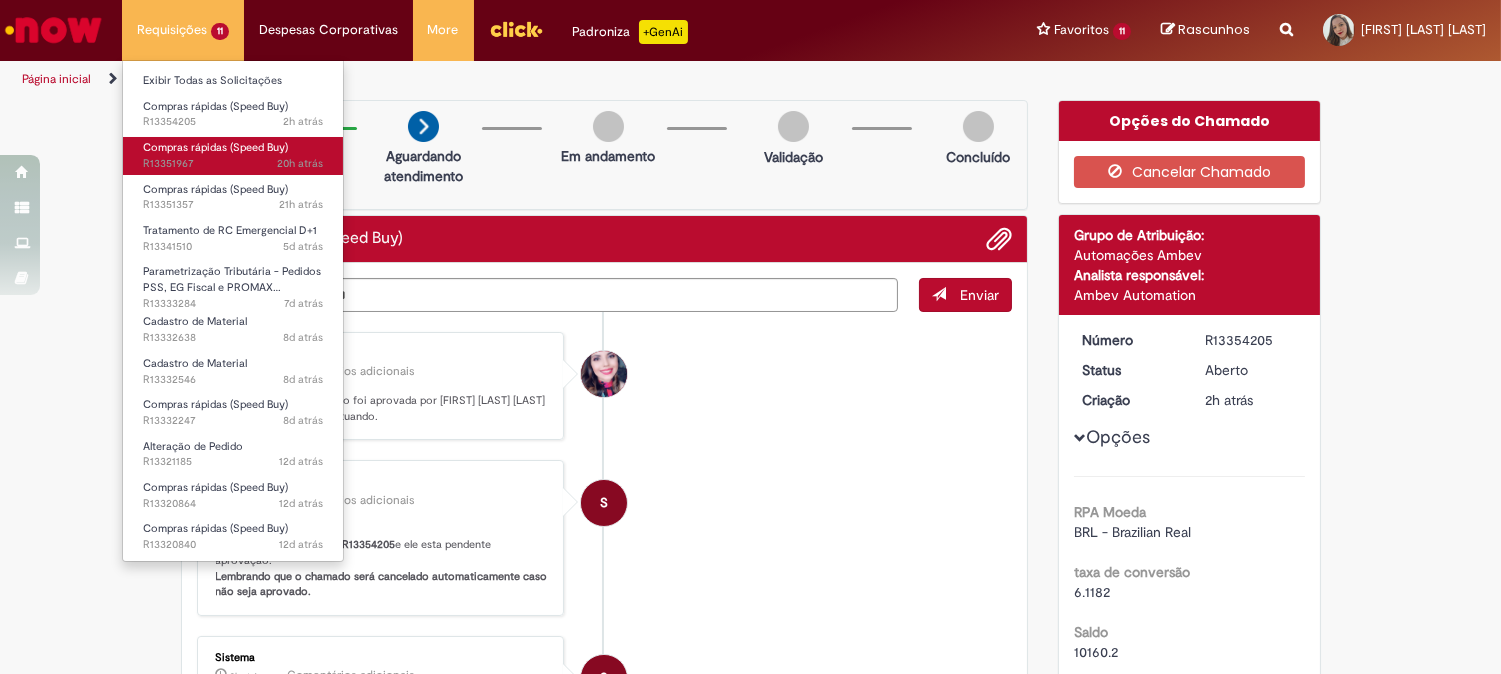 click on "20h atrás 20 horas atrás  R13351967" at bounding box center [233, 164] 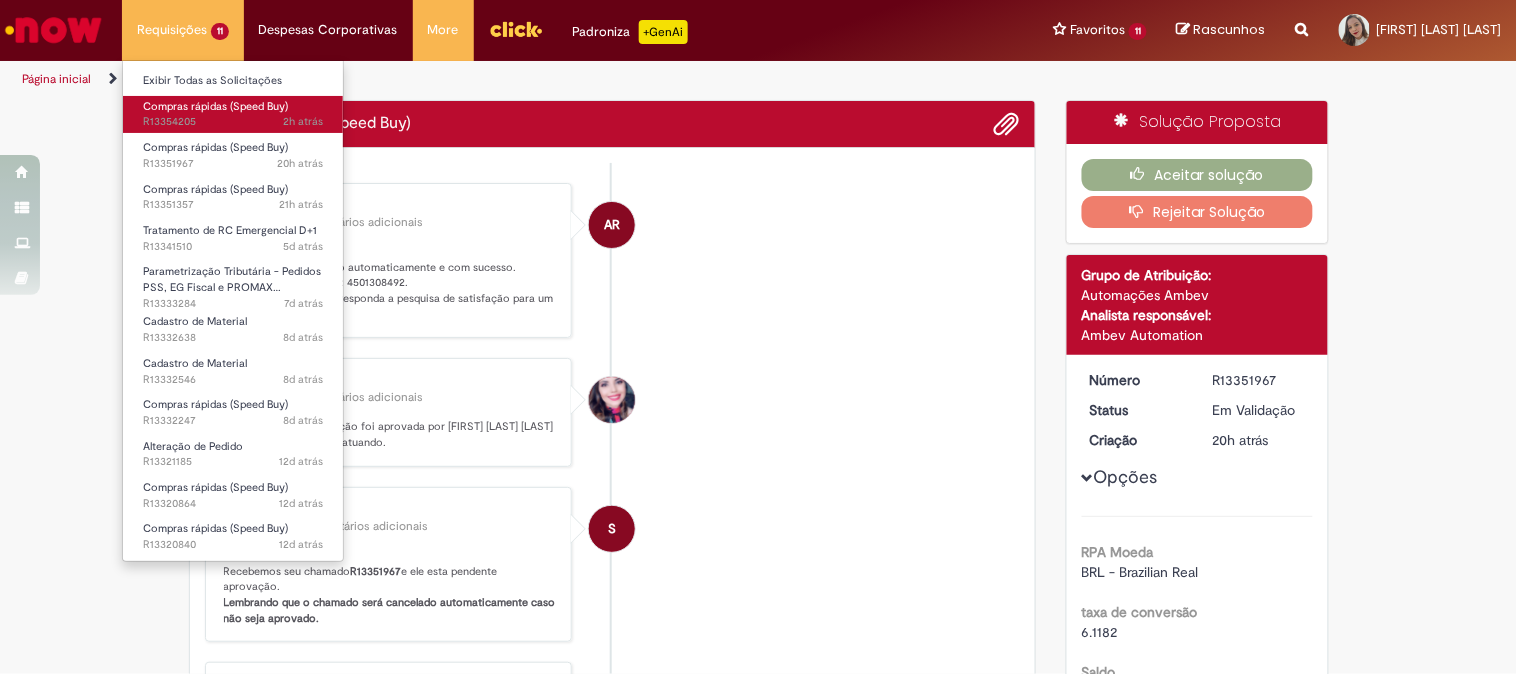 click on "Compras rápidas (Speed Buy)
2h atrás 2 horas atrás  R13354205" at bounding box center [233, 114] 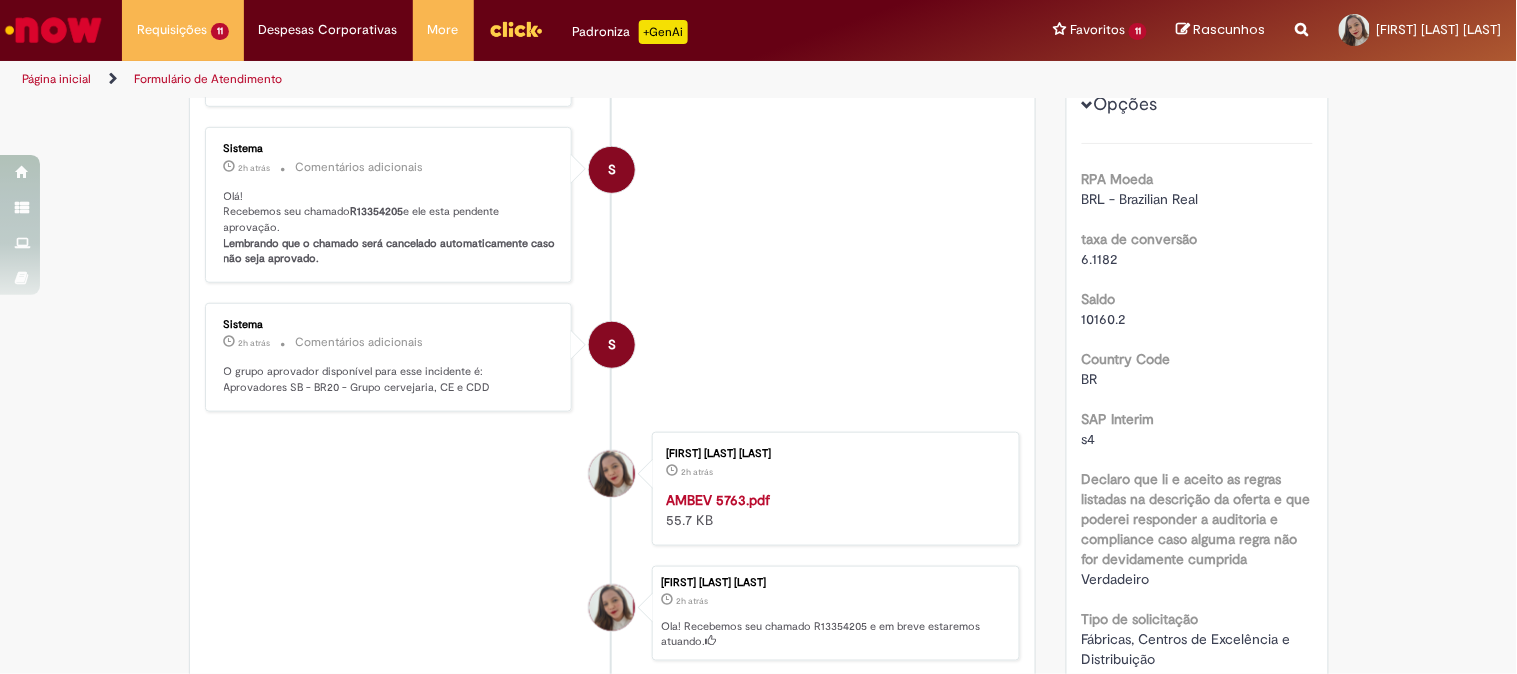 scroll, scrollTop: 0, scrollLeft: 0, axis: both 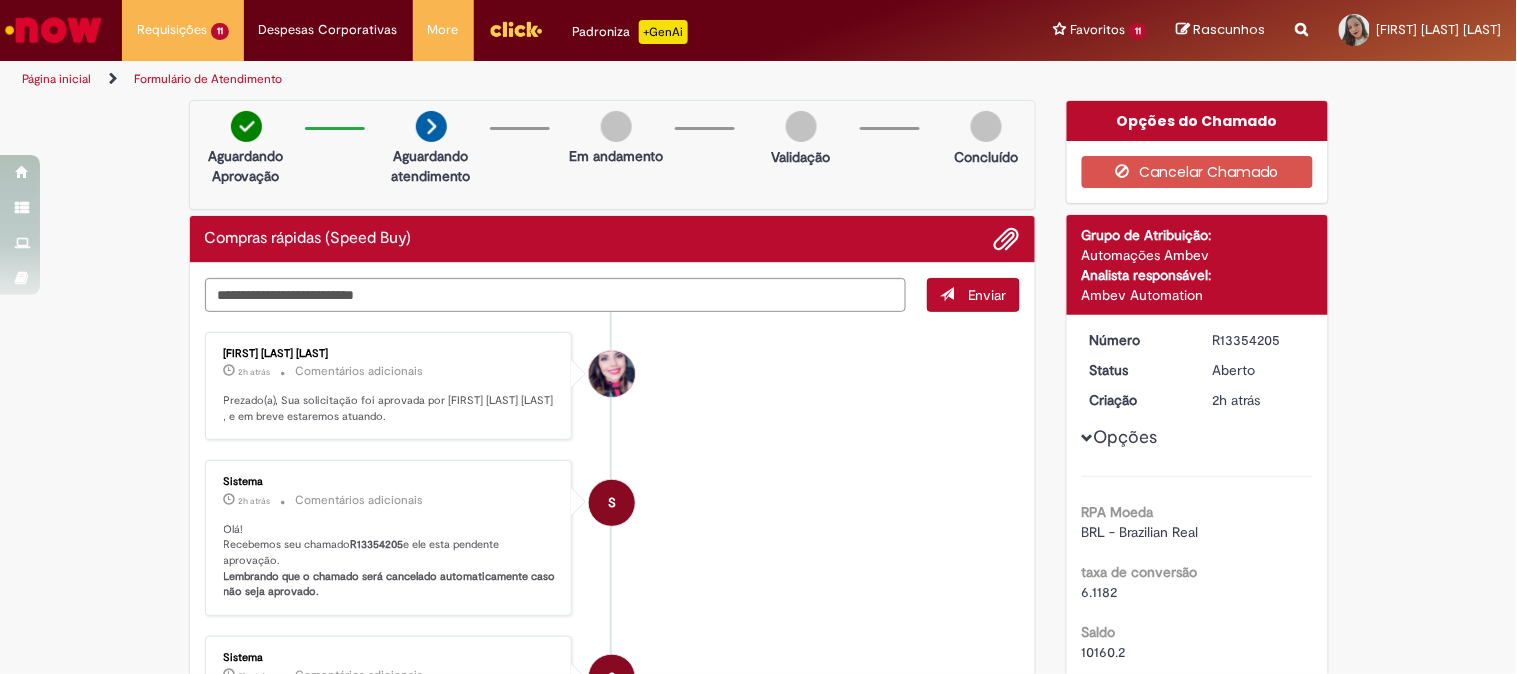 click on "S
Sistema
2h atrás 2 horas atrás     Comentários adicionais
Olá!  Recebemos seu chamado  R13354205  e ele esta pendente aprovação.  Lembrando que o chamado será cancelado automaticamente caso não seja aprovado." at bounding box center [613, 538] 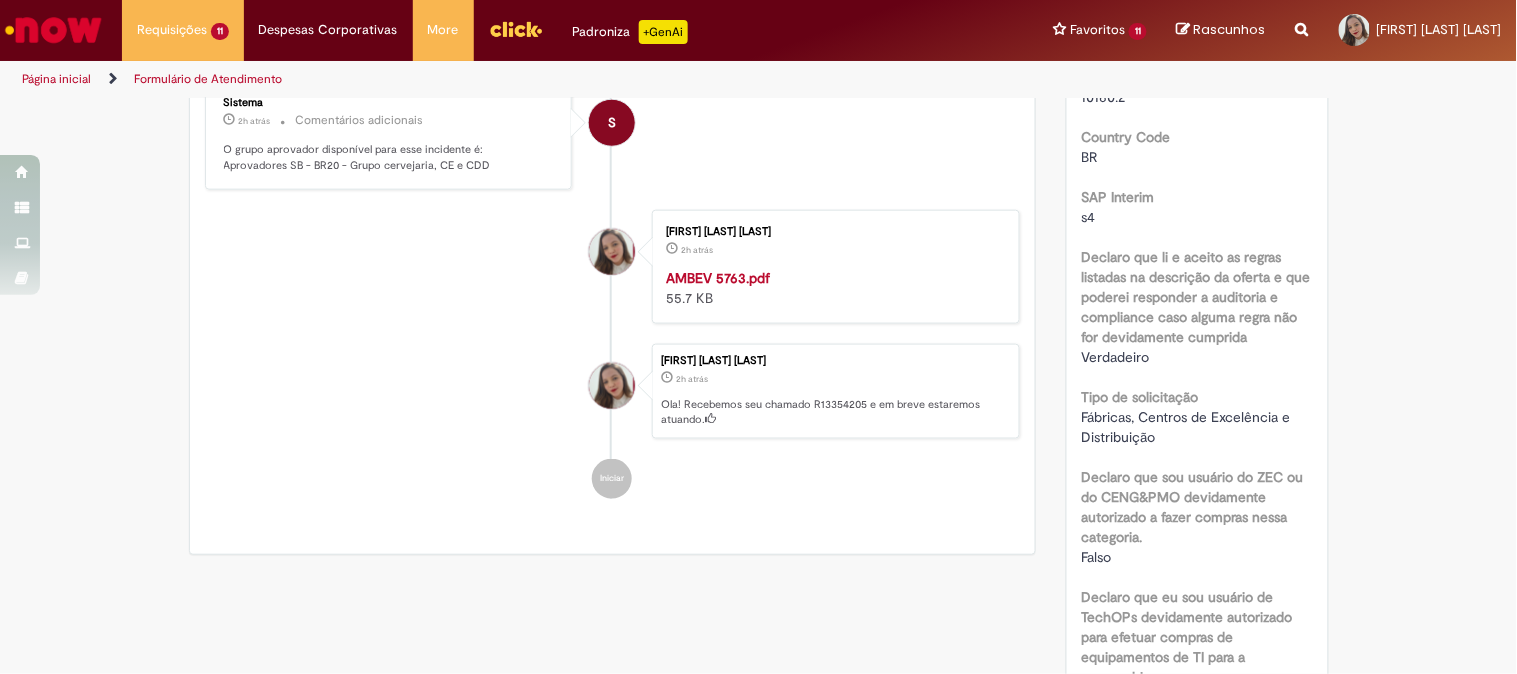 scroll, scrollTop: 0, scrollLeft: 0, axis: both 